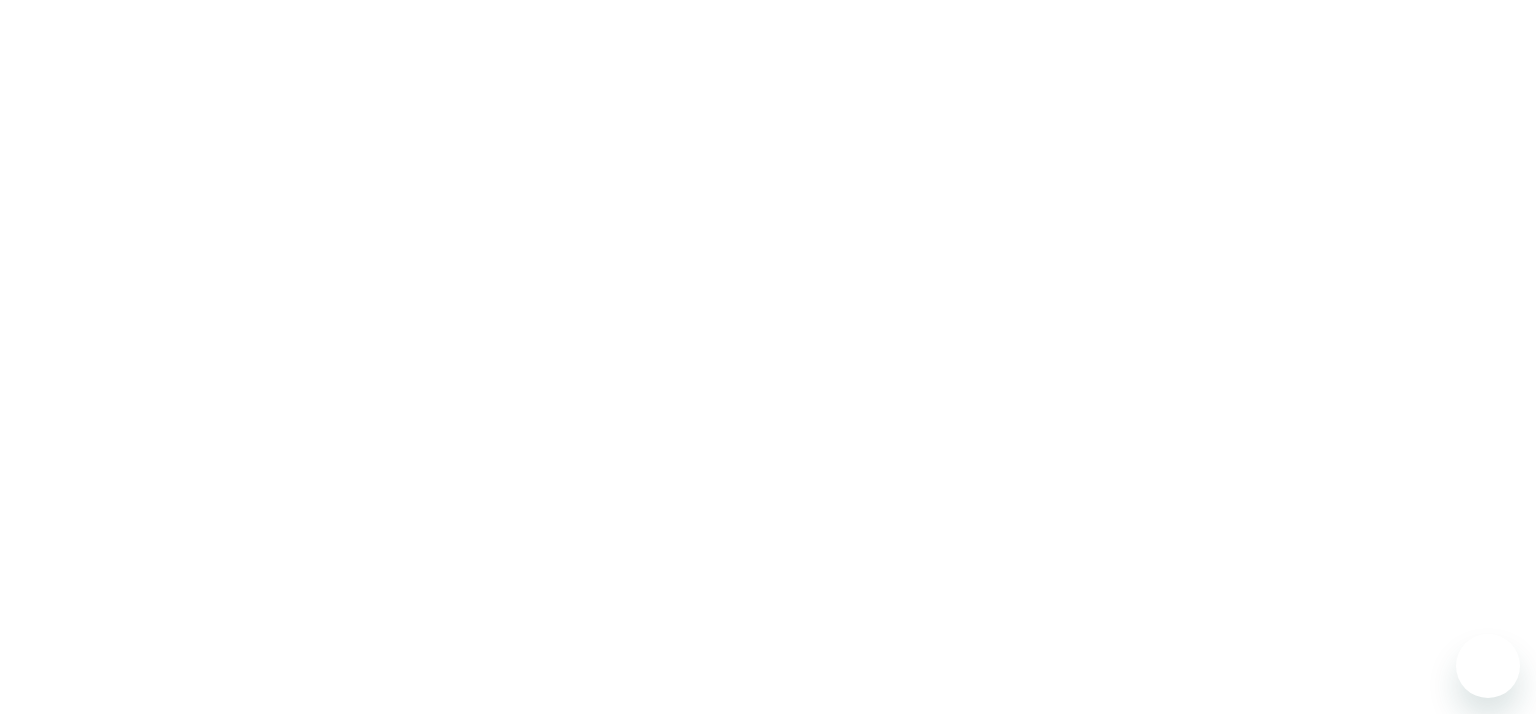 scroll, scrollTop: 0, scrollLeft: 0, axis: both 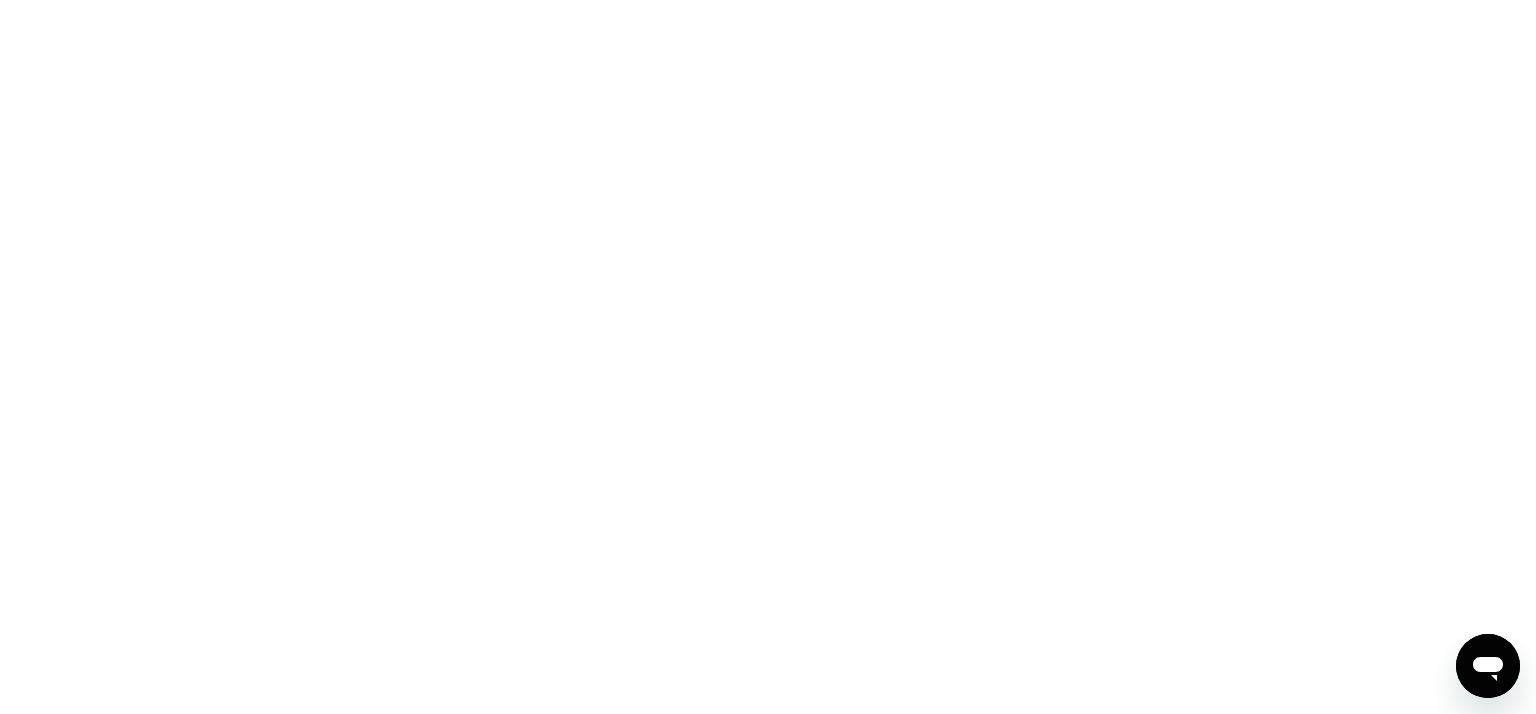 click 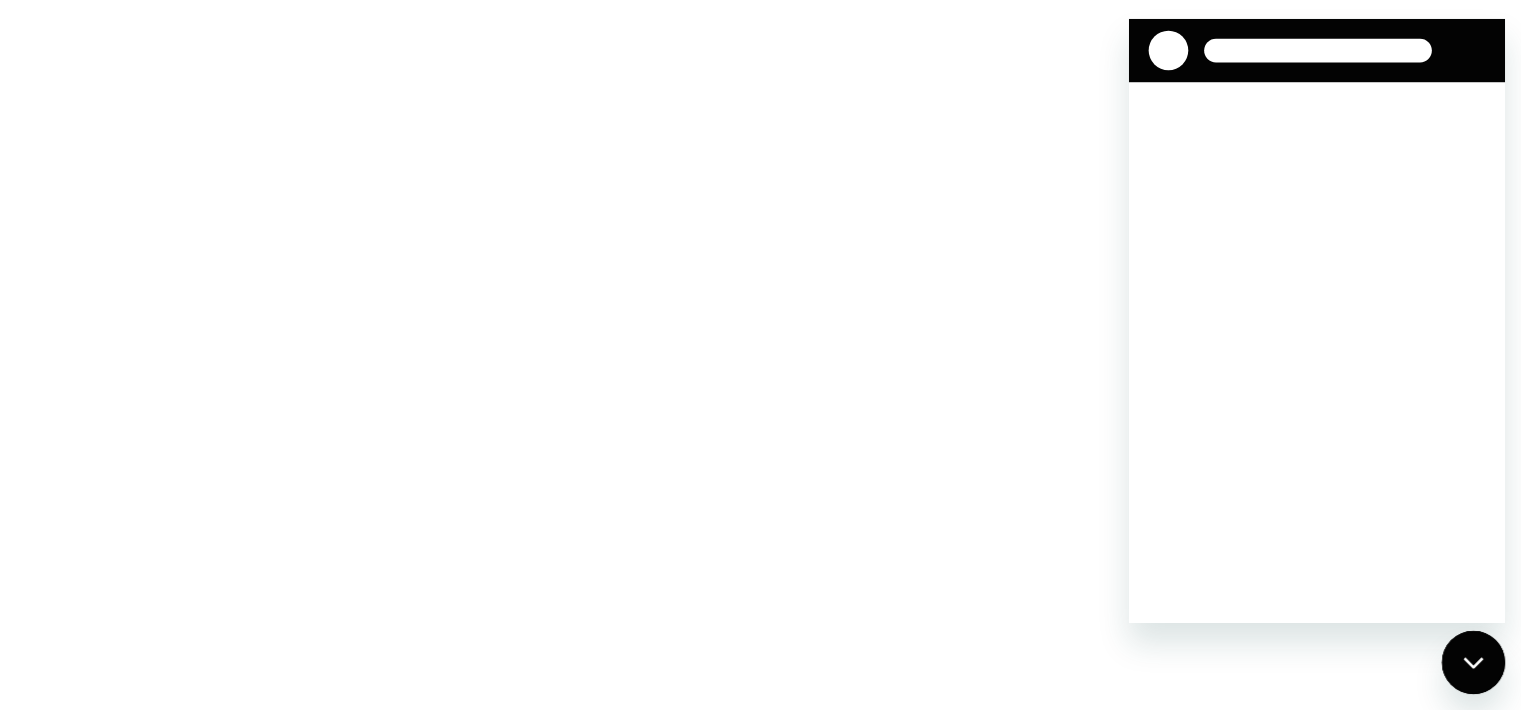 scroll, scrollTop: 0, scrollLeft: 0, axis: both 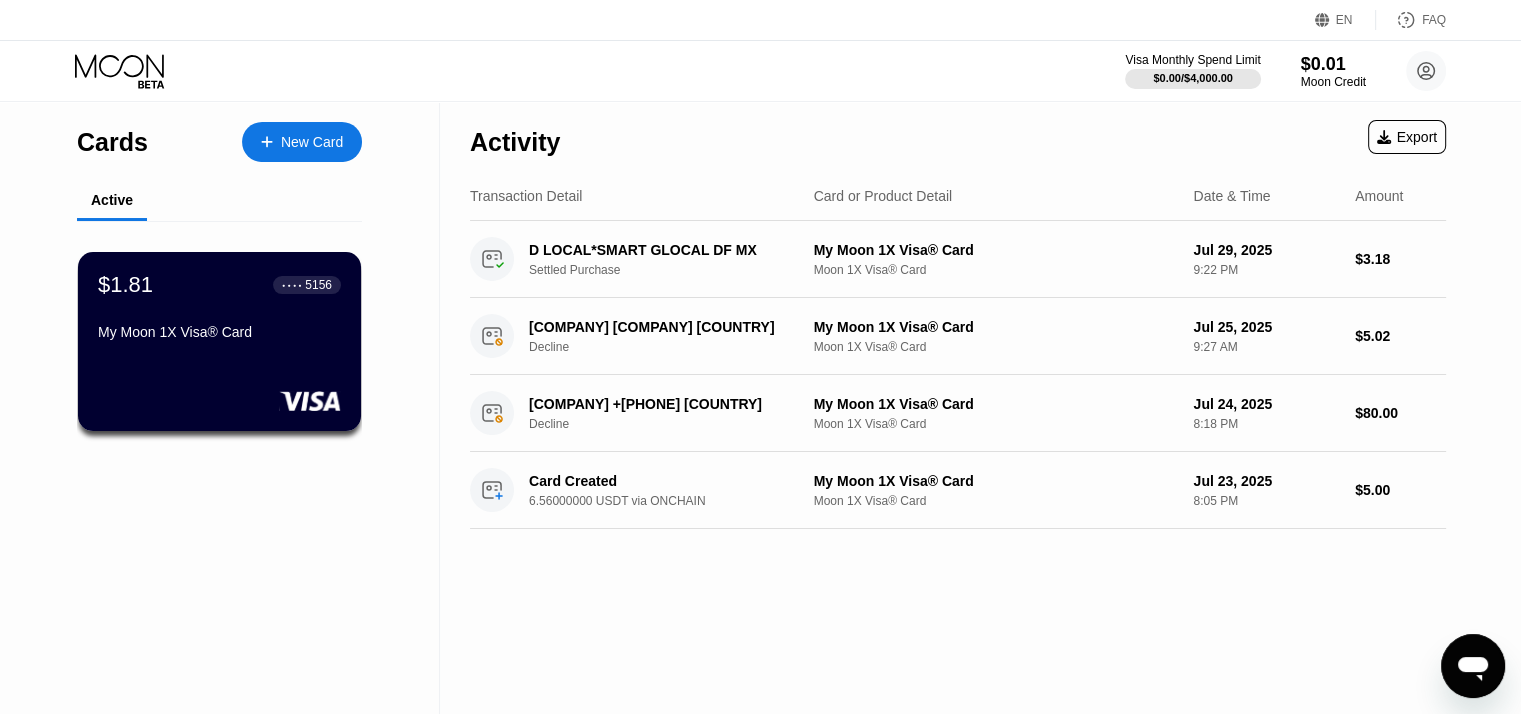 click at bounding box center [1473, 666] 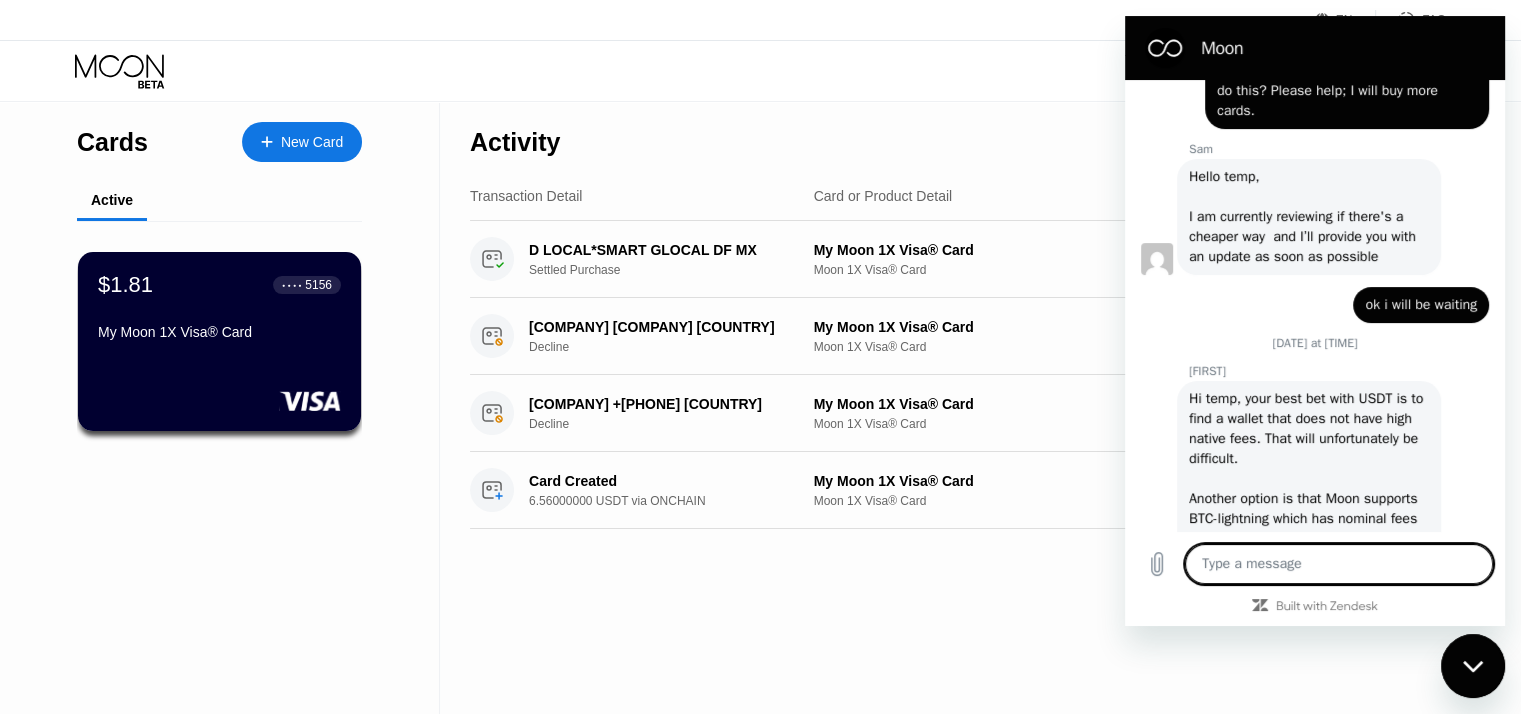 scroll, scrollTop: 2302, scrollLeft: 0, axis: vertical 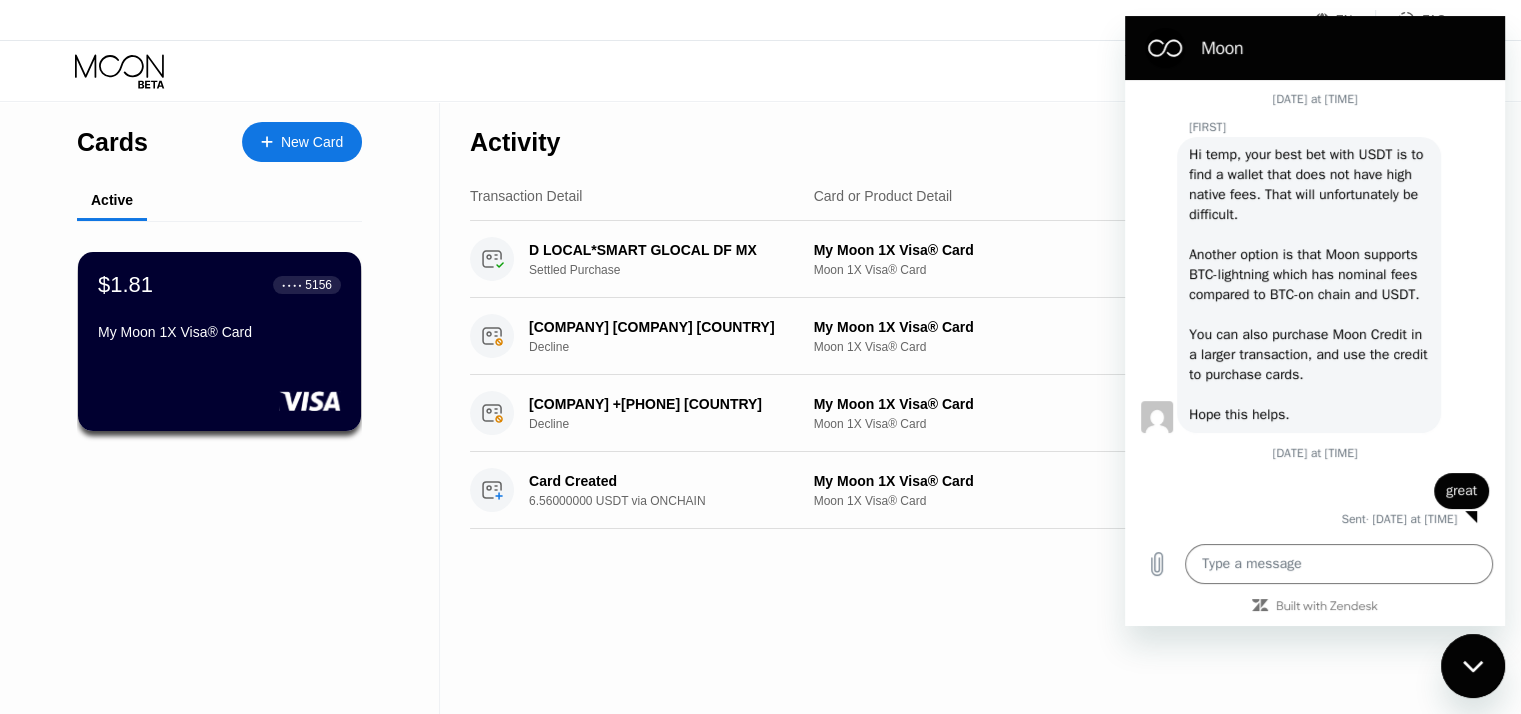 drag, startPoint x: 1183, startPoint y: 137, endPoint x: 1398, endPoint y: 200, distance: 224.04018 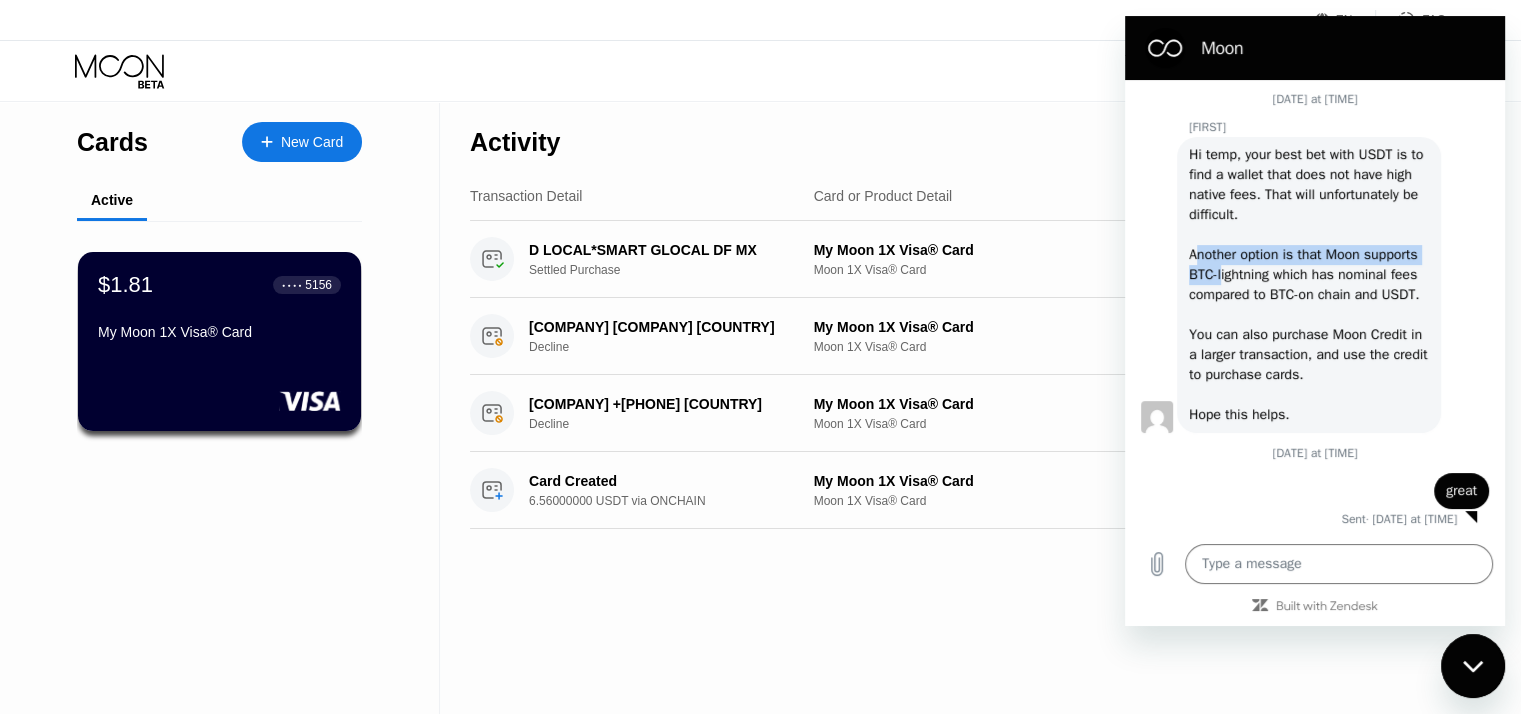 drag, startPoint x: 1198, startPoint y: 235, endPoint x: 1277, endPoint y: 251, distance: 80.60397 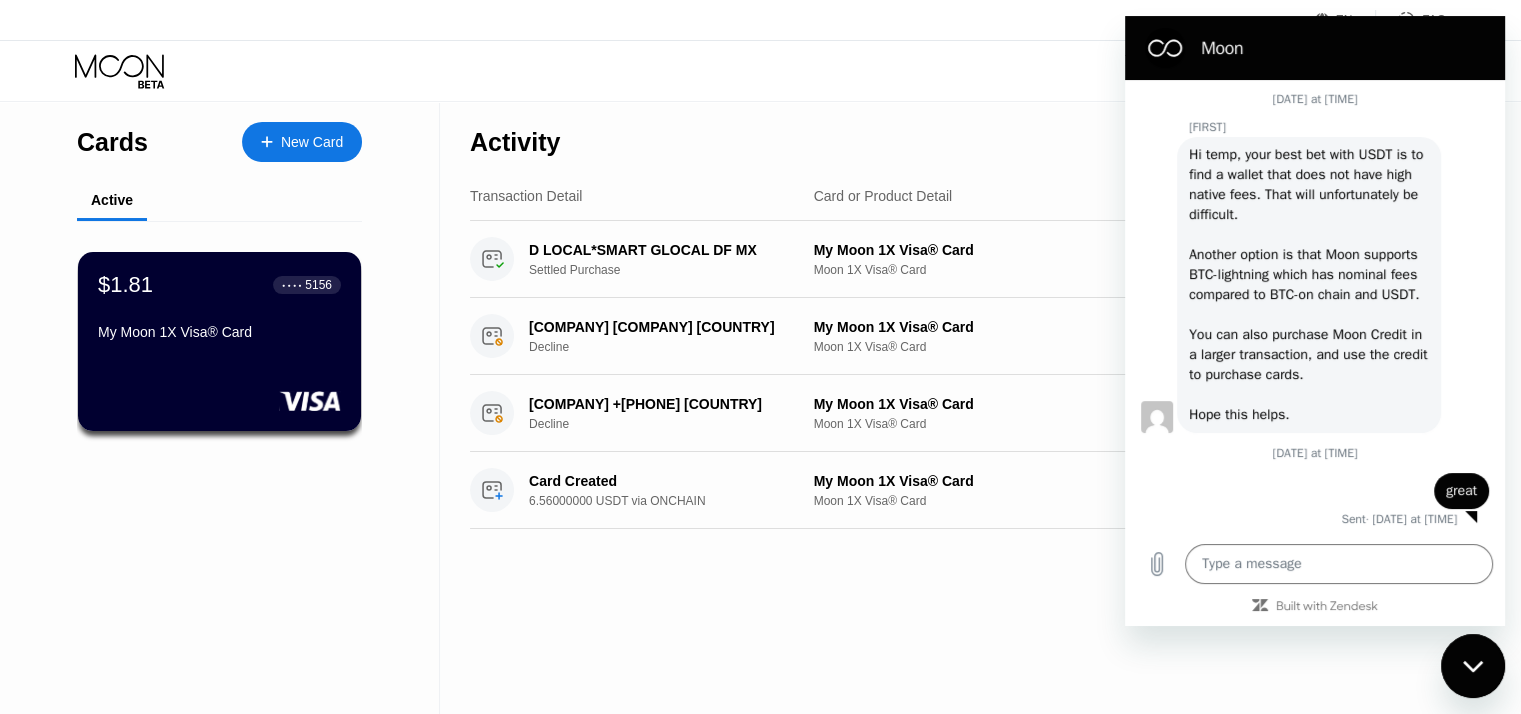 drag, startPoint x: 1190, startPoint y: 337, endPoint x: 1354, endPoint y: 372, distance: 167.69318 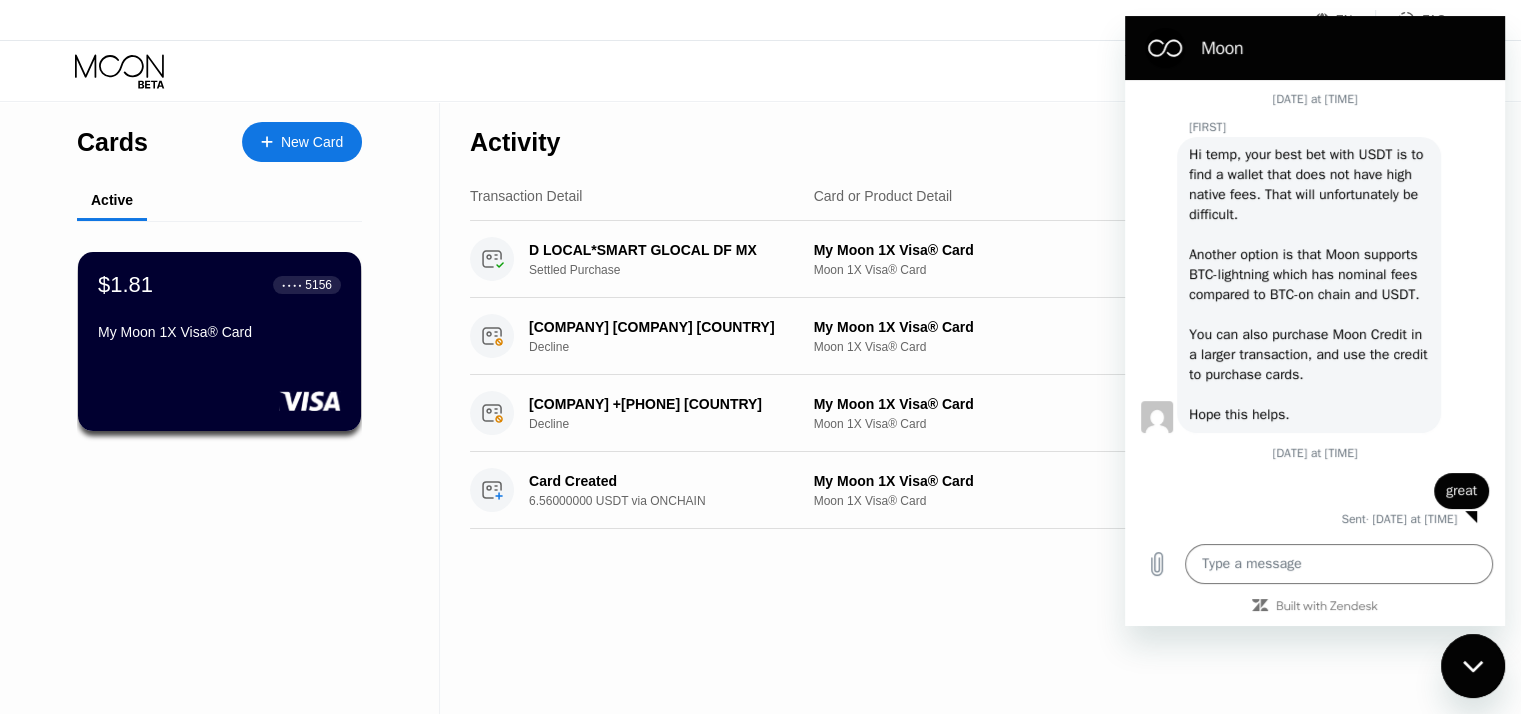 click on "Hi temp, your best bet with USDT is to find a wallet that does not have high native fees. That will unfortunately be difficult.    Another option is that Moon supports BTC-lightning which has nominal fees compared to BTC-on chain and USDT.    You can also purchase Moon Credit in a larger transaction, and use the credit to purchase cards.    Hope this helps." at bounding box center [1309, 285] 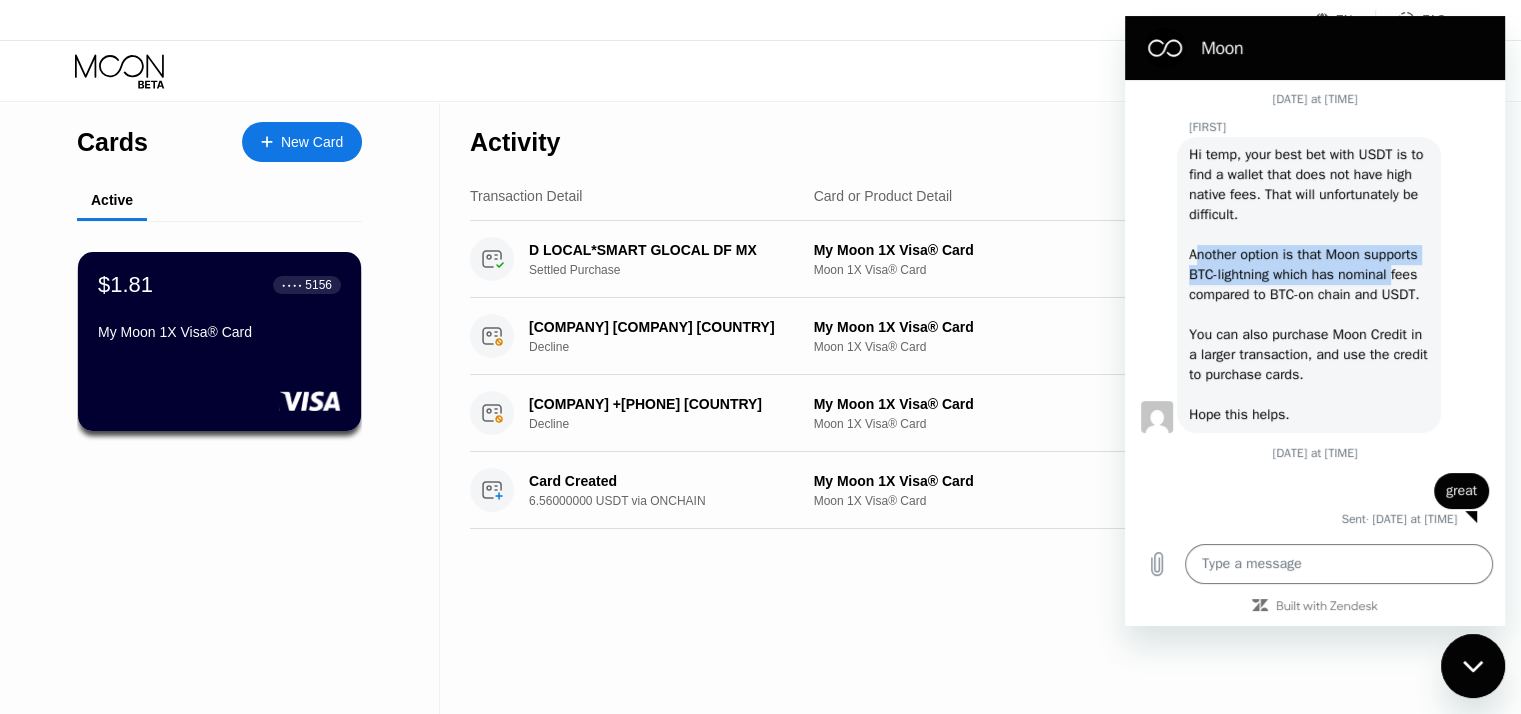 drag, startPoint x: 1196, startPoint y: 231, endPoint x: 1243, endPoint y: 271, distance: 61.7171 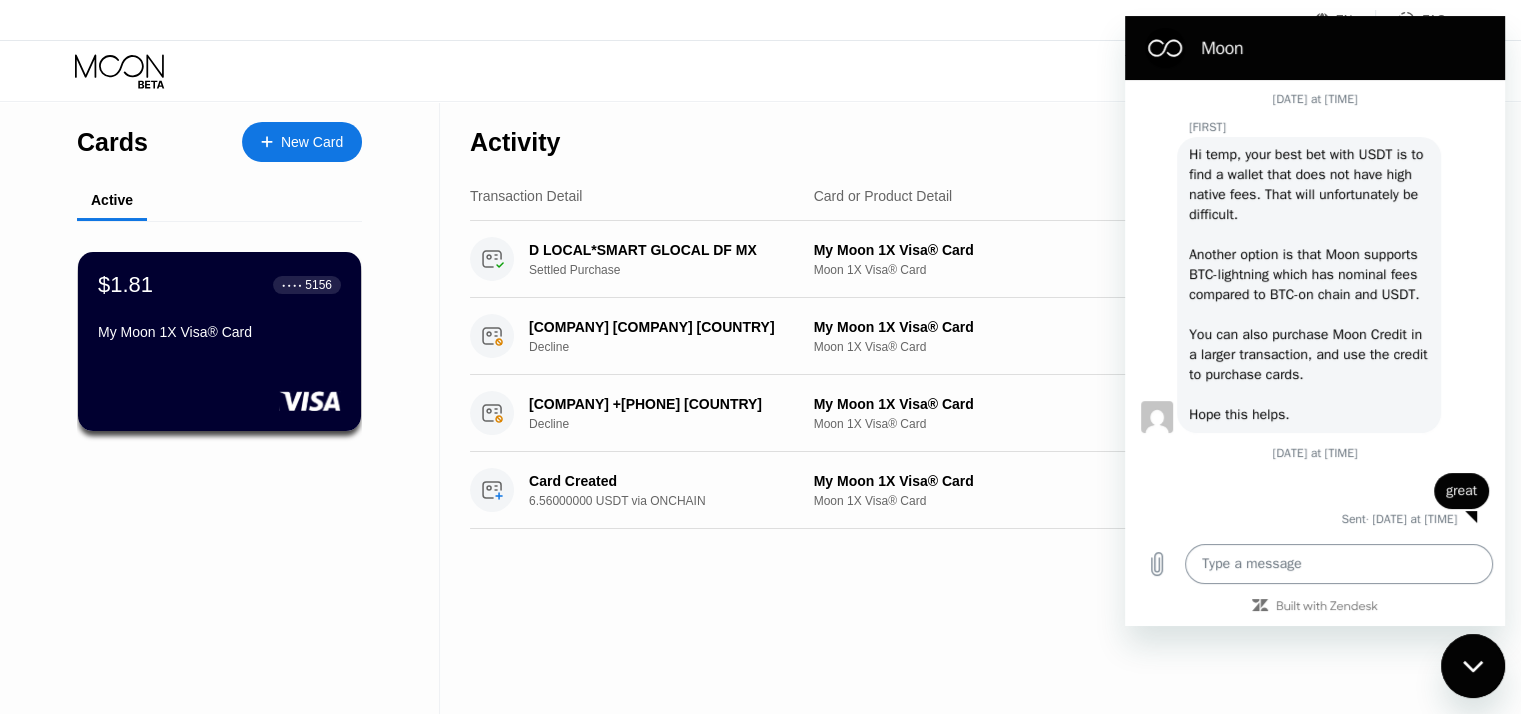 click at bounding box center [1339, 564] 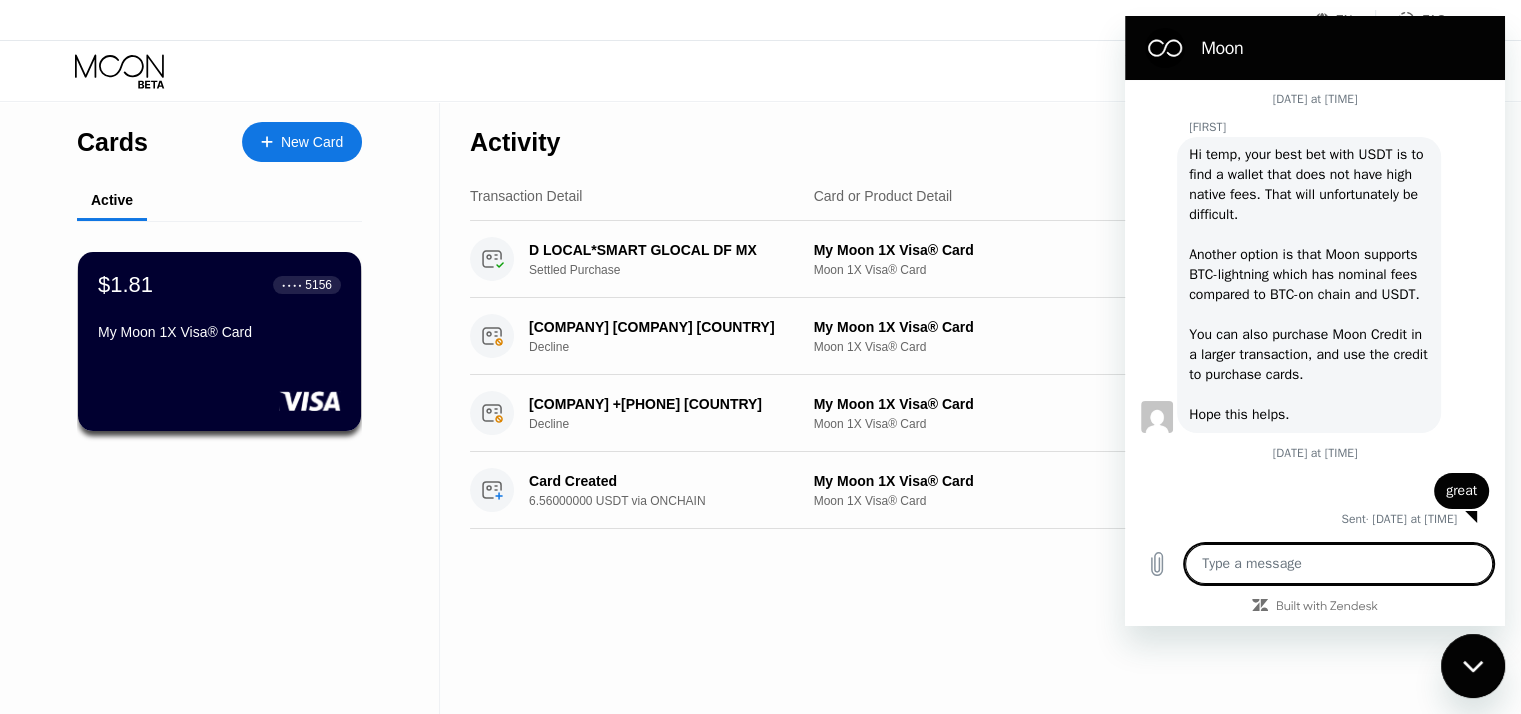 type on "w" 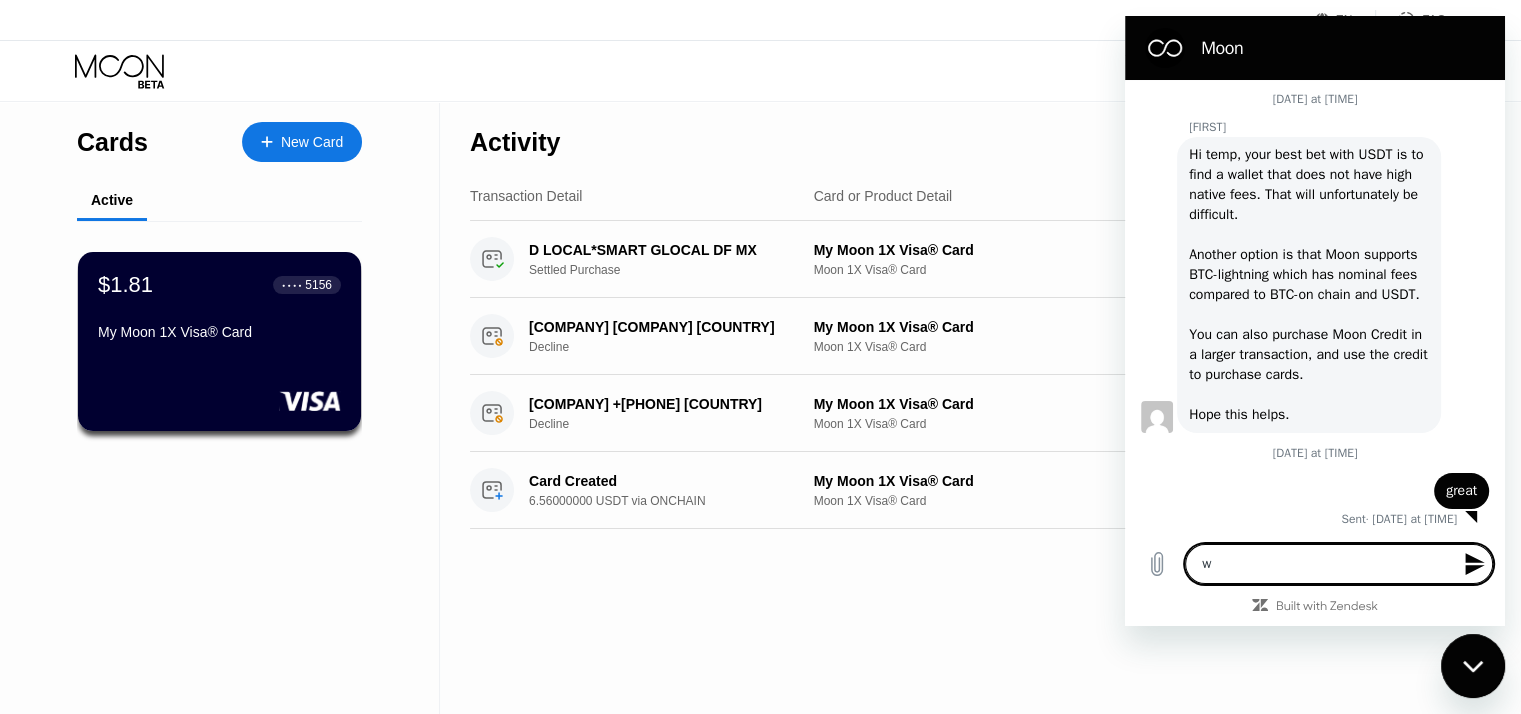 type 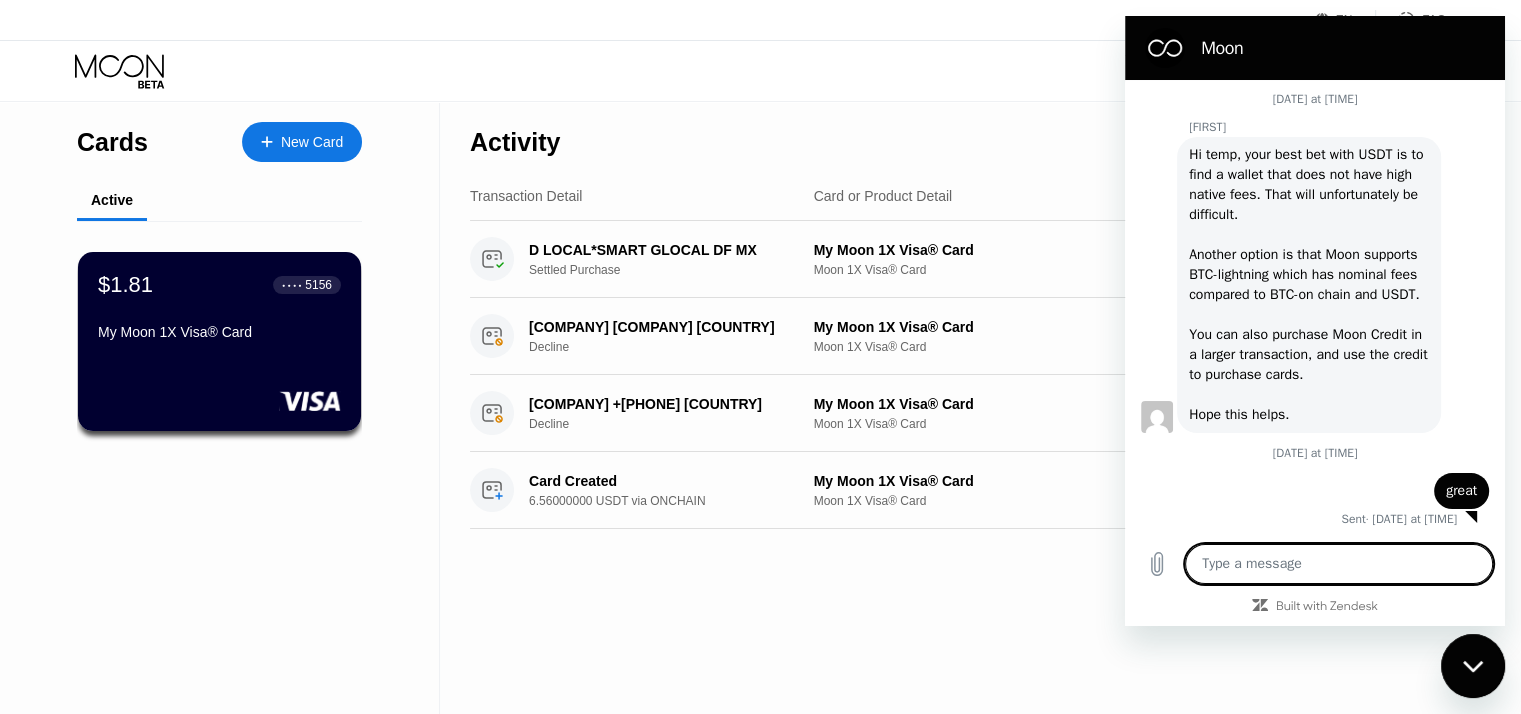 type on "a" 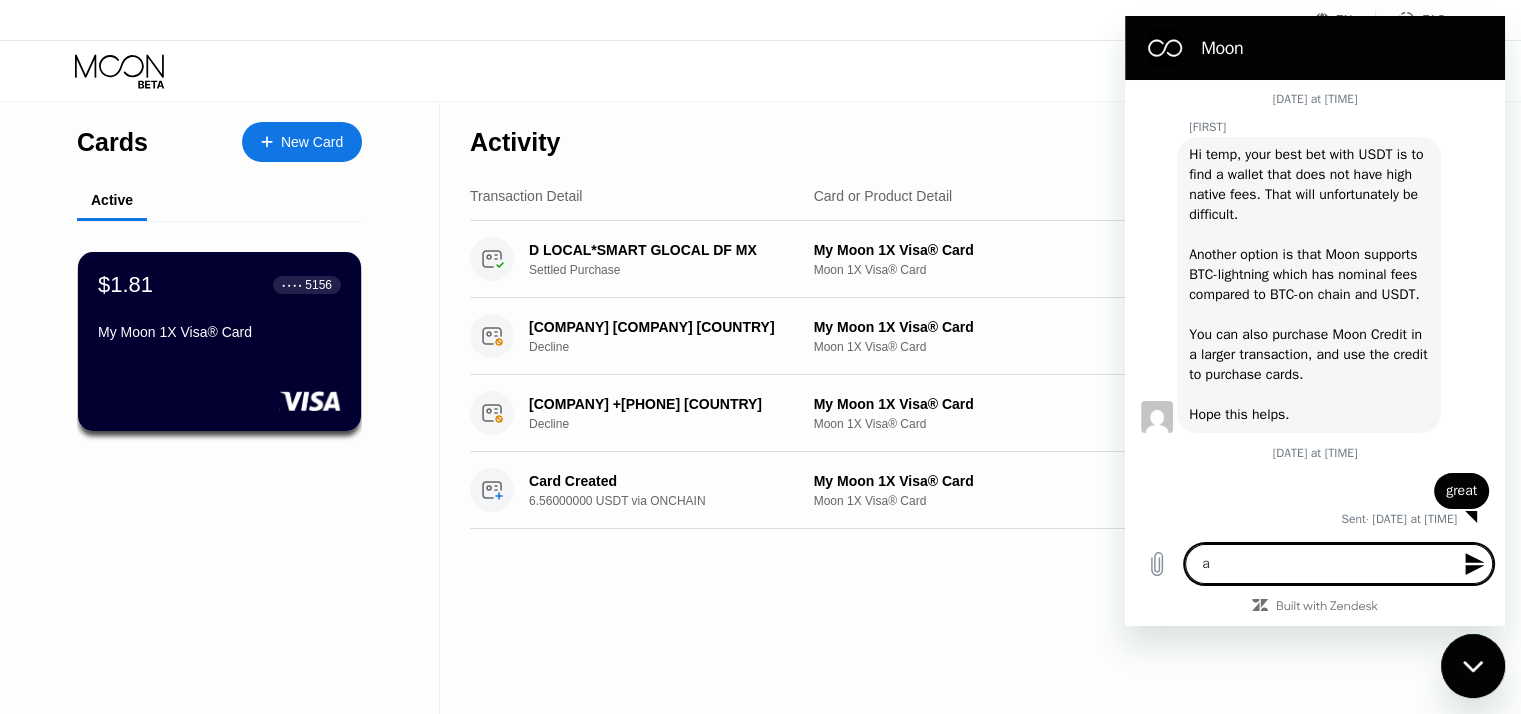 type on "an" 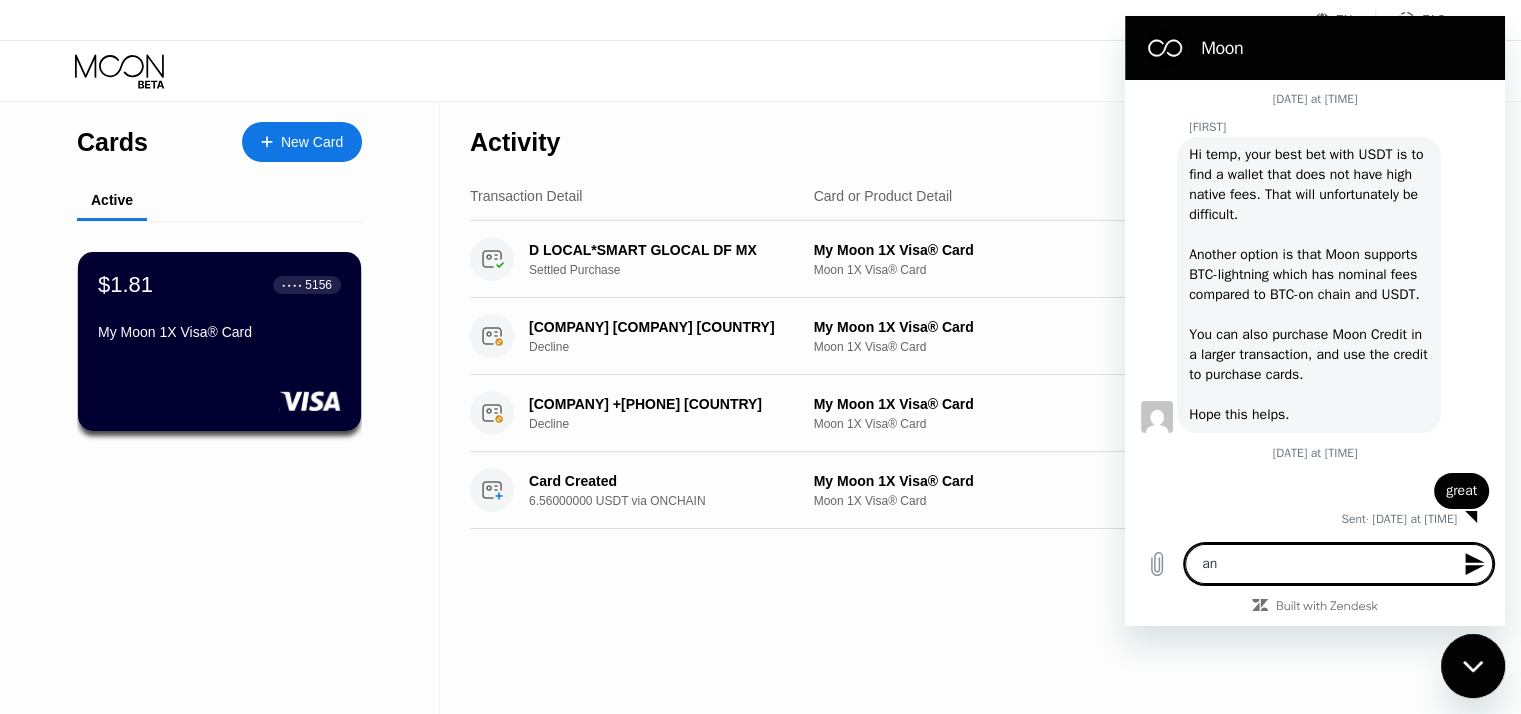 type on "any" 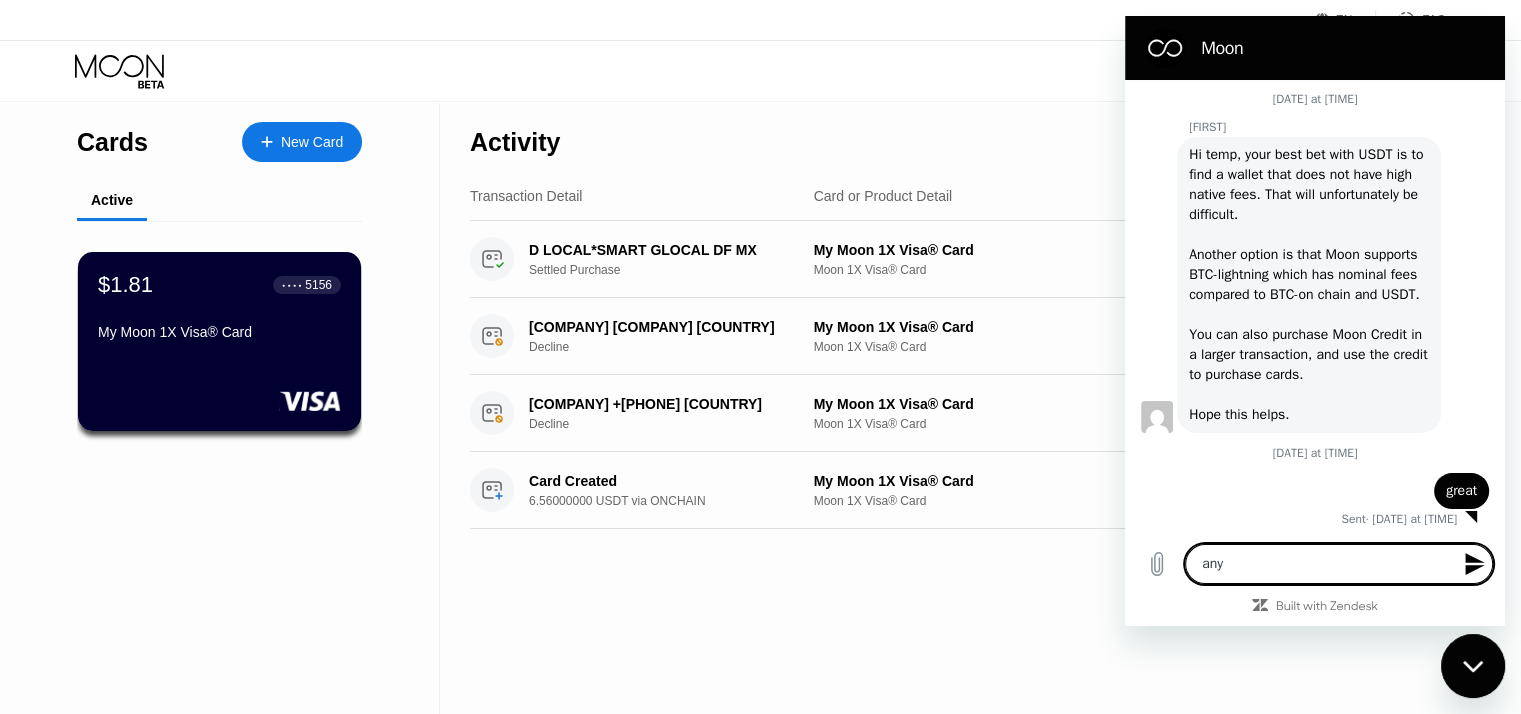 type on "any" 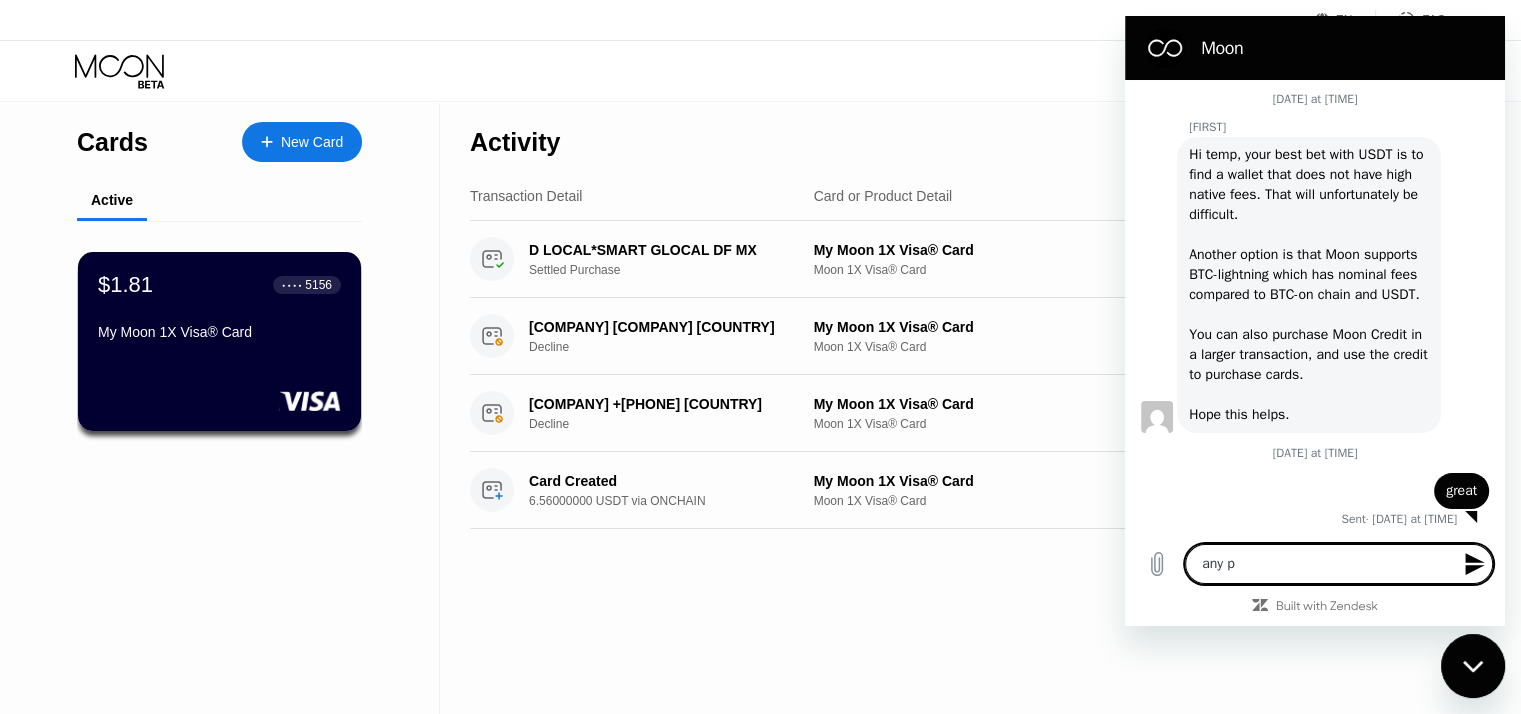 type on "any pl" 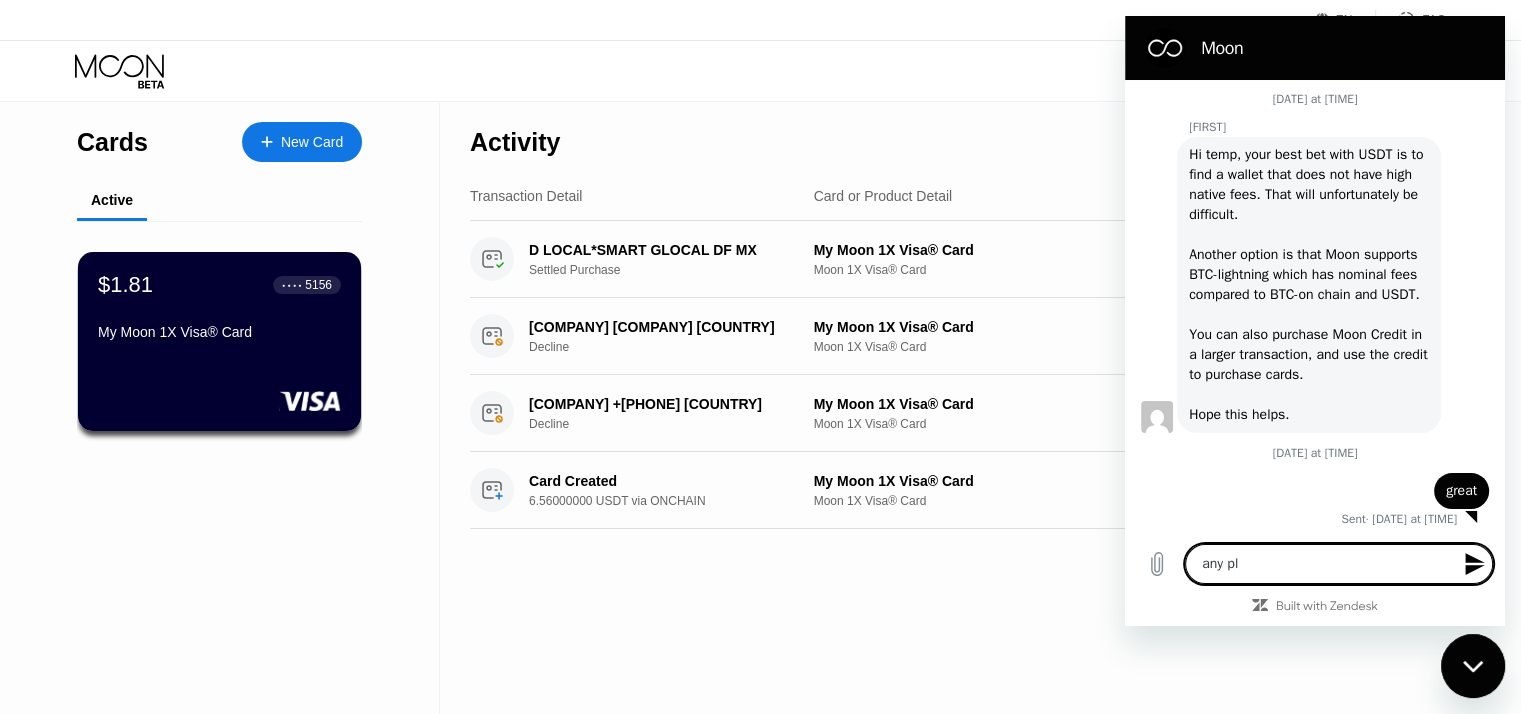 type on "any pla" 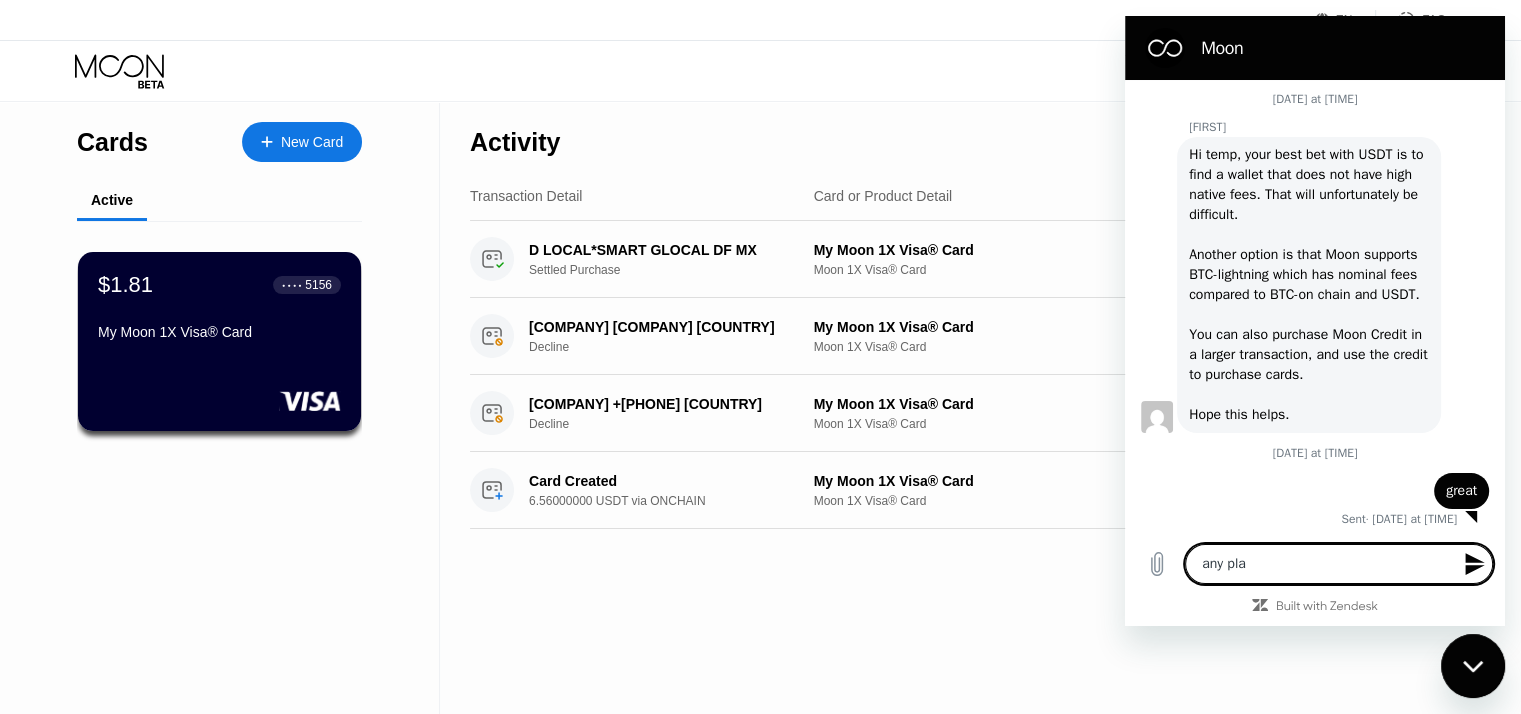 type on "x" 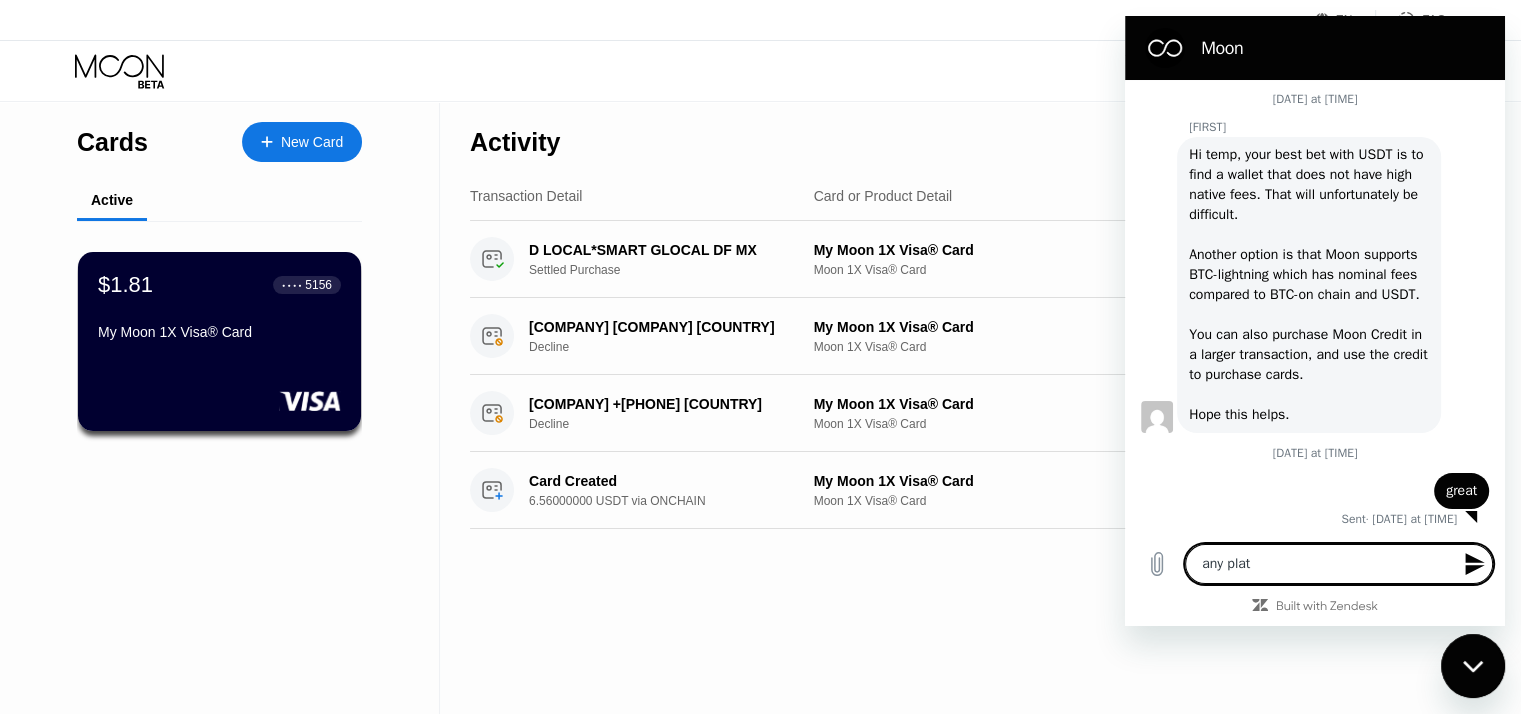 type on "any platf" 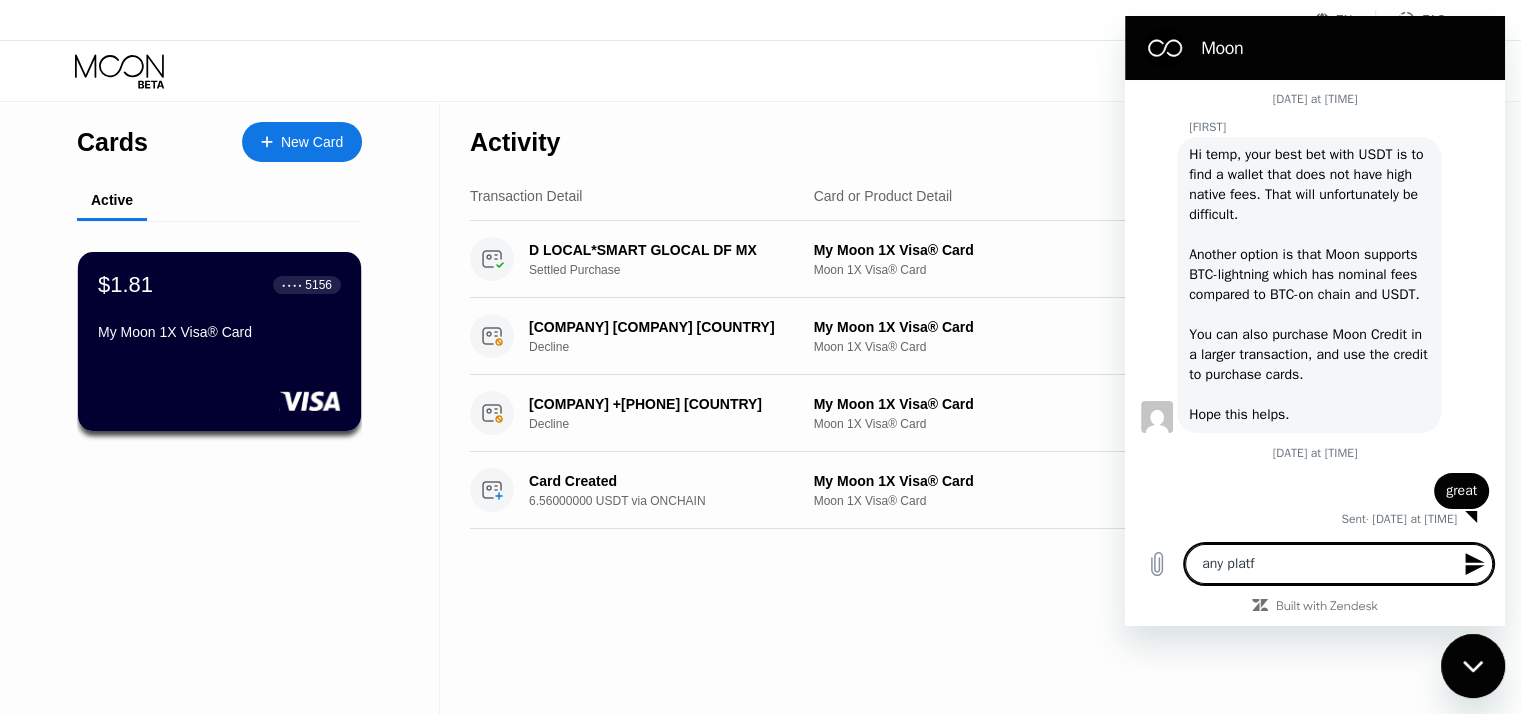 type on "any platfo" 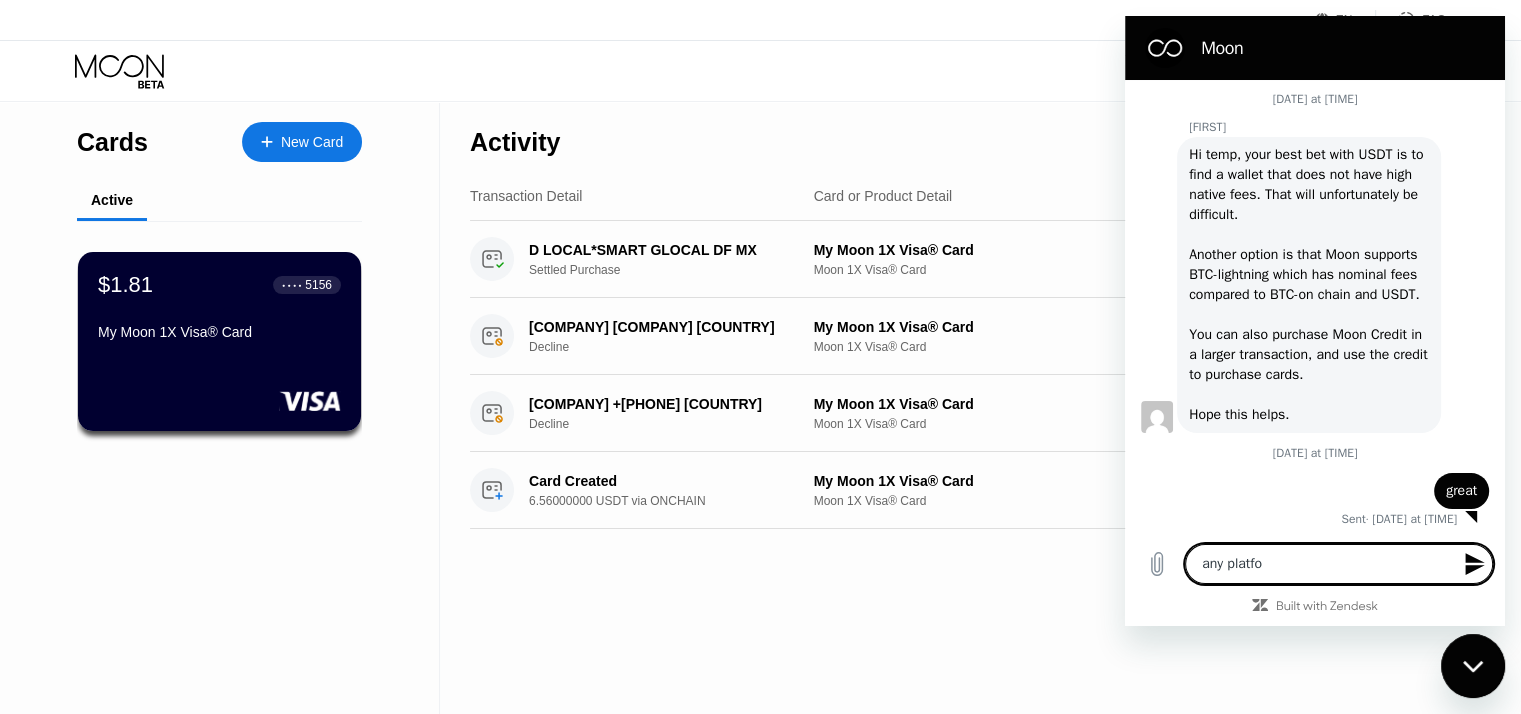 type on "any platfor" 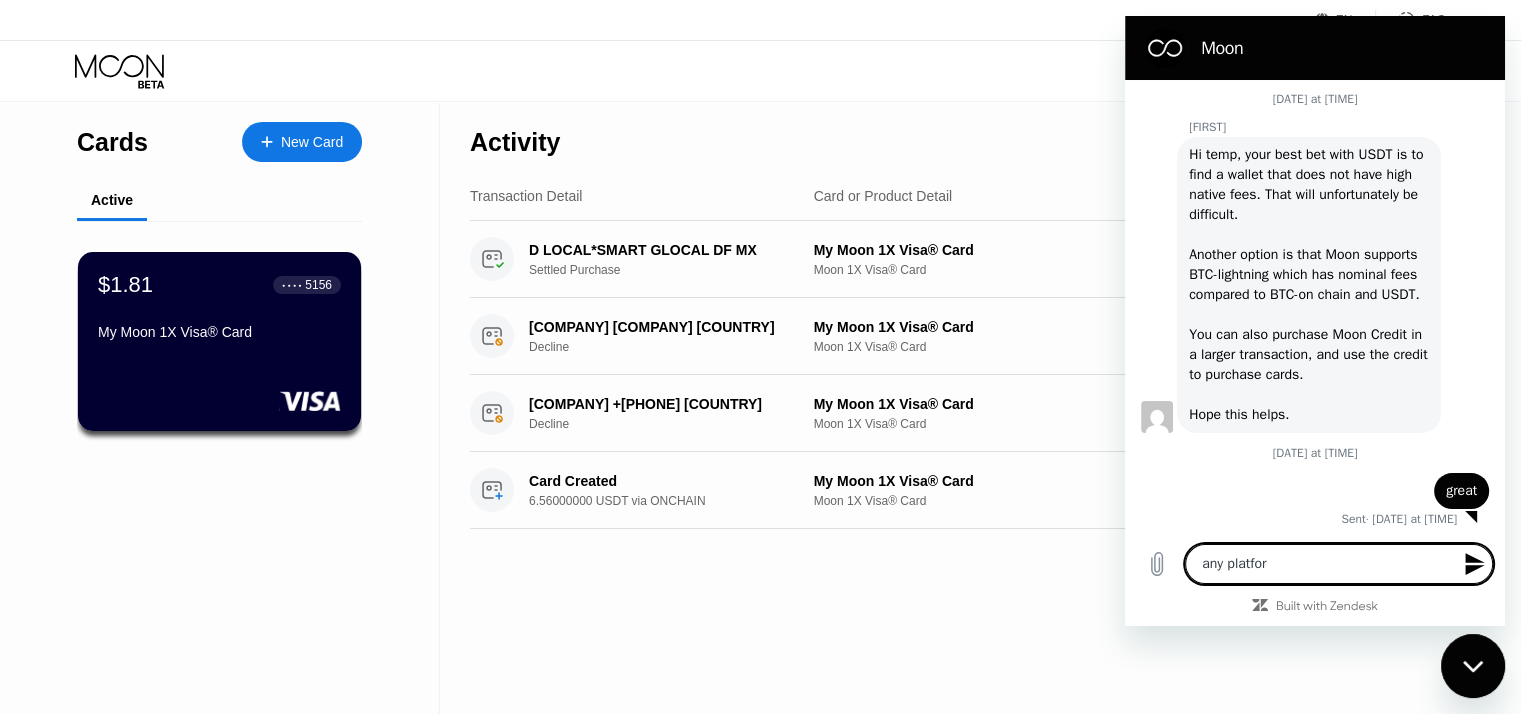 type on "any platform" 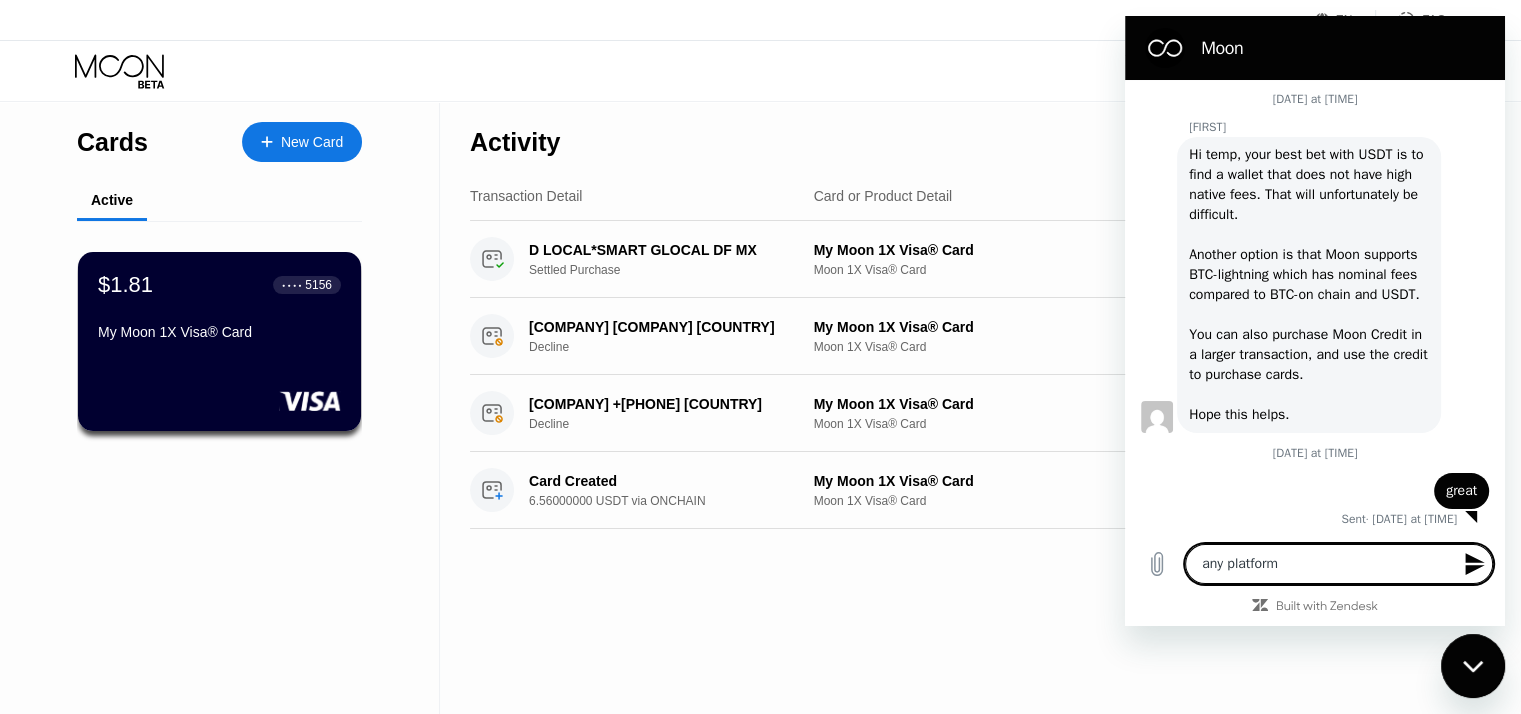 type on "any platforma" 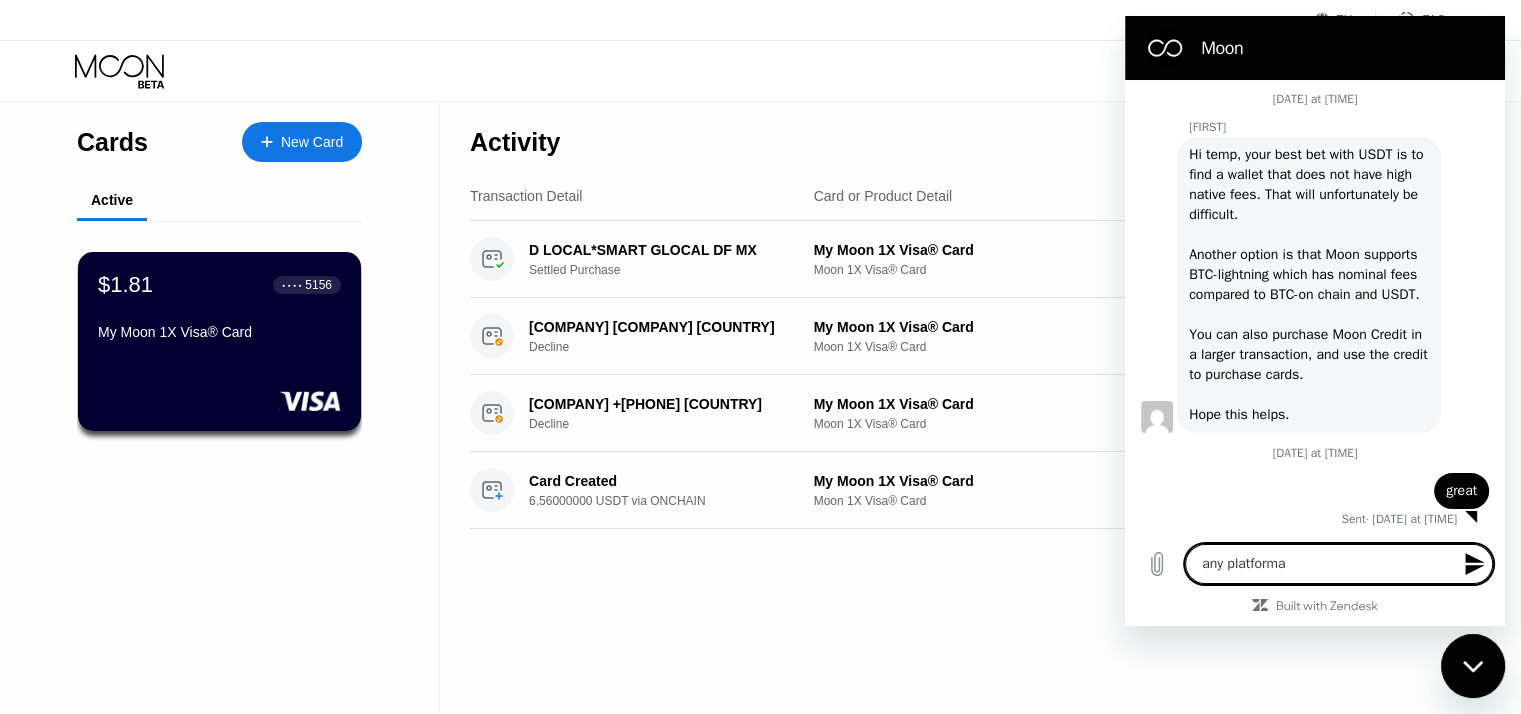 type on "any platform" 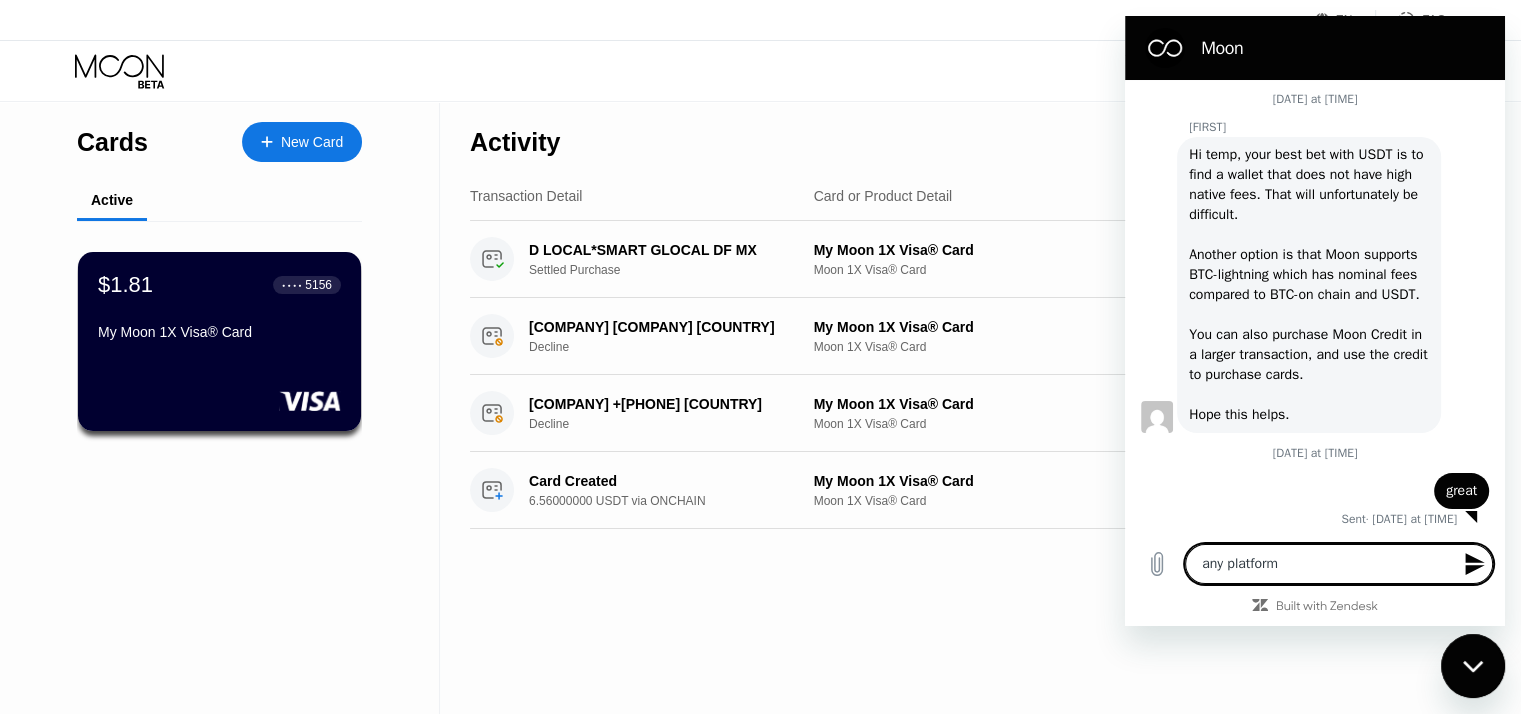type on "any platforms" 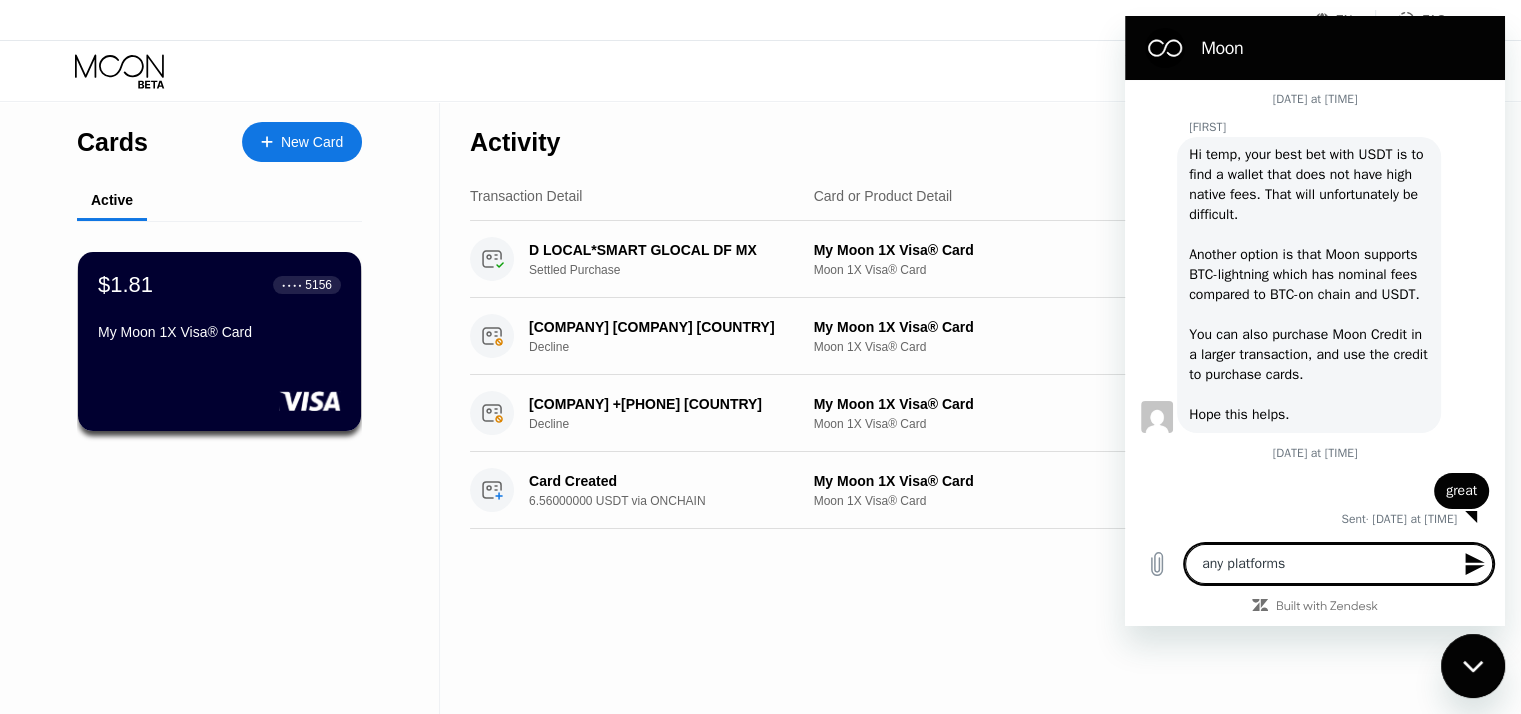 type on "any platforms" 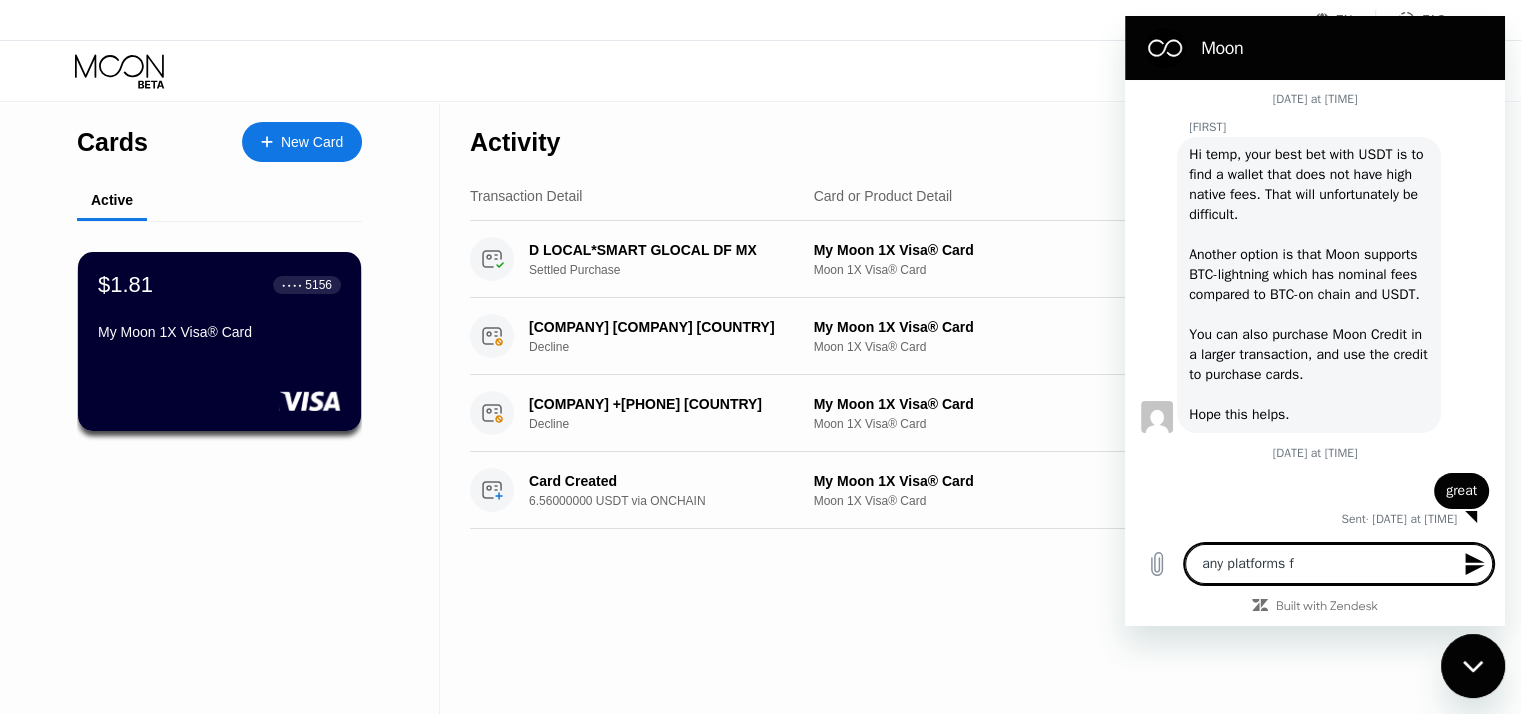 type on "any platforms fo" 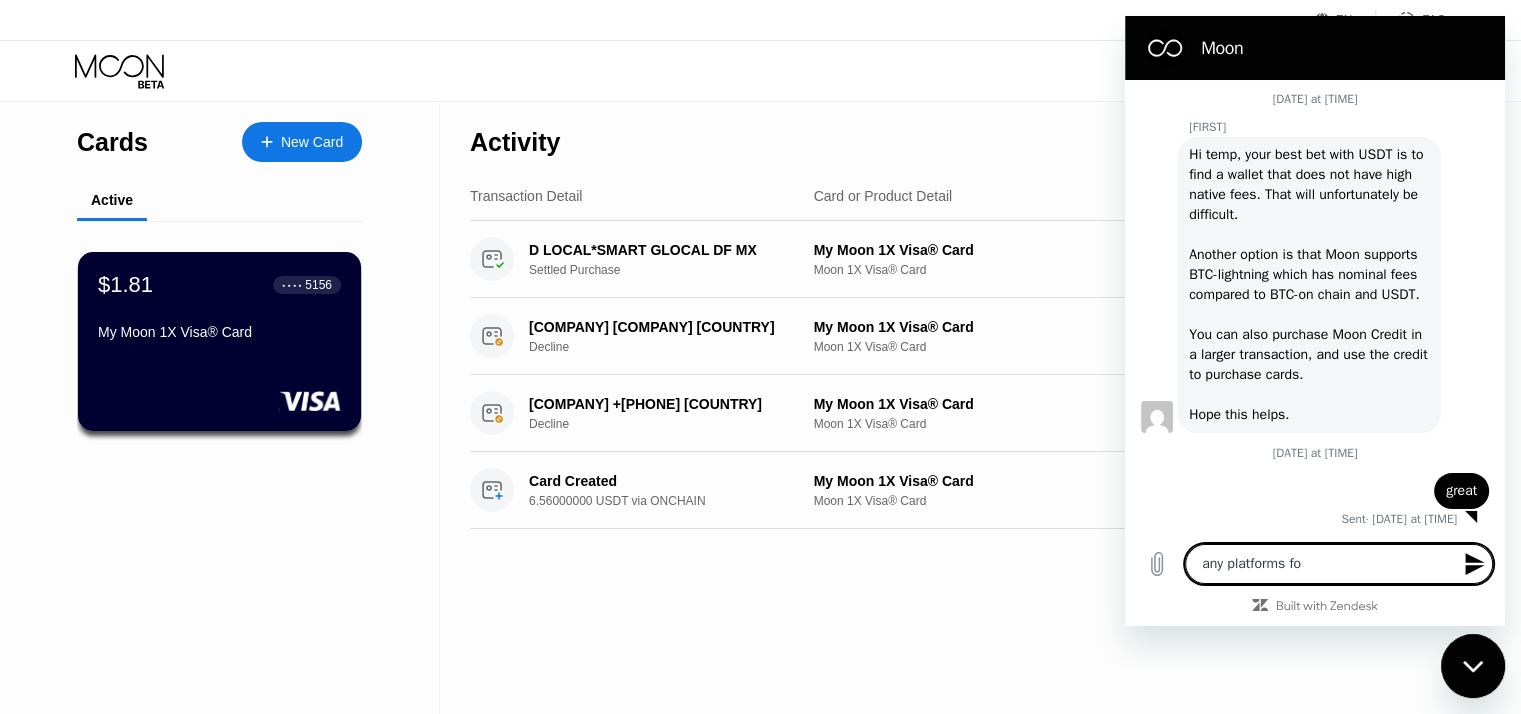 type on "any platforms for" 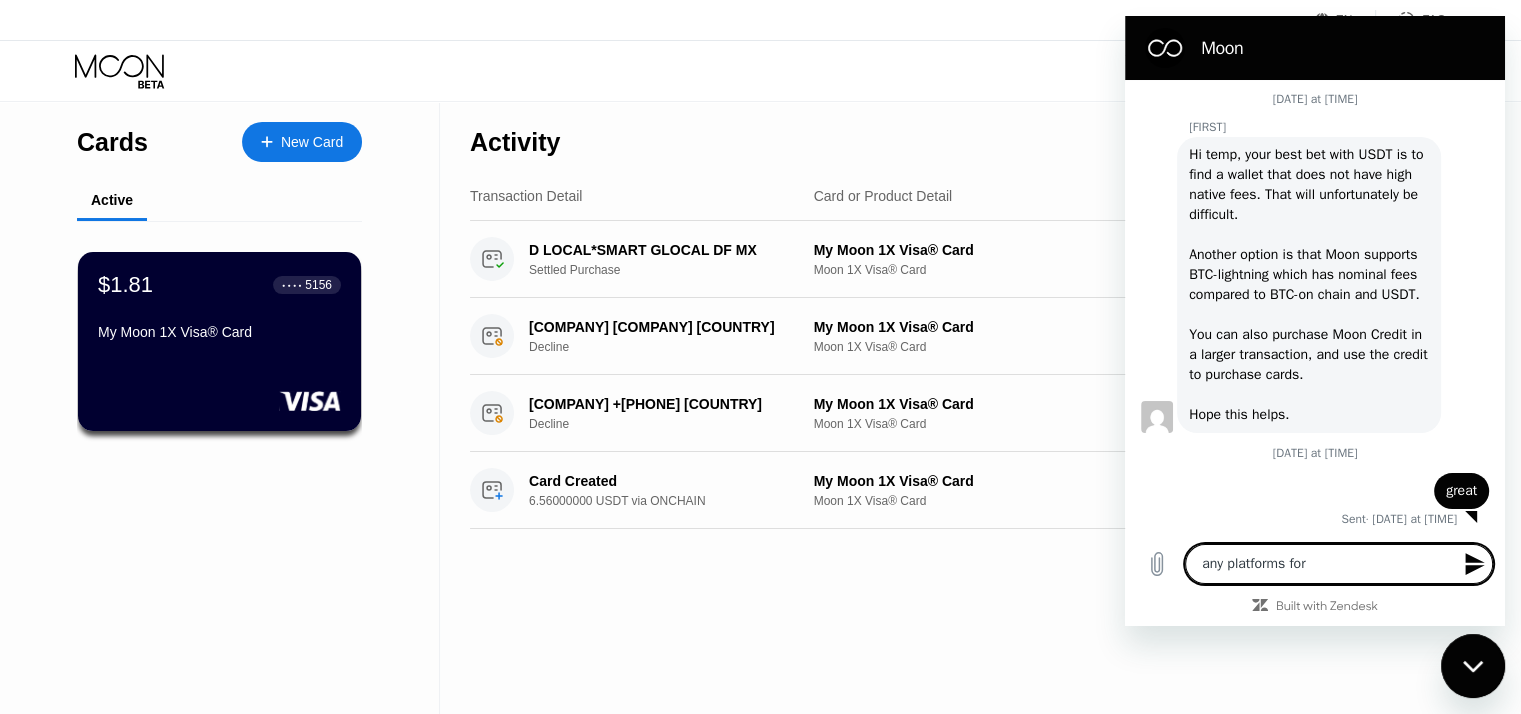 type on "any platforms for" 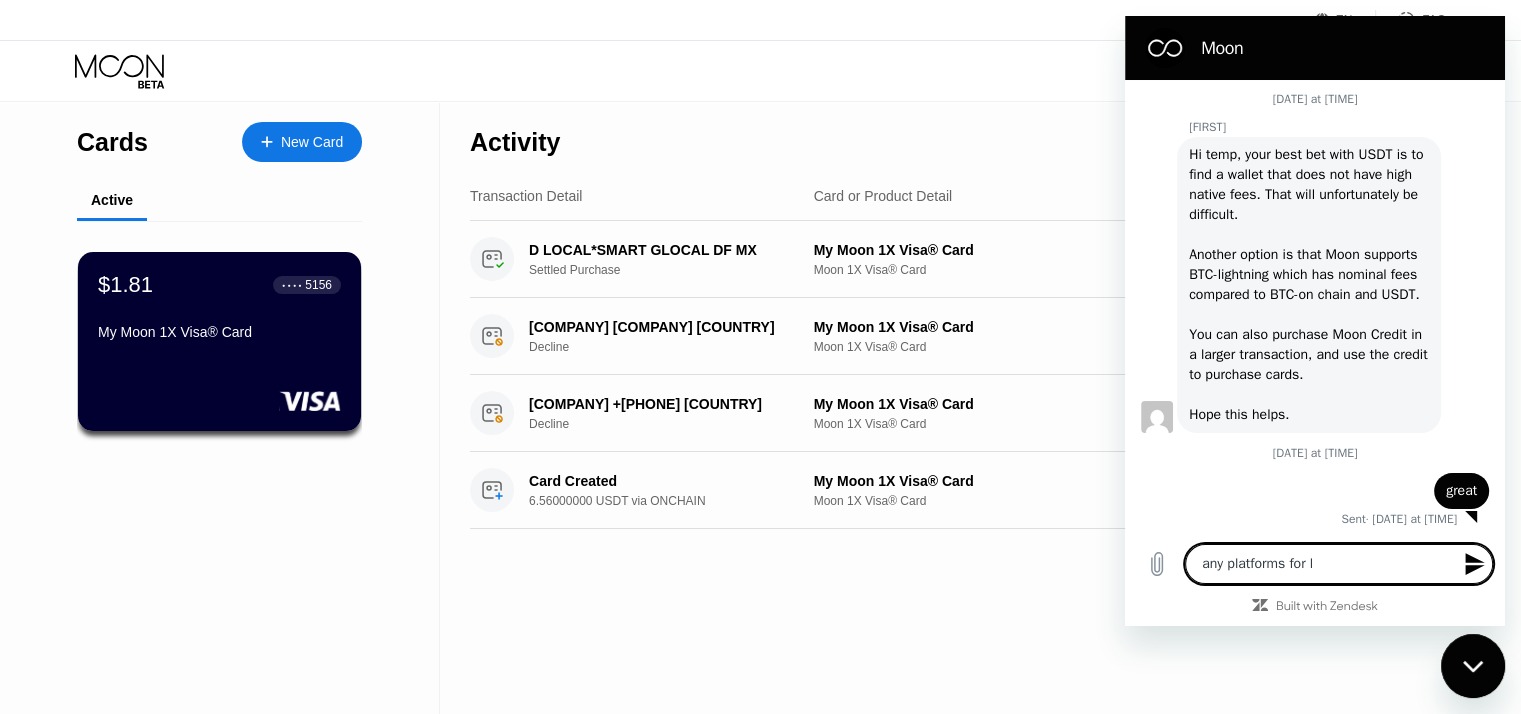 type on "any platforms for li" 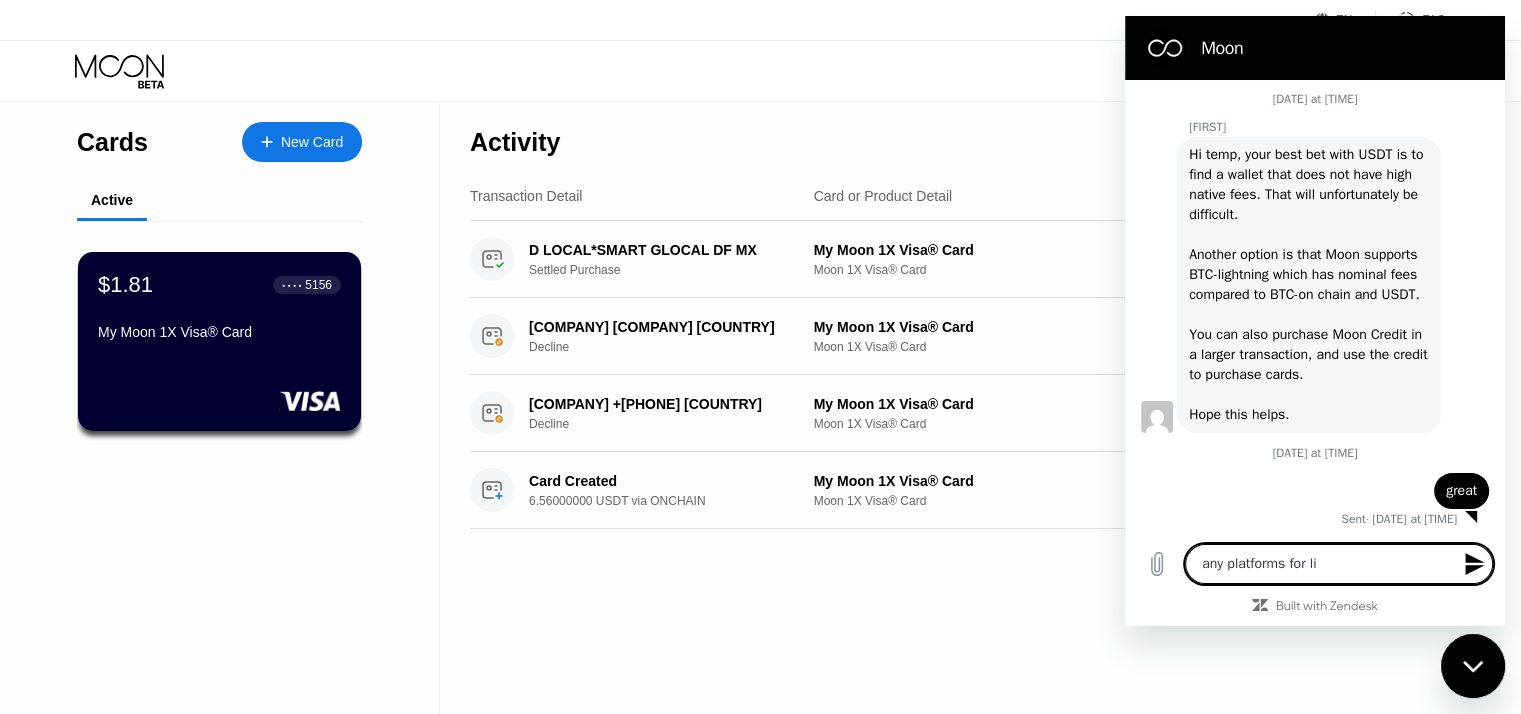 type on "x" 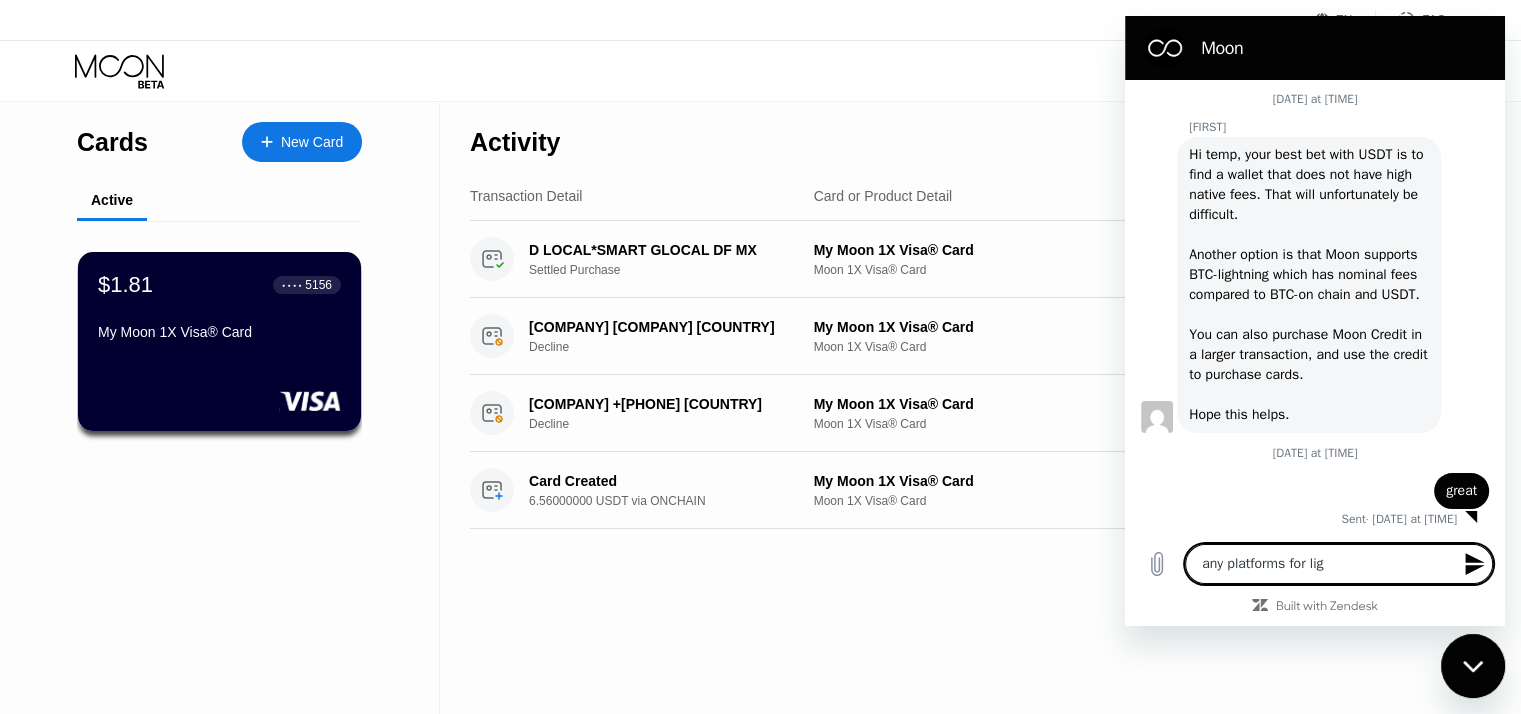 type on "any platforms for ligh" 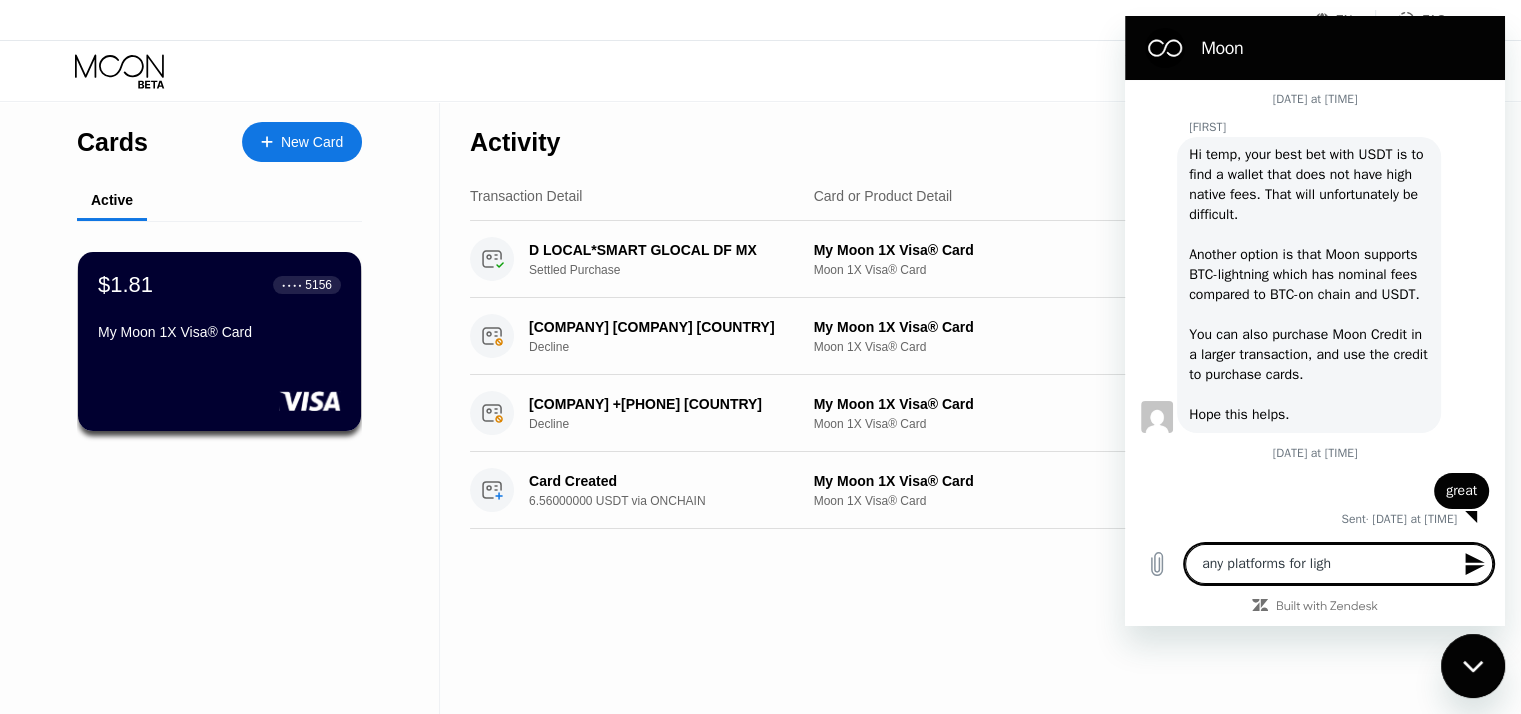 type on "any platforms for light" 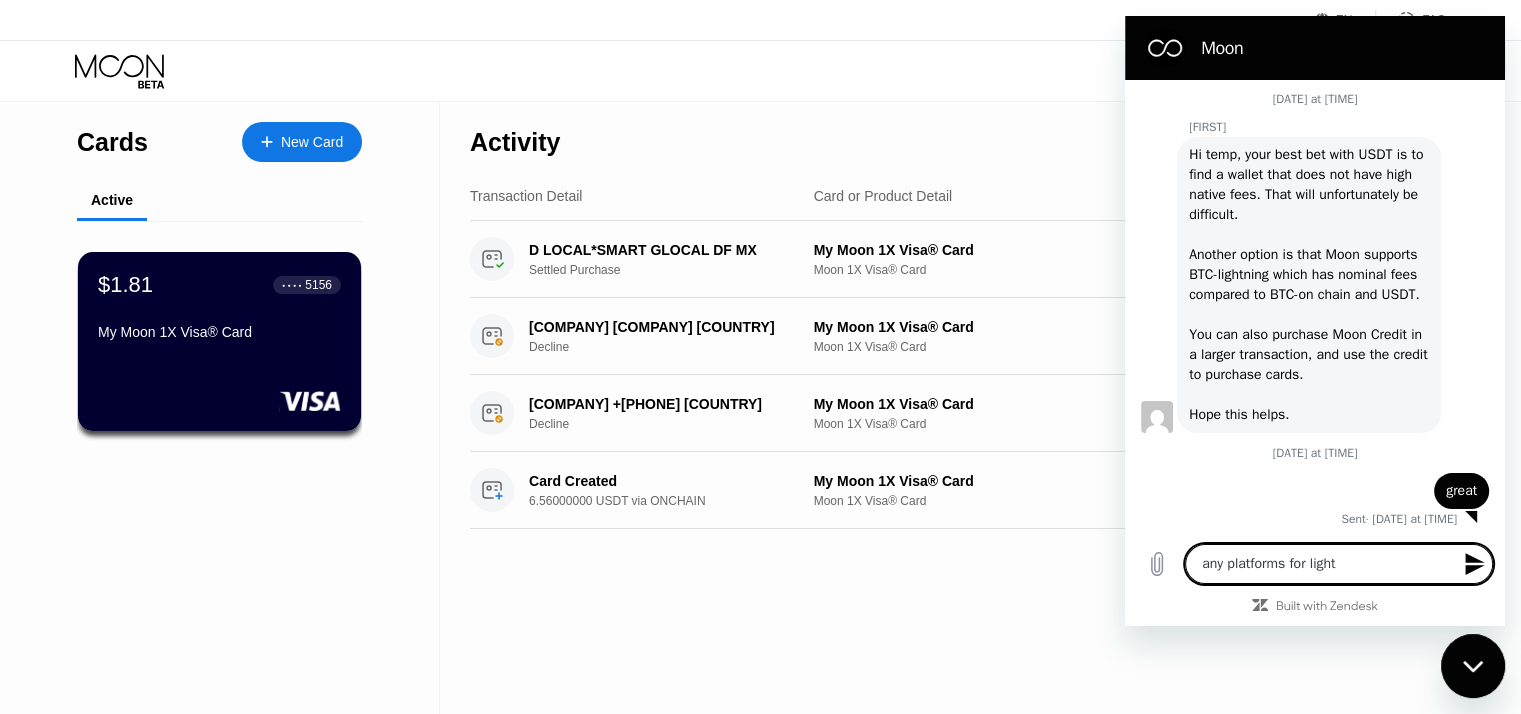 type on "any platforms for lightn" 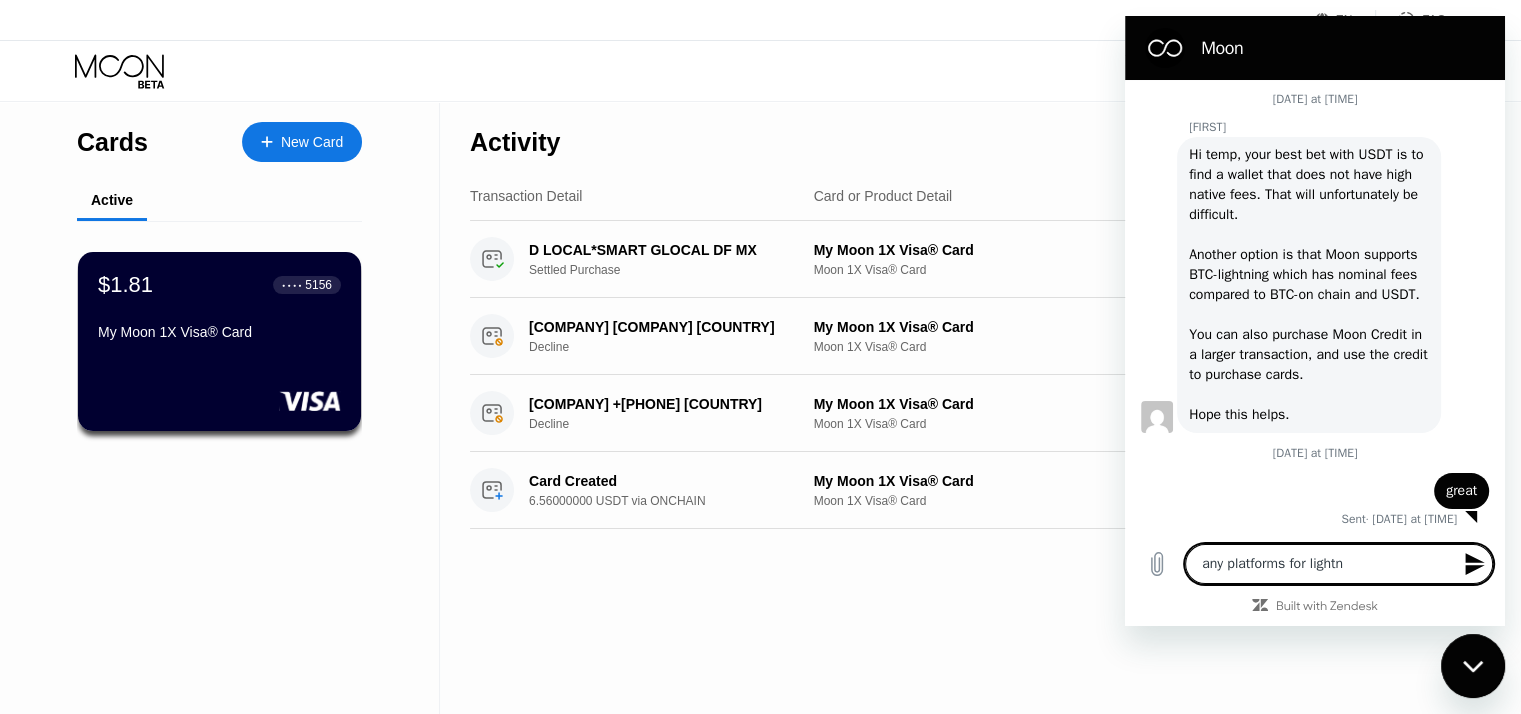 type on "any platforms for lightni" 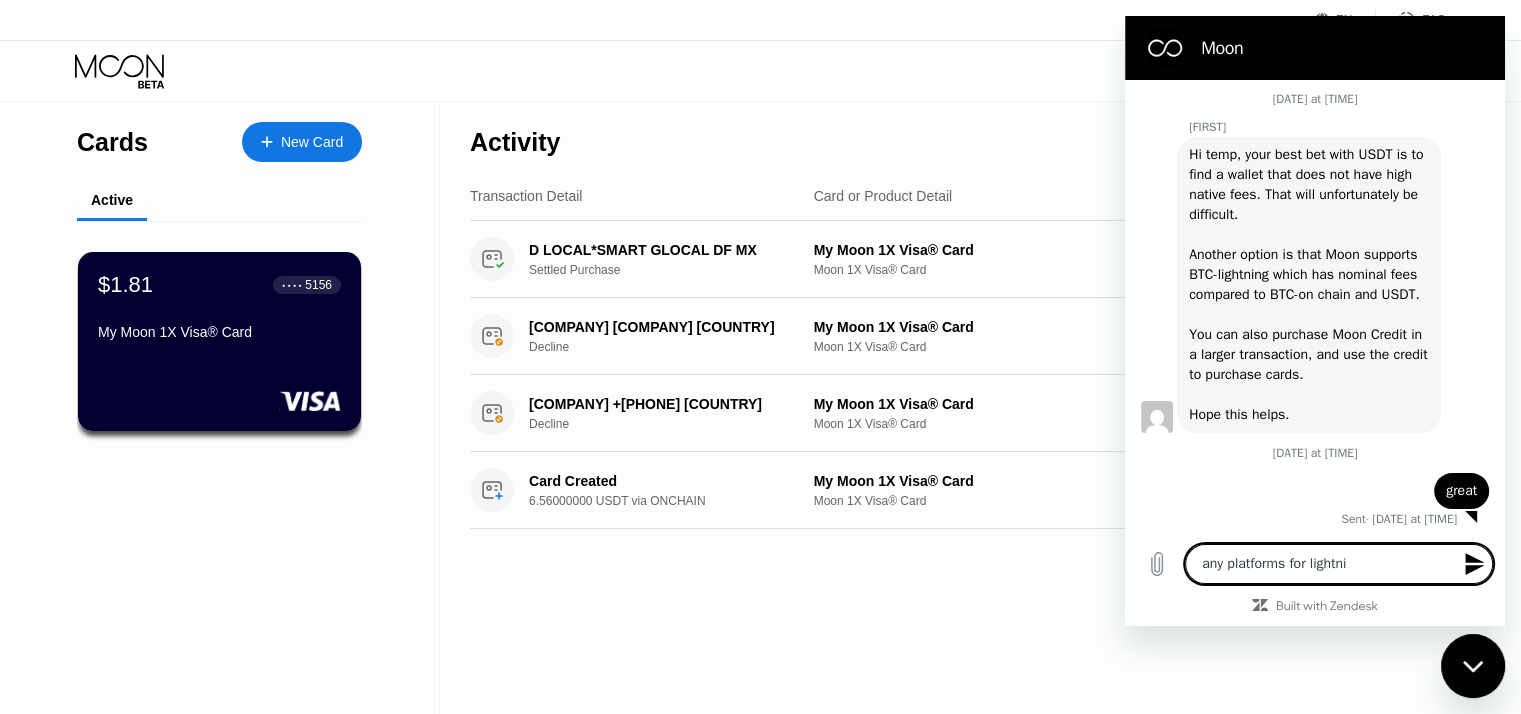 type on "any platforms for lightnin" 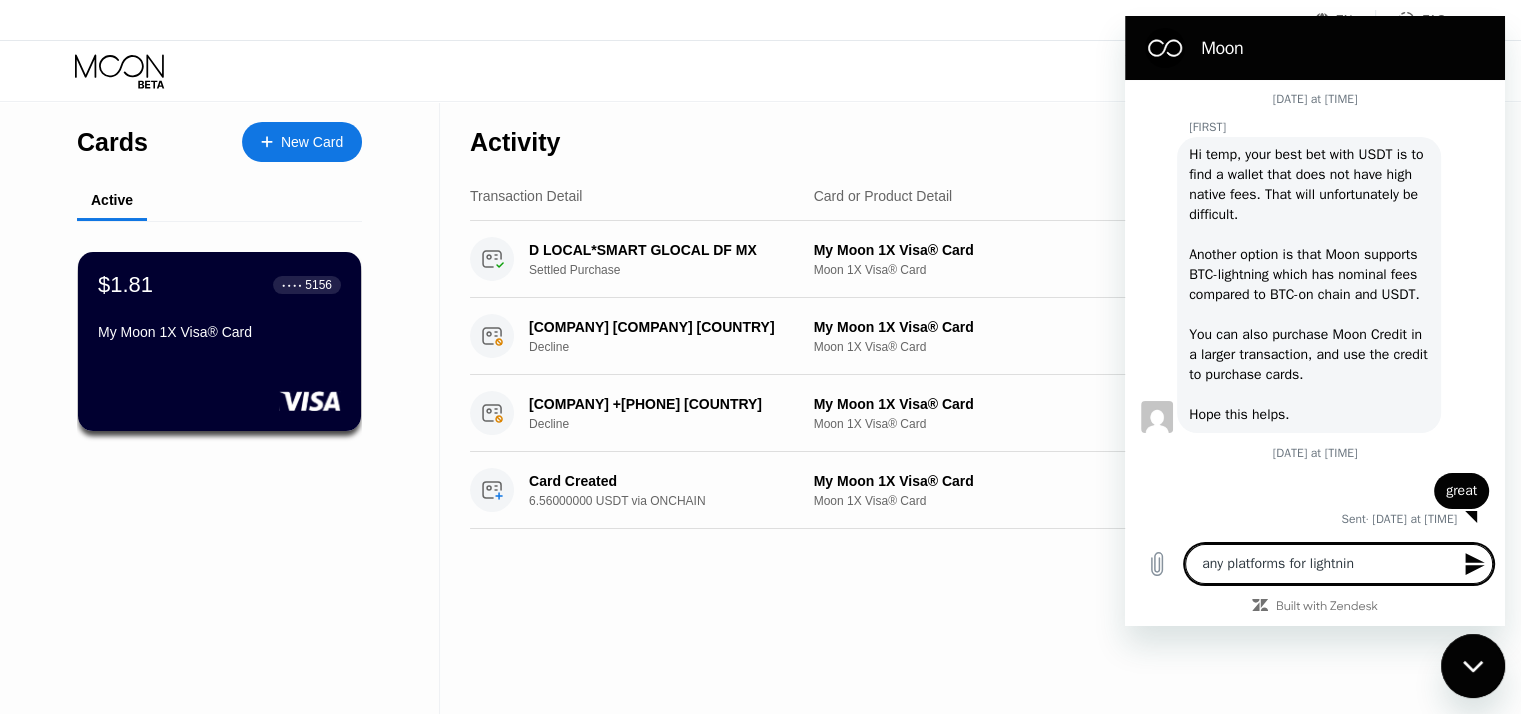 type on "any platforms for lightning" 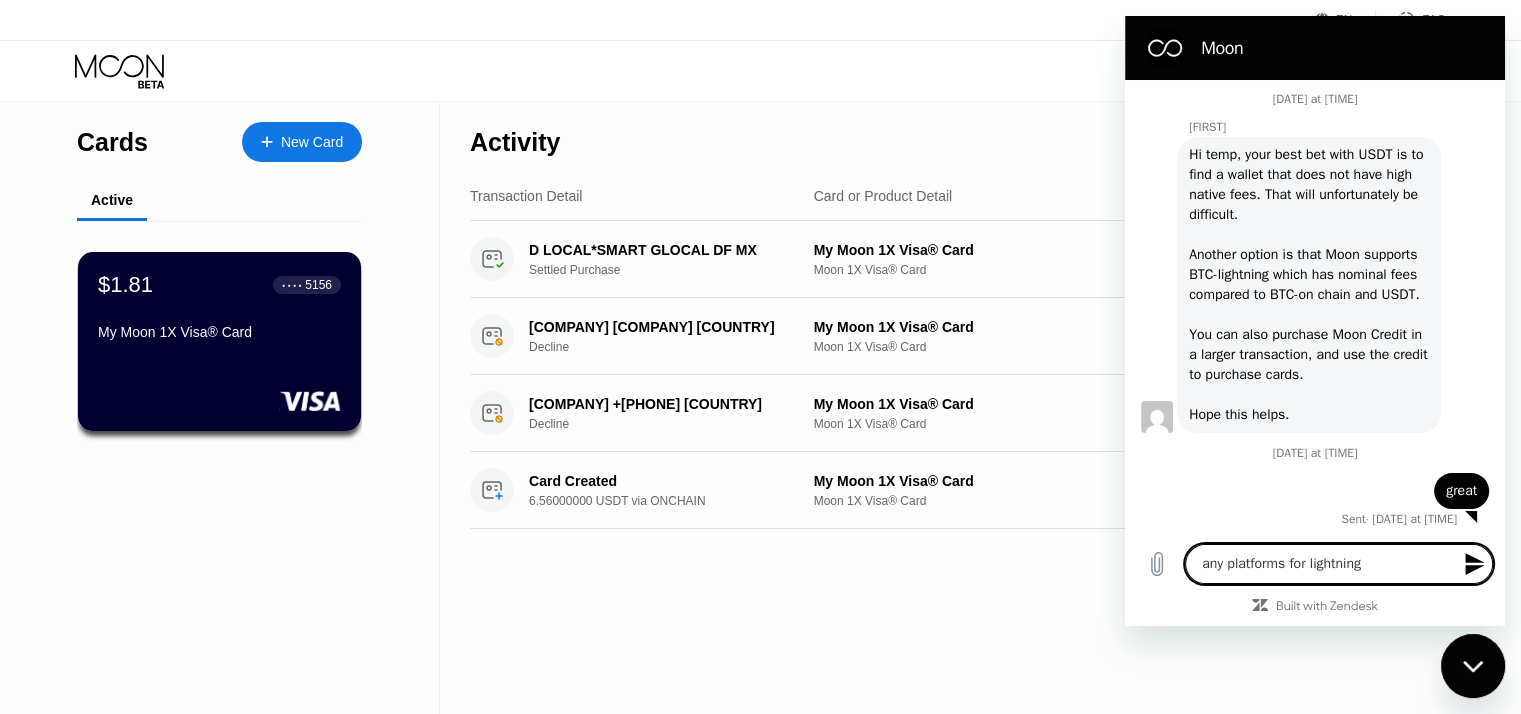 type on "any platforms for lightning" 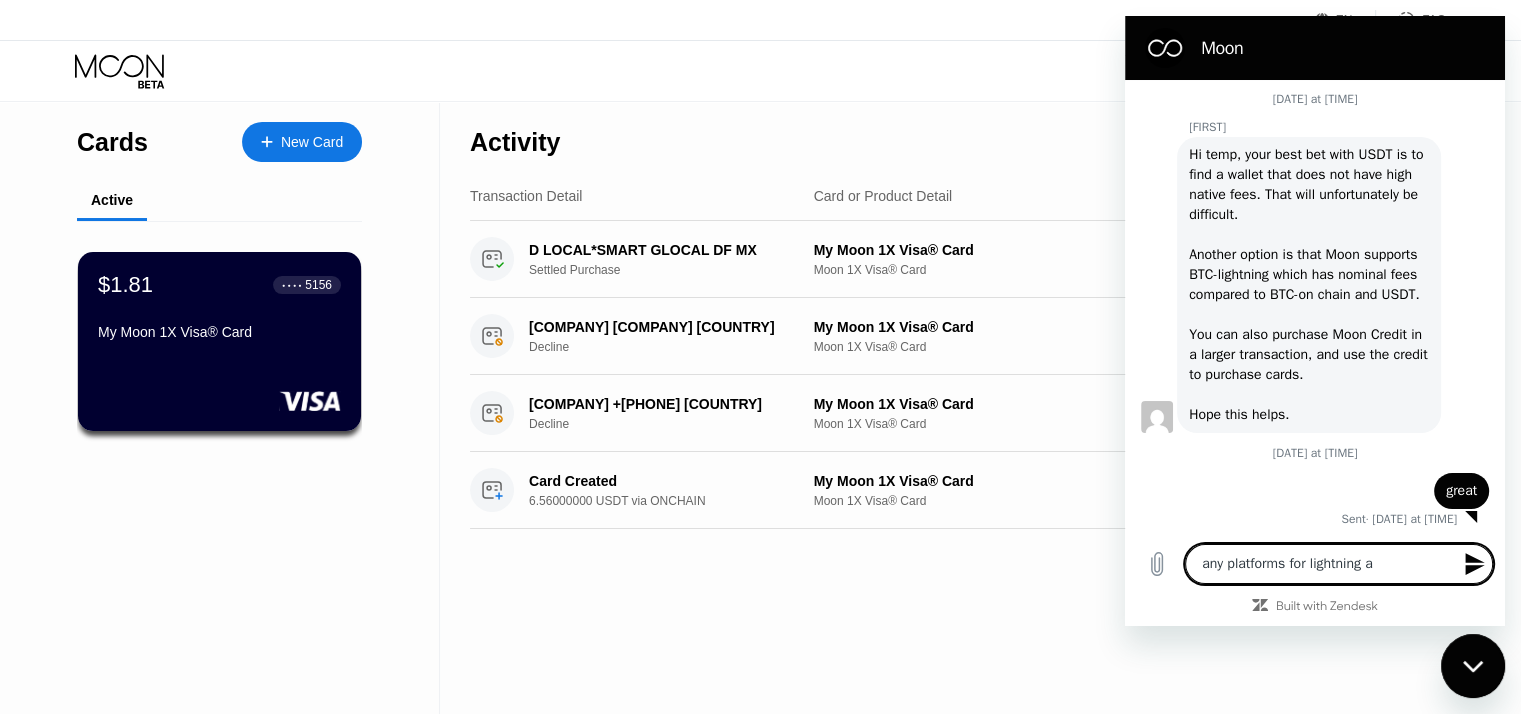 type on "any platforms for lightning an" 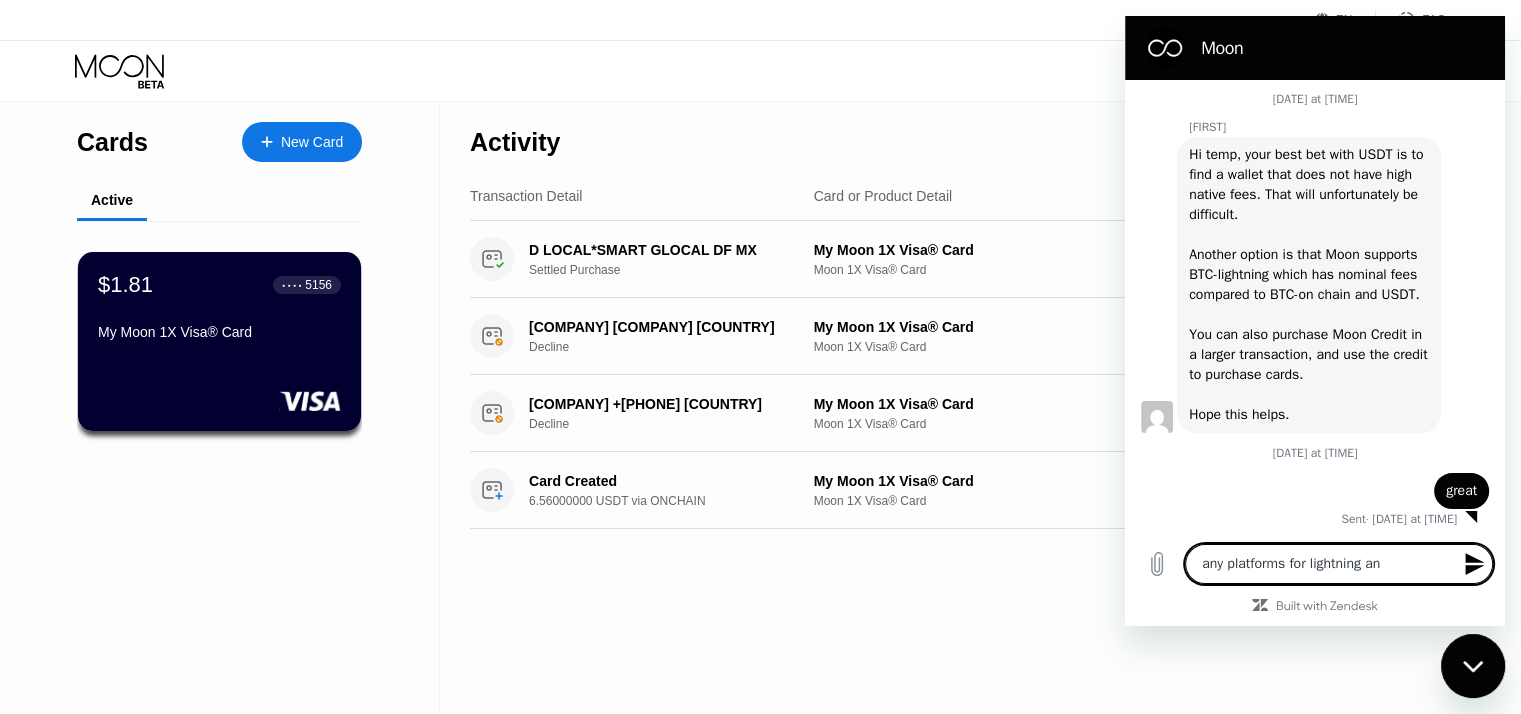 type on "x" 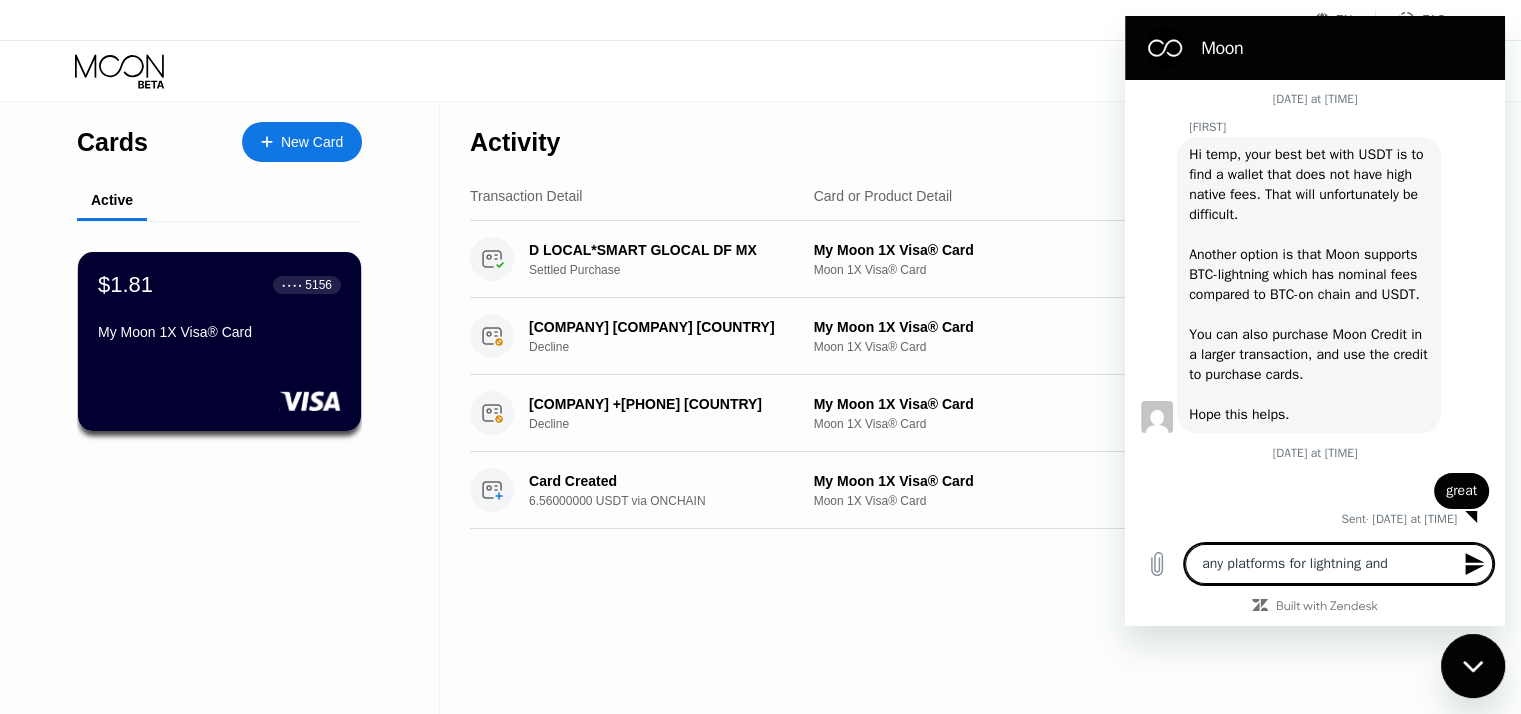 type on "any platforms for lightning and" 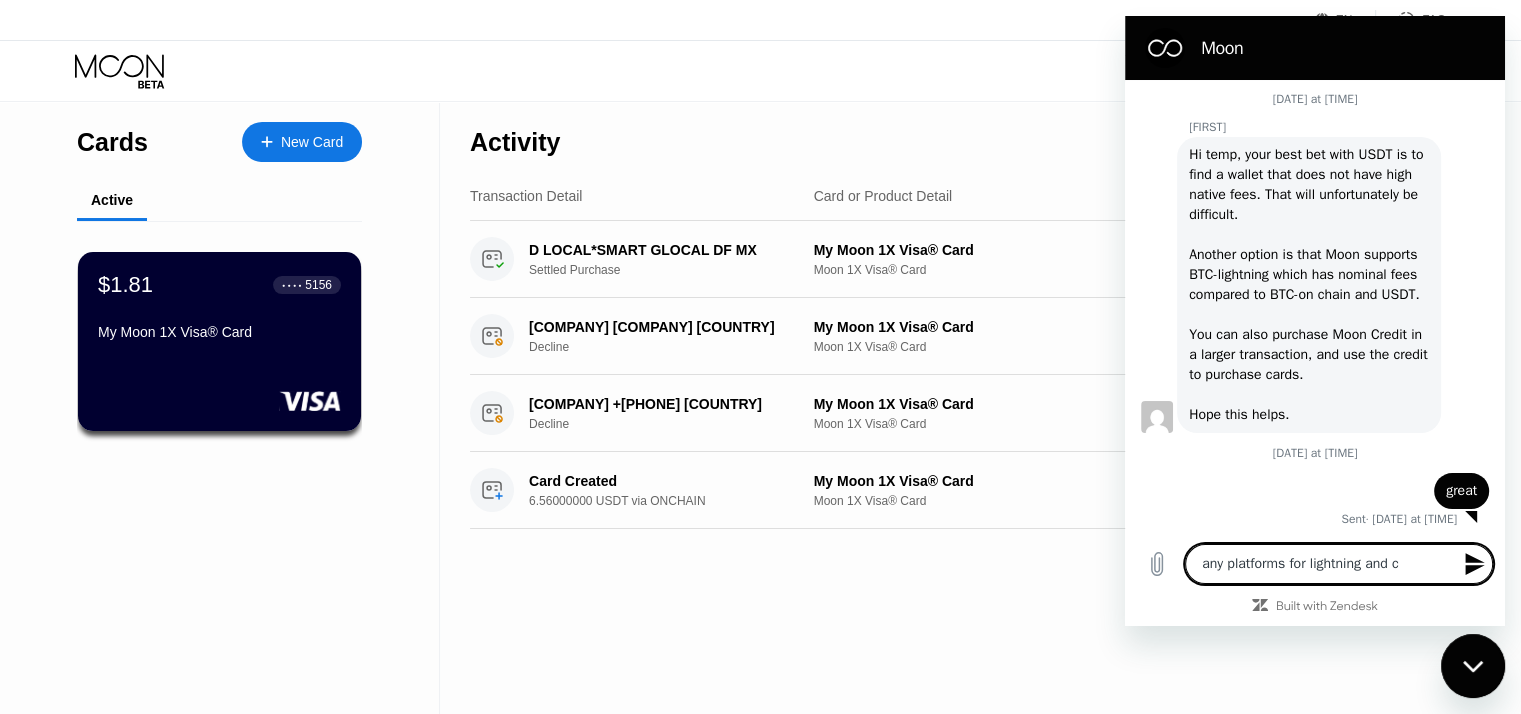 type on "any platforms for lightning and ca" 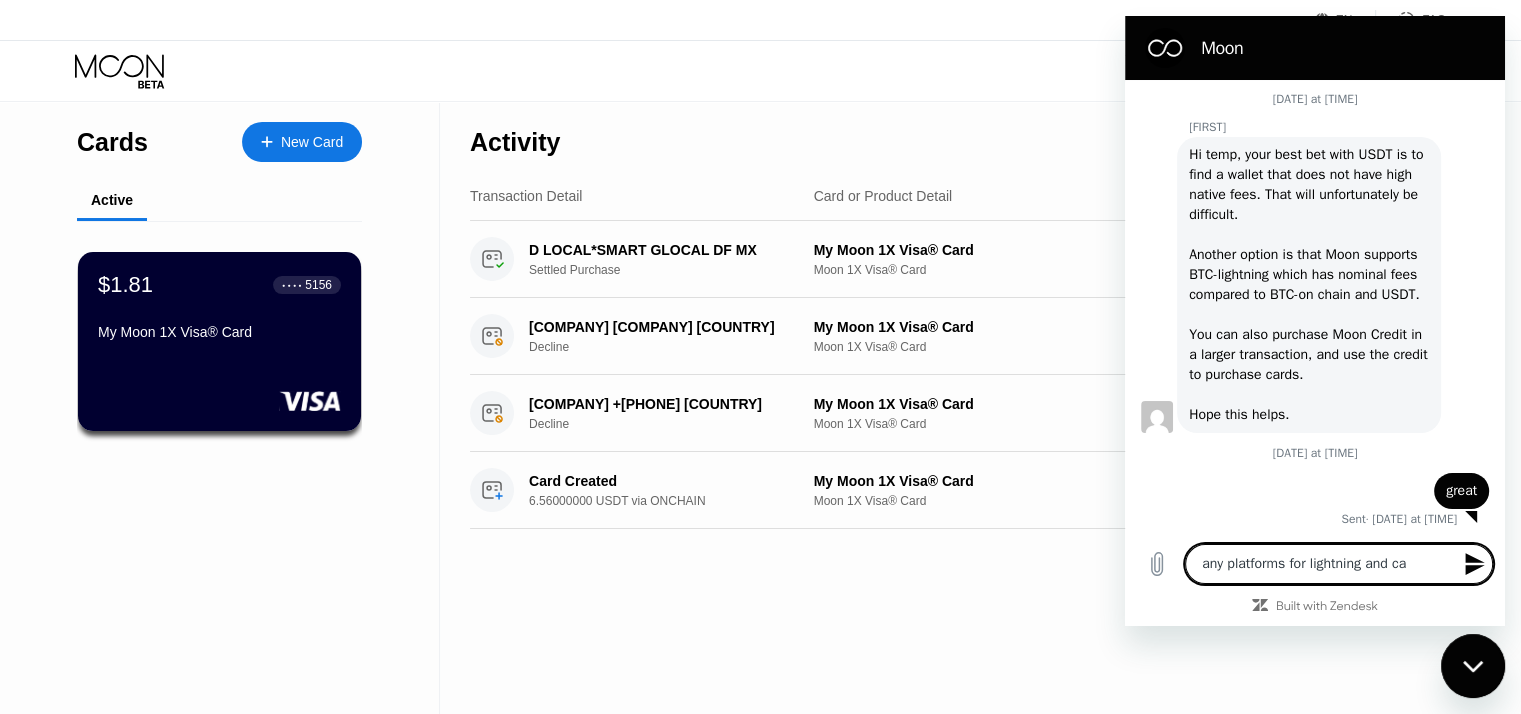 type on "any platforms for lightning and can" 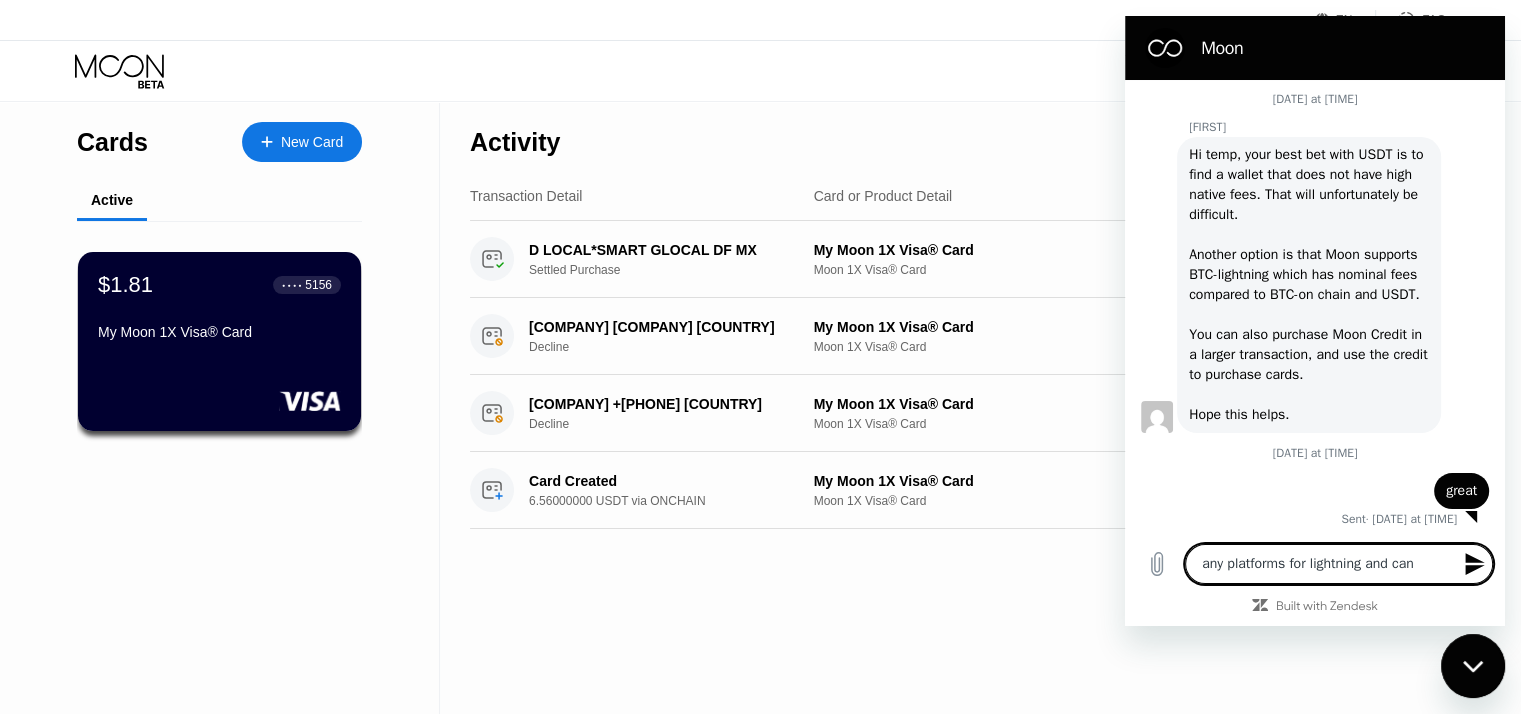 type on "any platforms for lightning and can" 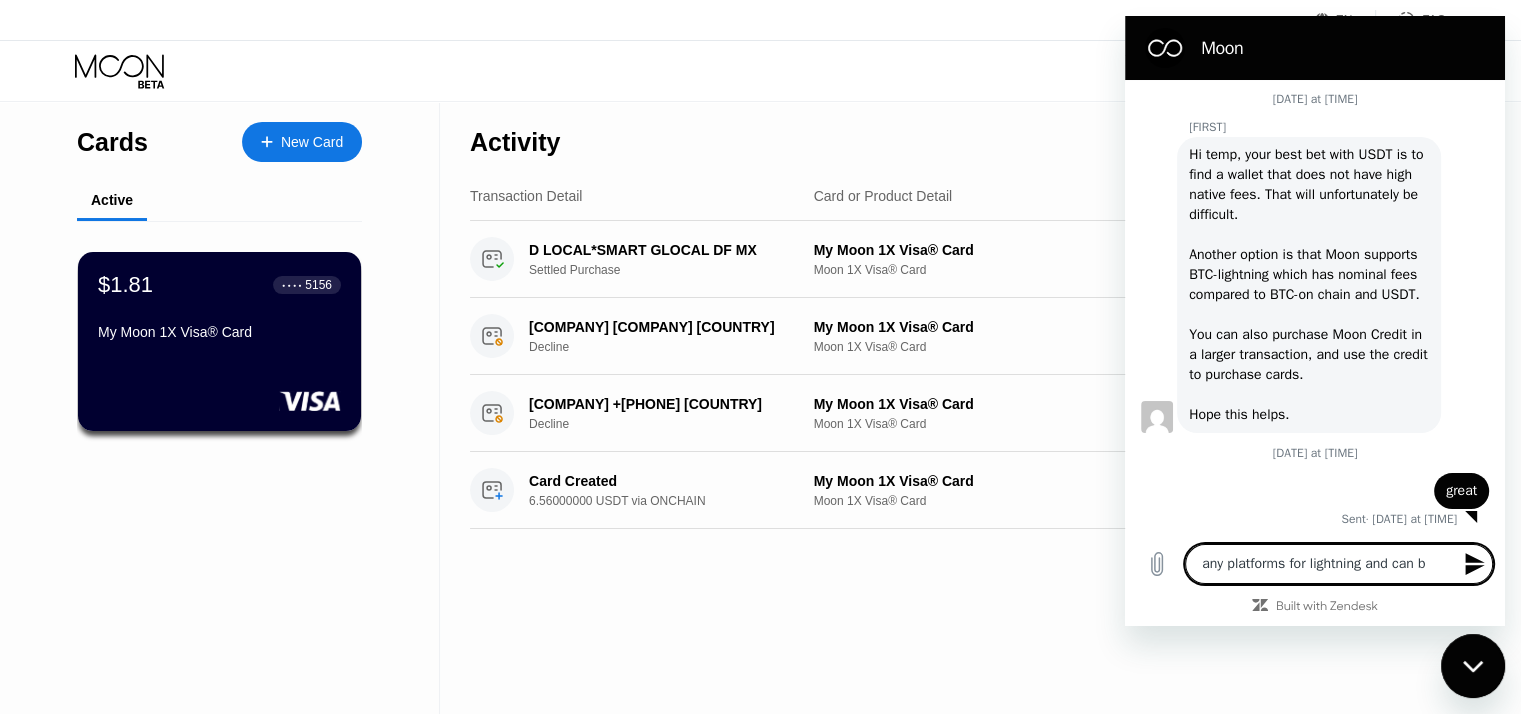 type on "x" 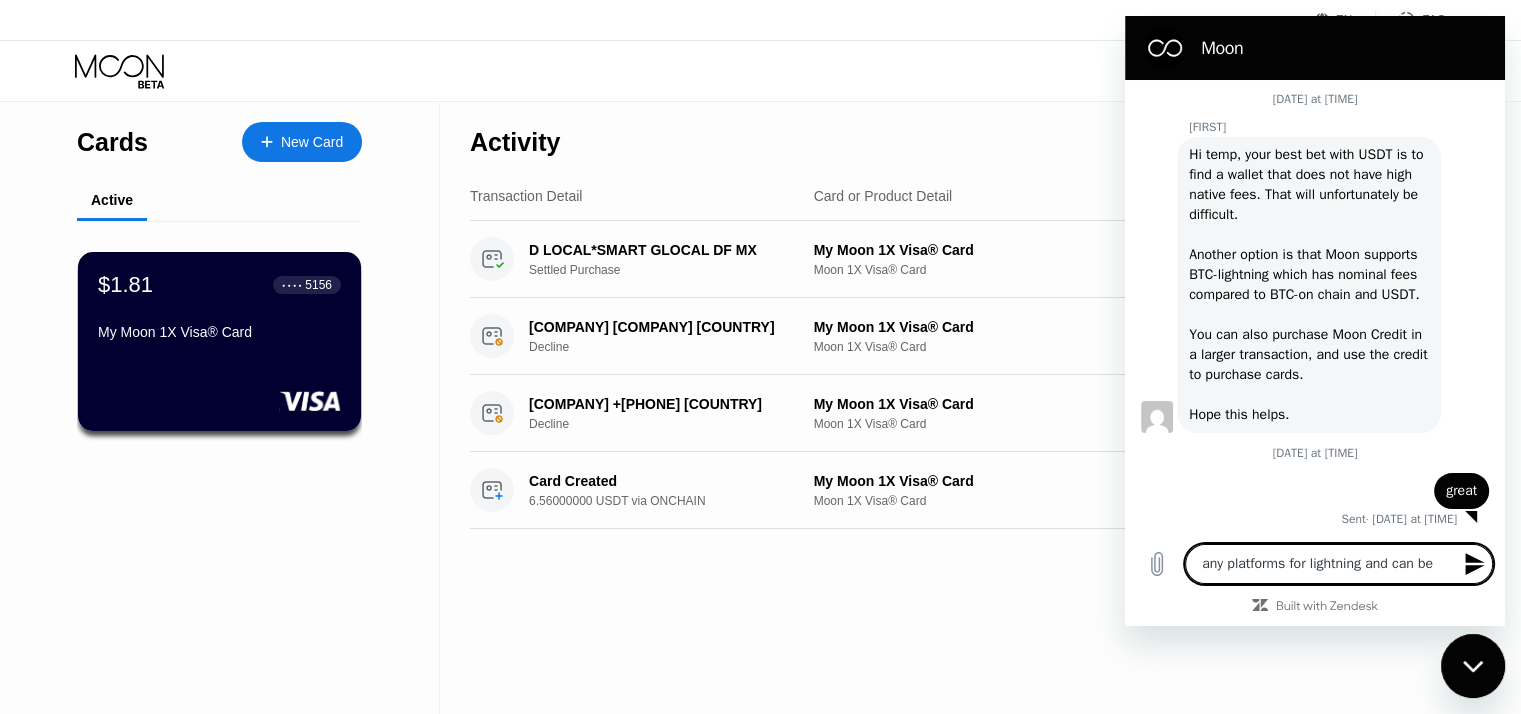 type on "x" 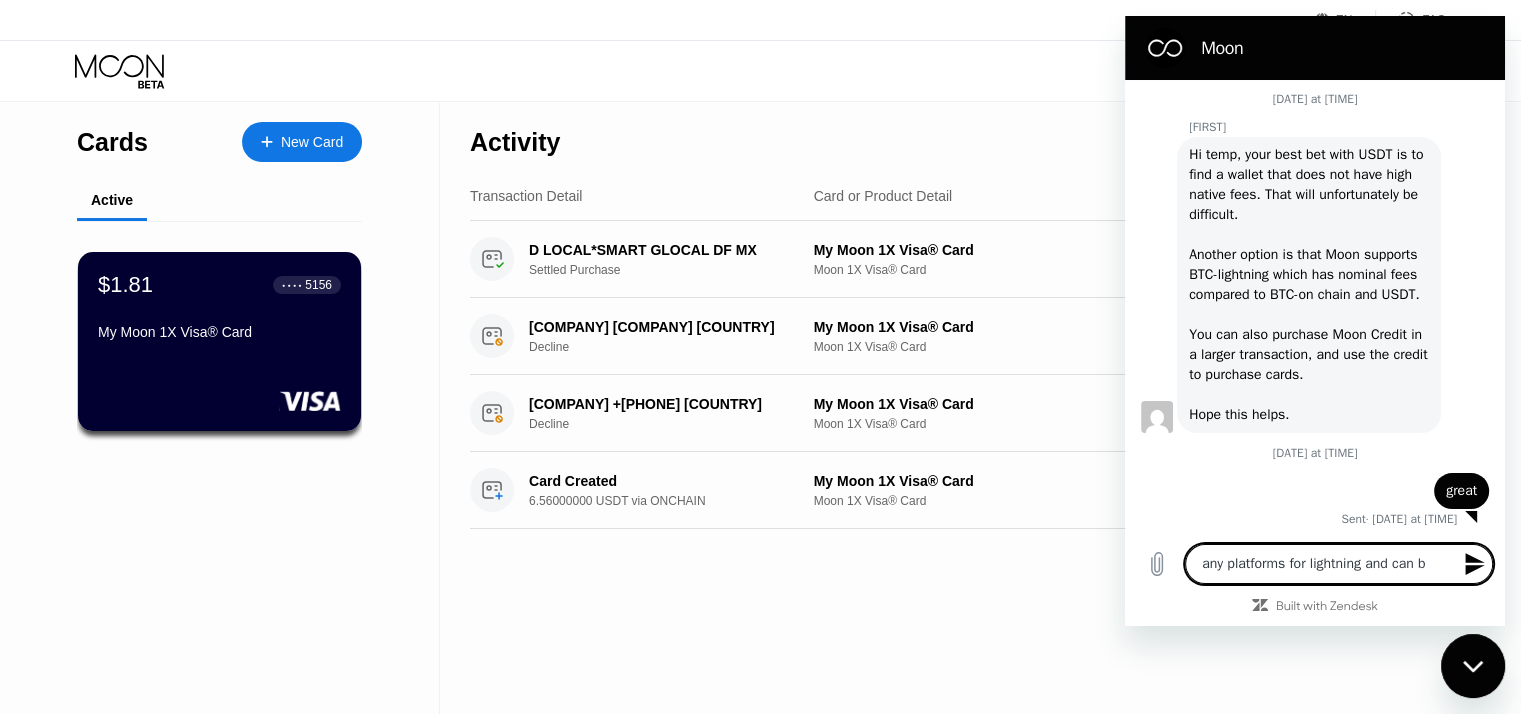 type on "any platforms for lightning and can" 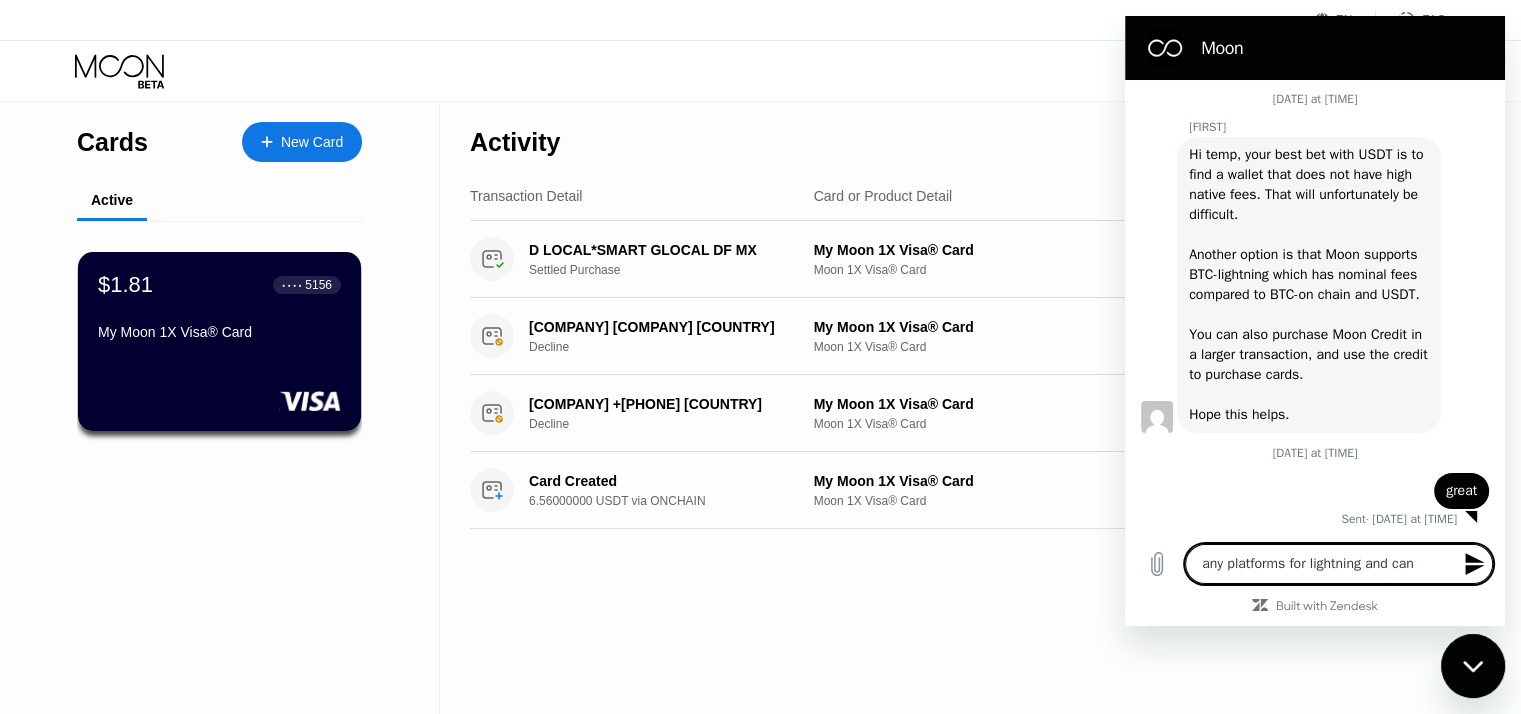 type on "x" 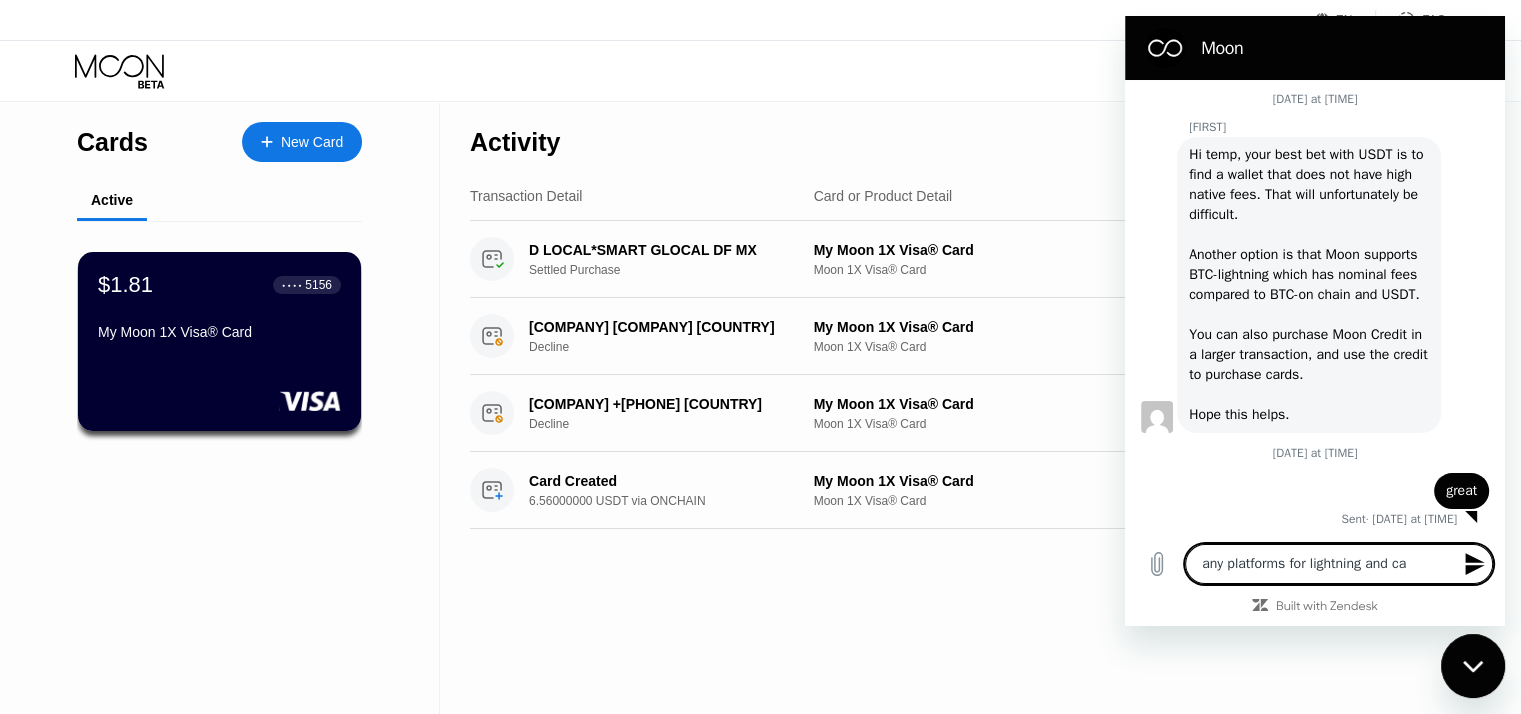 type on "any platforms for lightning and c" 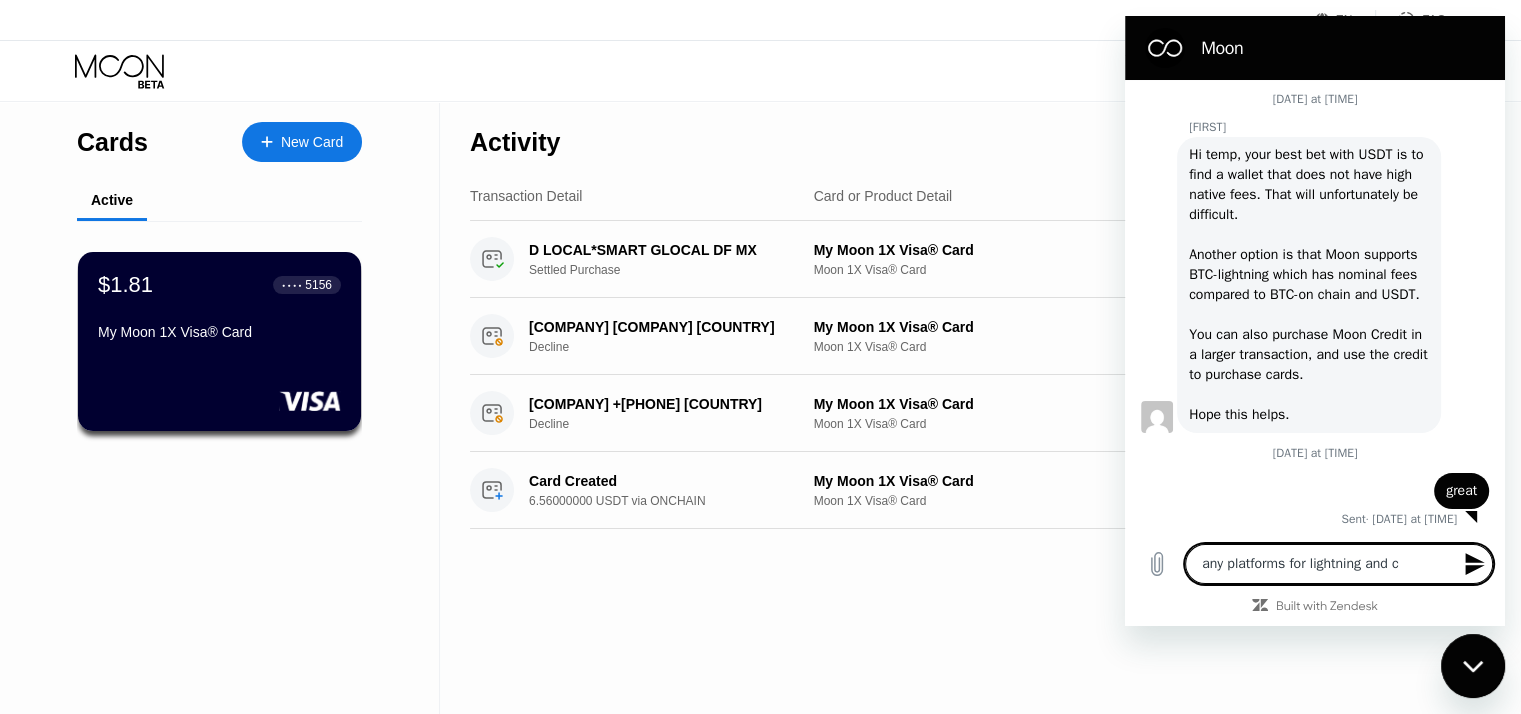 type on "any platforms for lightning and" 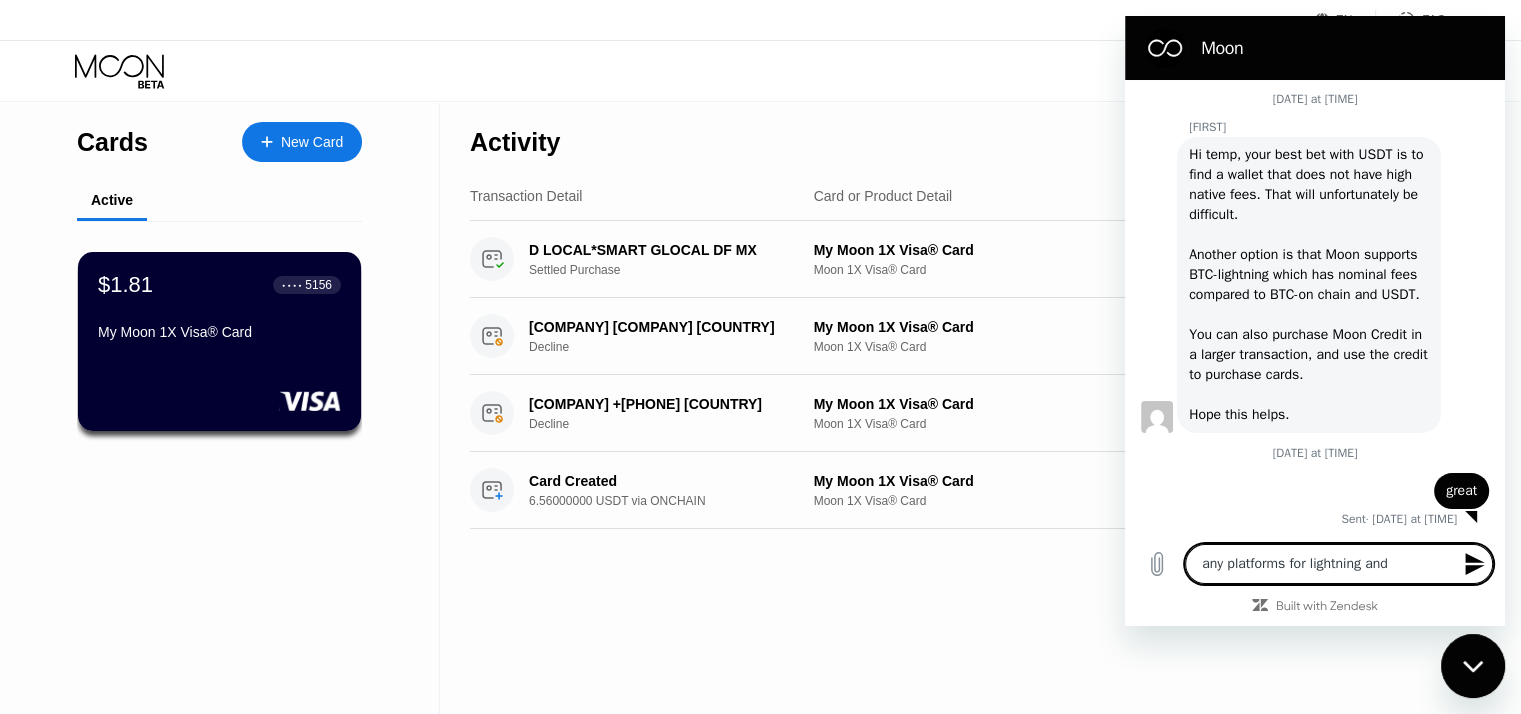 type on "any platforms for lightning and i" 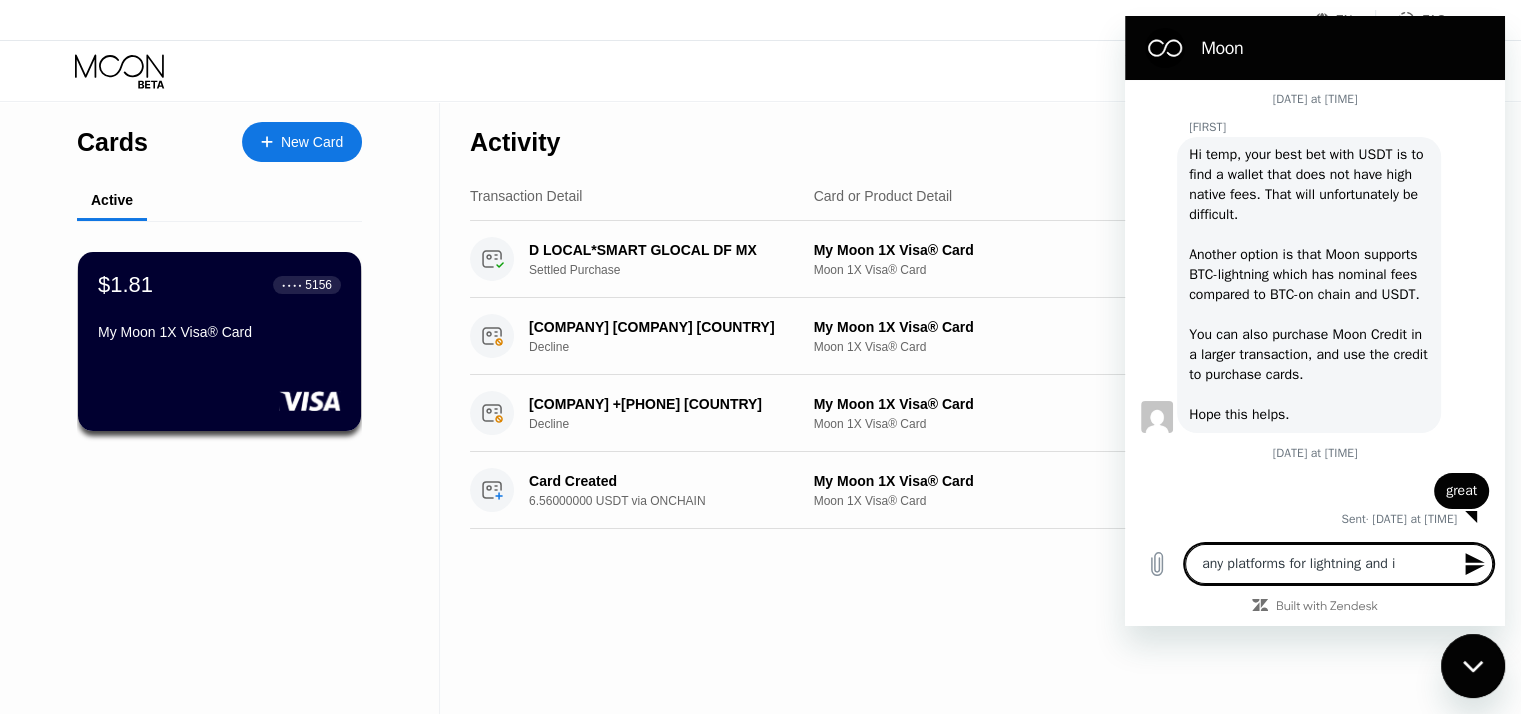 type on "any platforms for lightning and i" 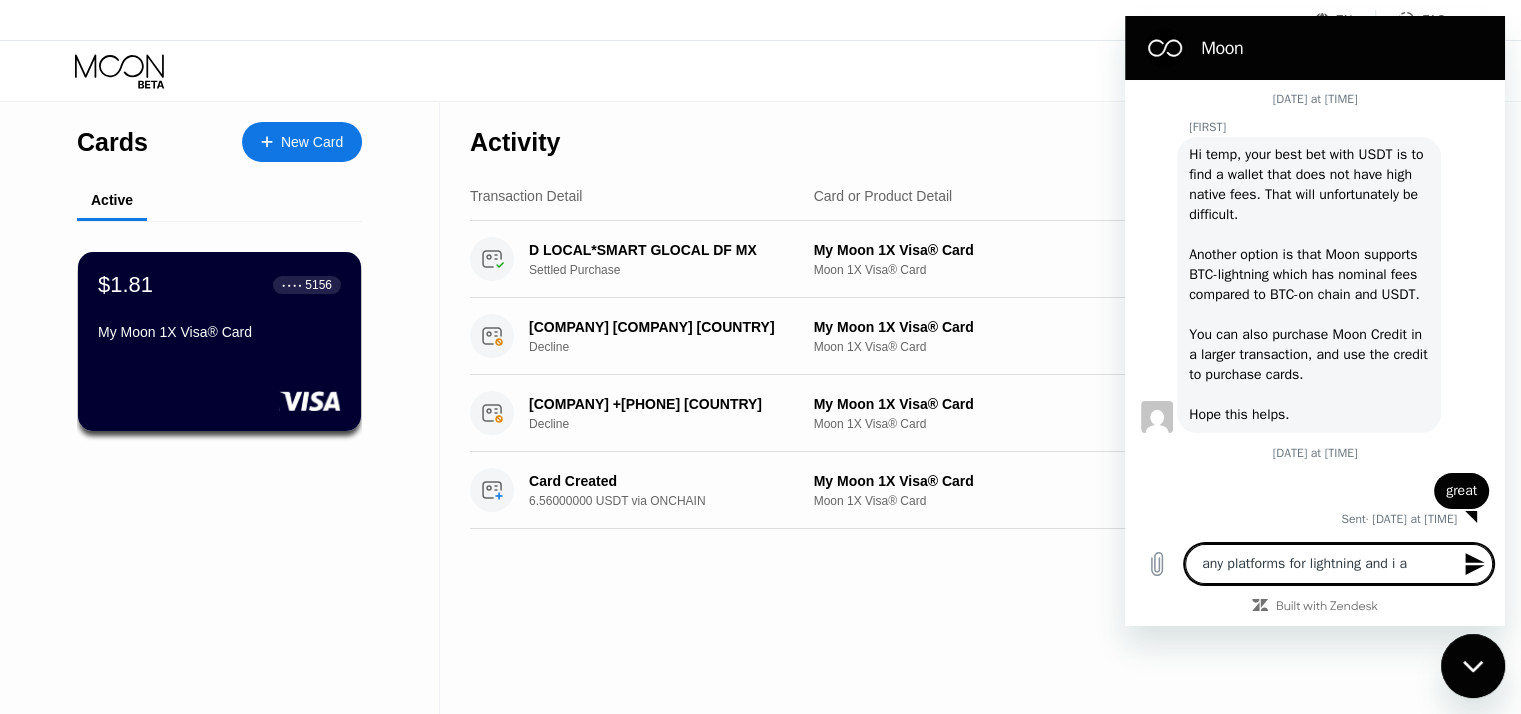 type on "any platforms for lightning and i" 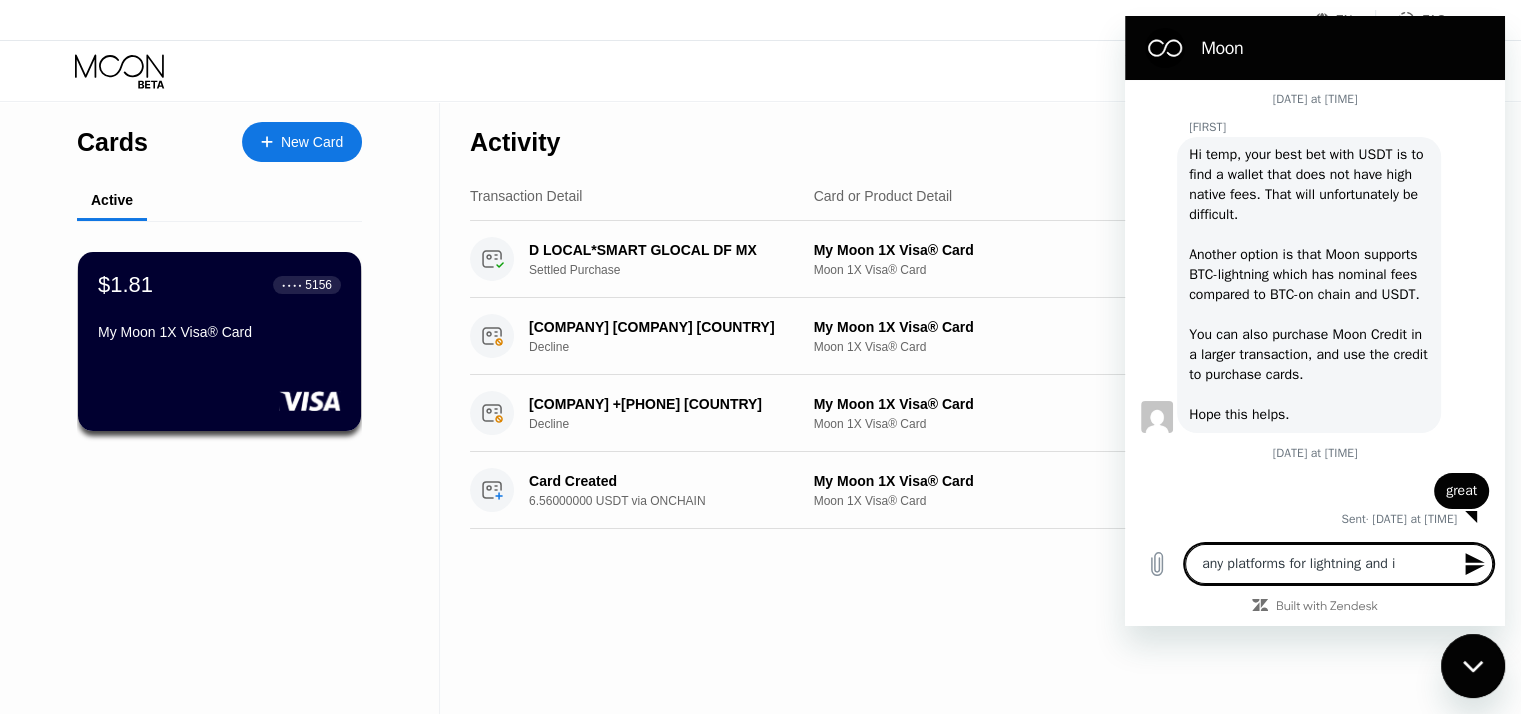 type on "any platforms for lightning and i c" 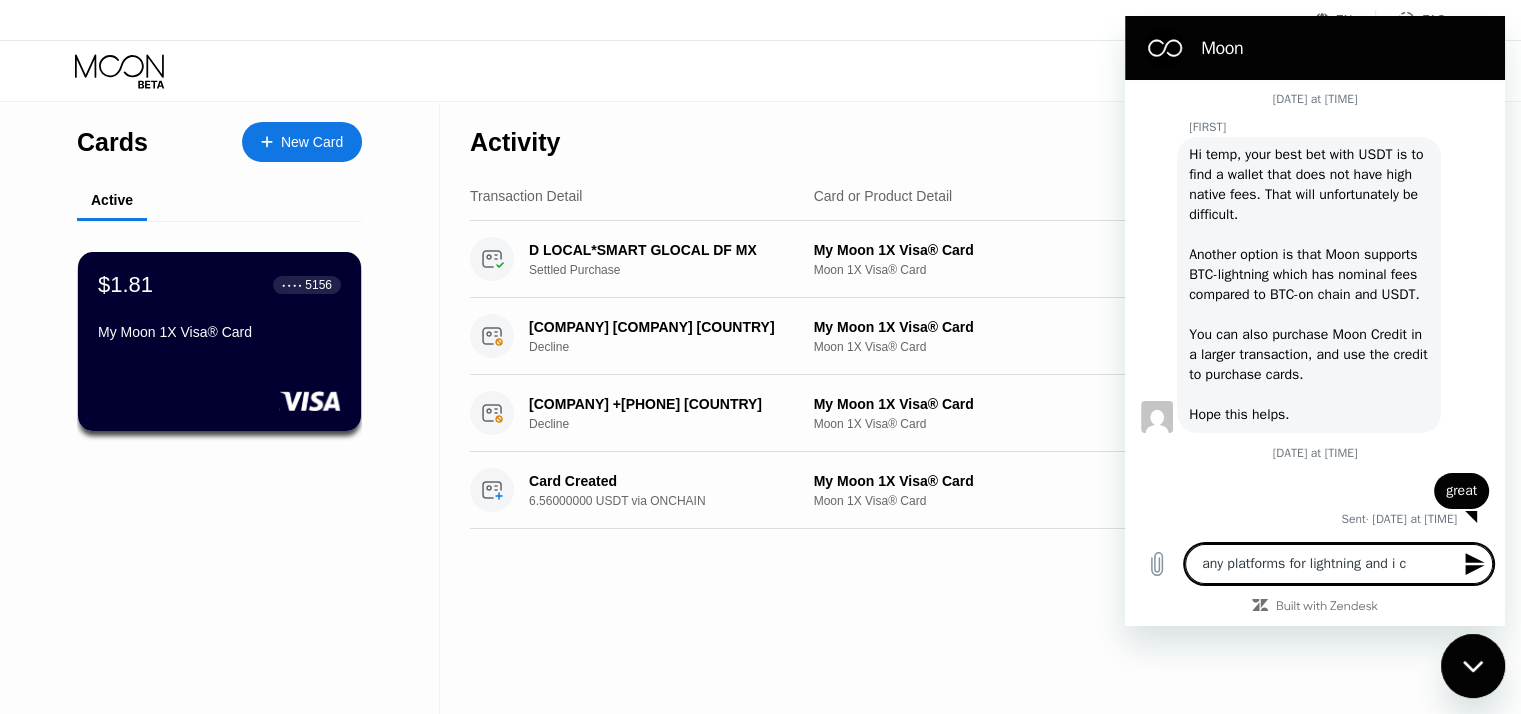 type on "any platforms for lightning and i ca" 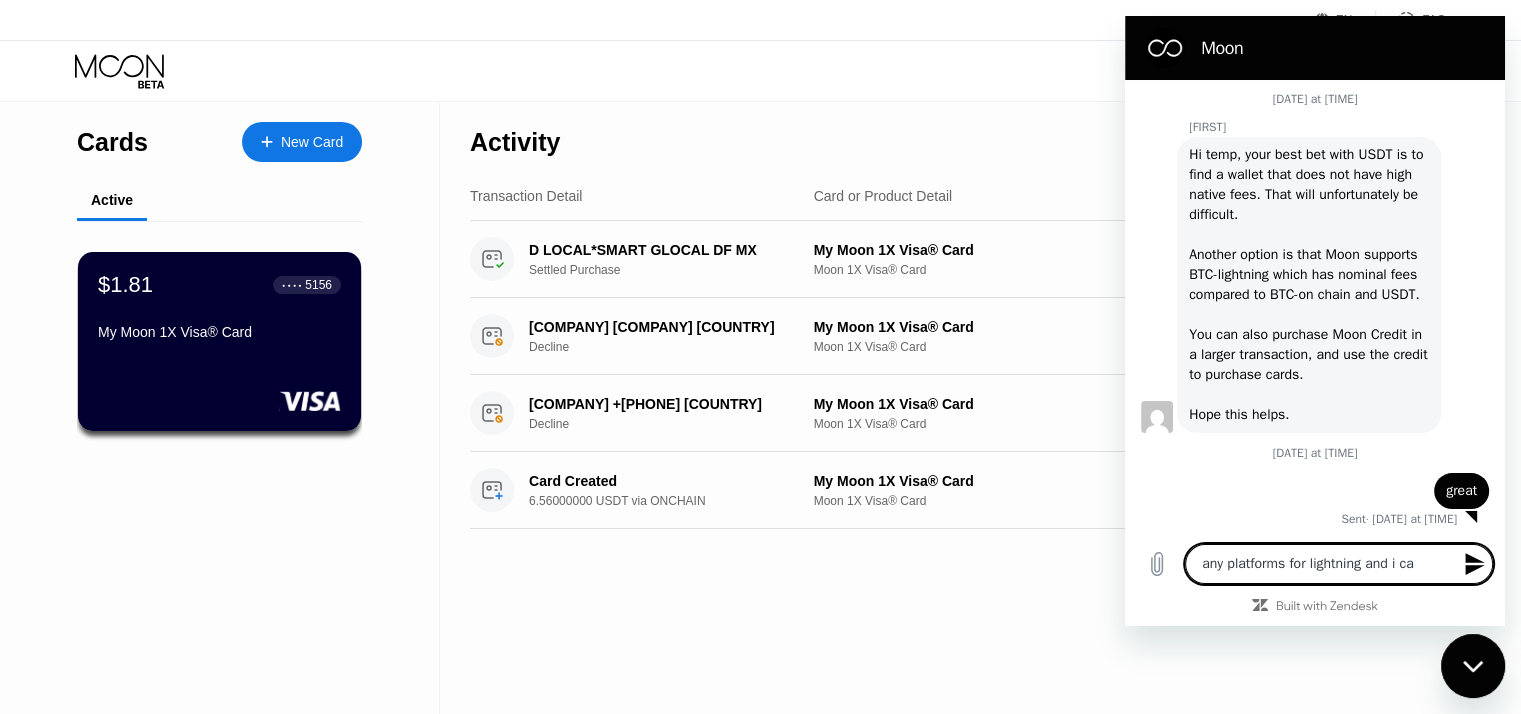 type on "any platforms for lightning and i can" 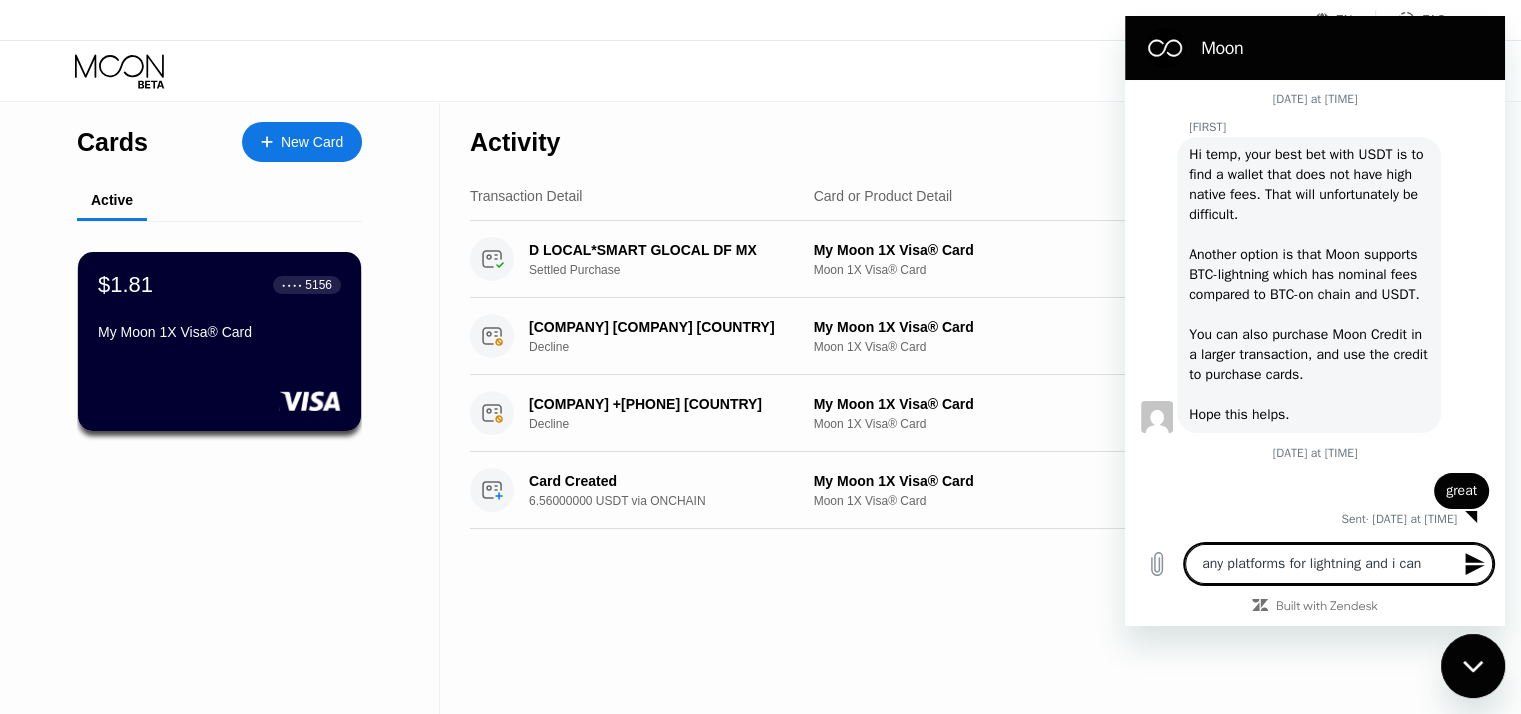 type on "any platforms for lightning and i can" 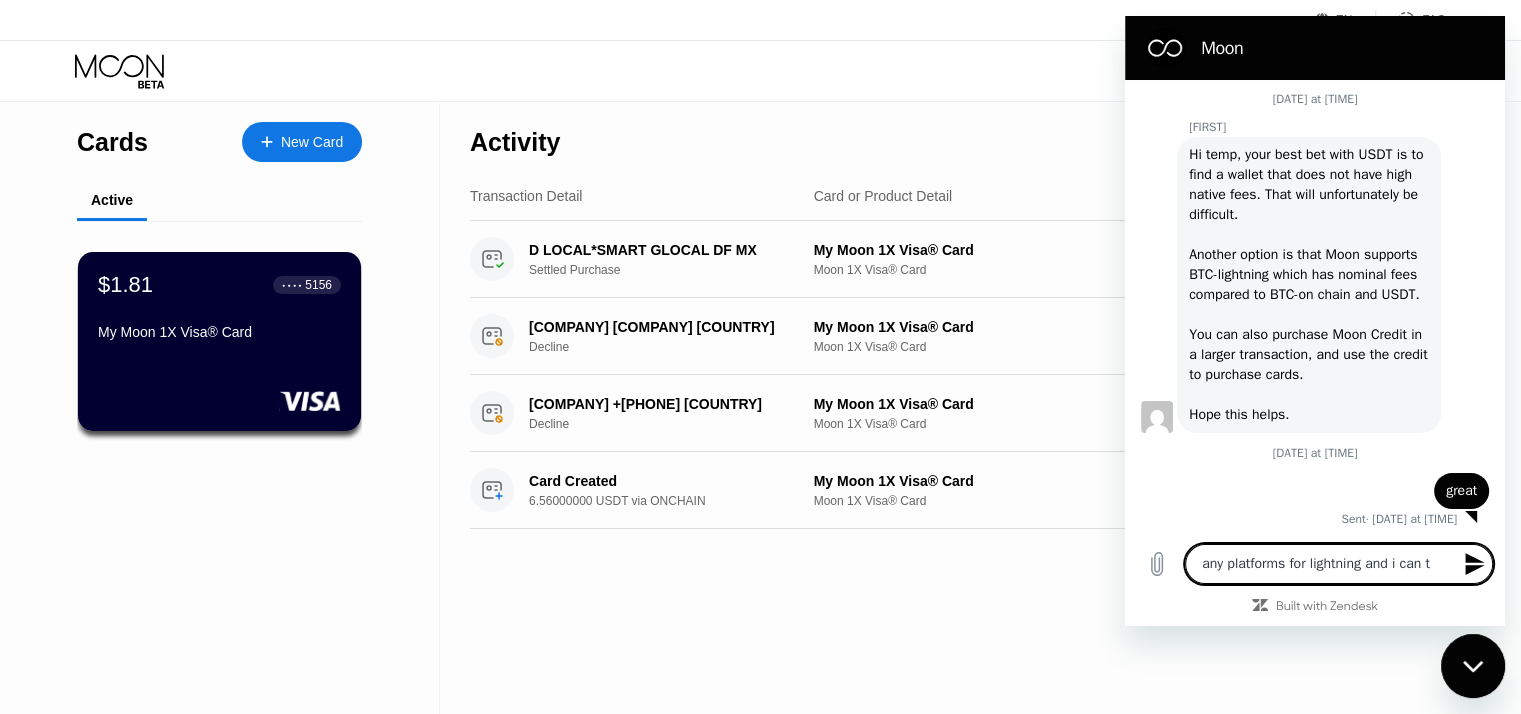 type on "any platforms for lightning and i can tr" 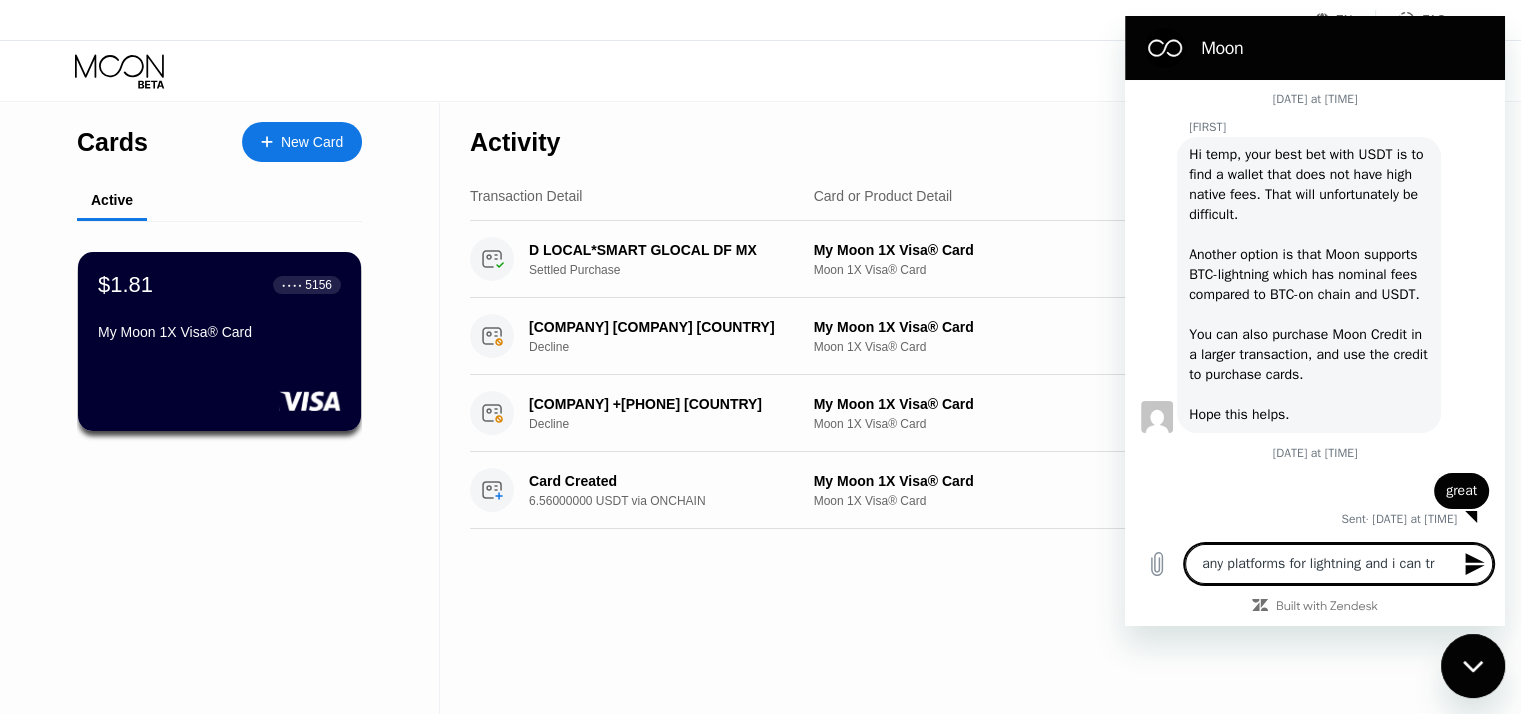 type on "x" 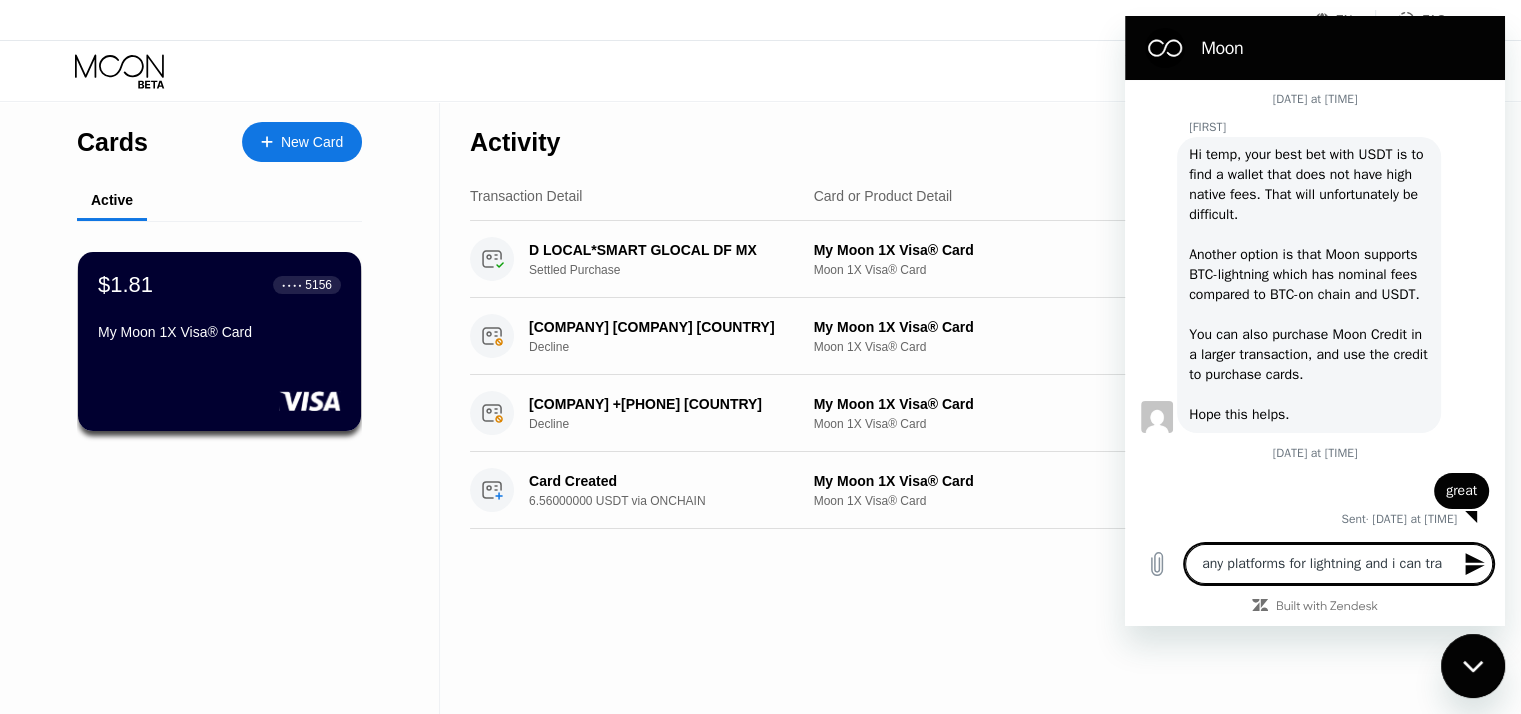 type on "any platforms for lightning and i can tran" 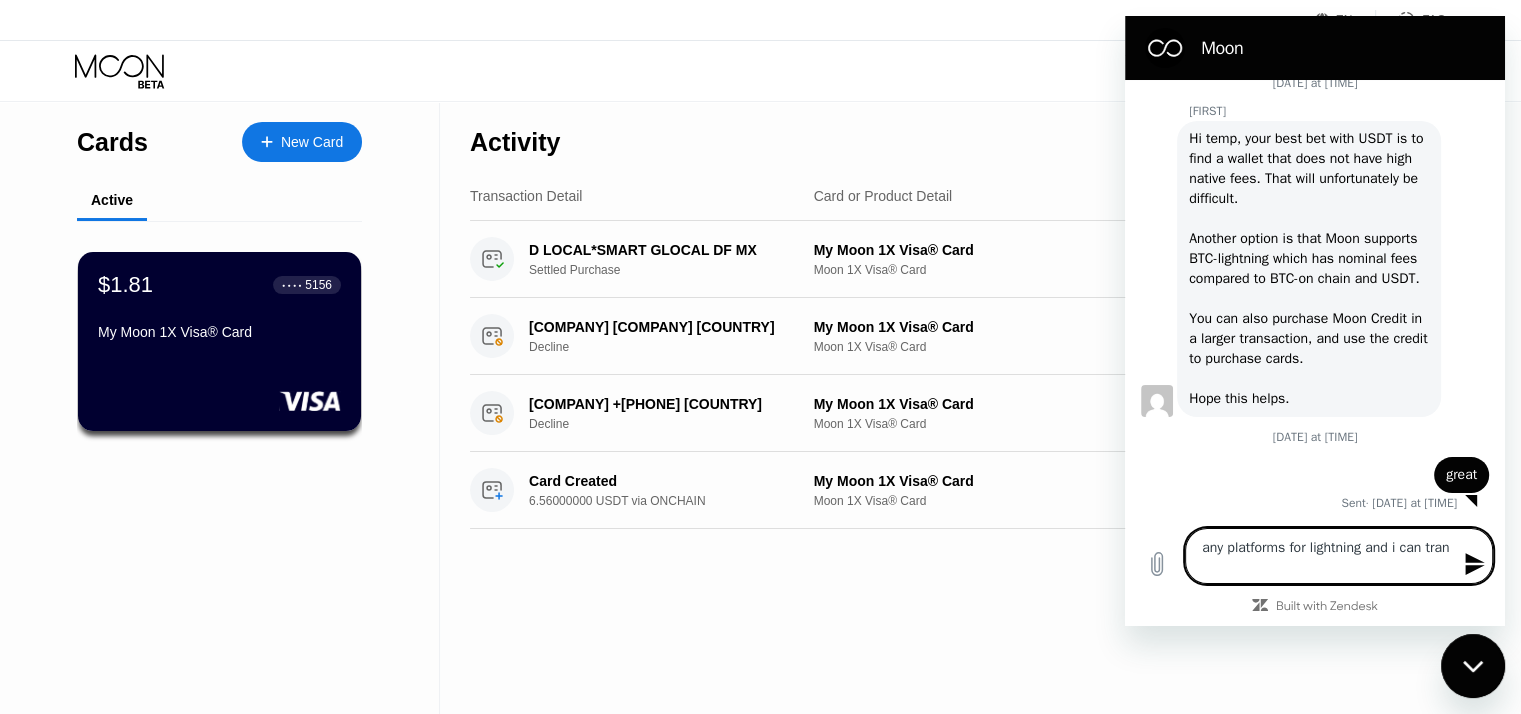 type on "any platforms for lightning and i can trans" 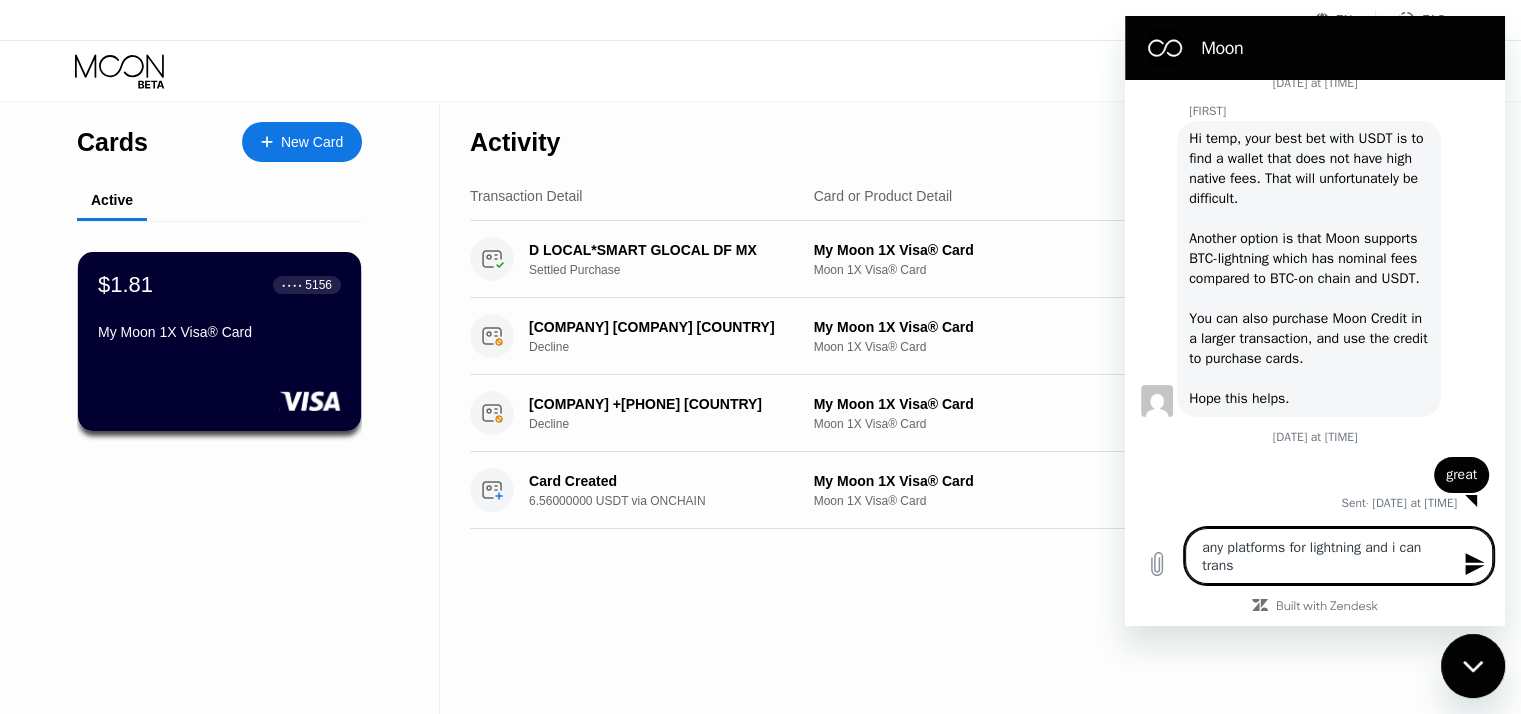 type on "any platforms for lightning and i can transf" 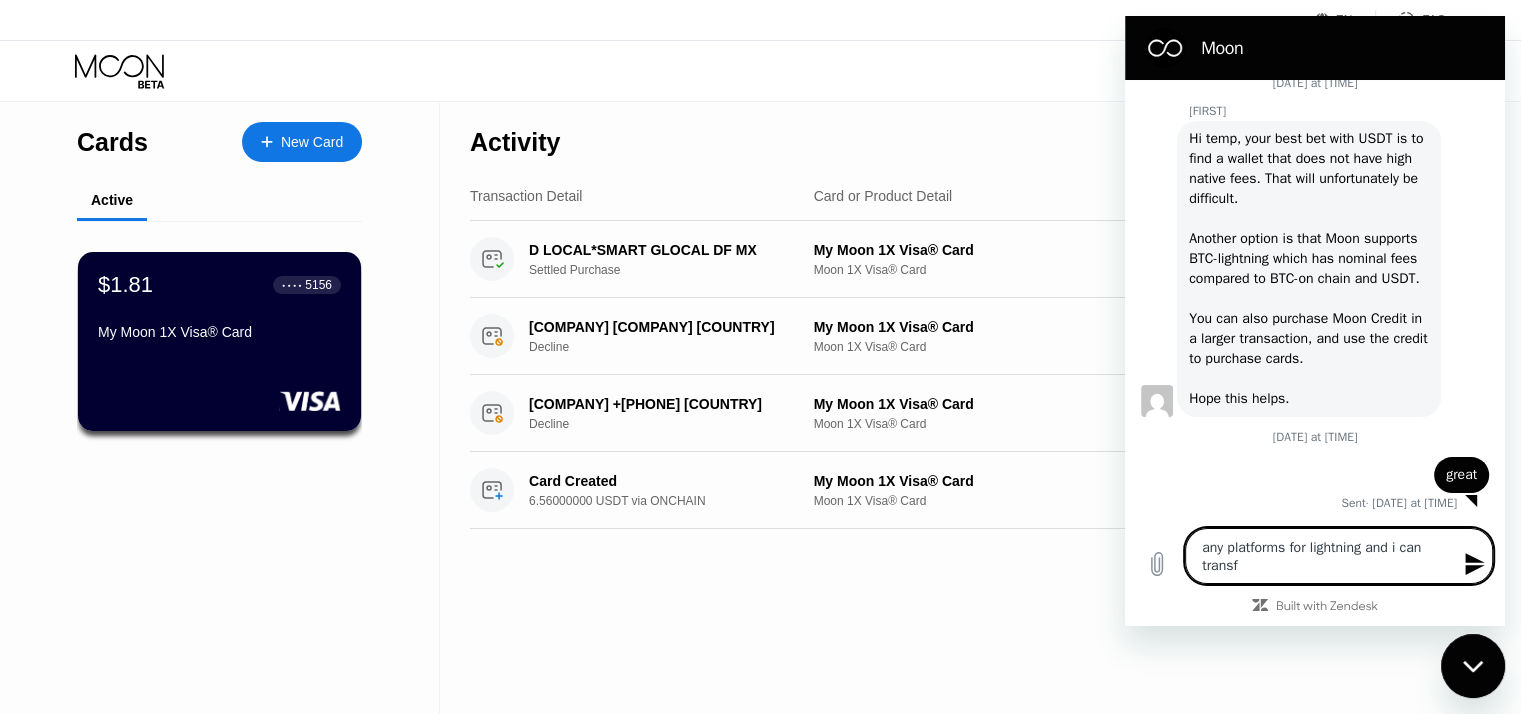 type on "any platforms for lightning and i can transfe" 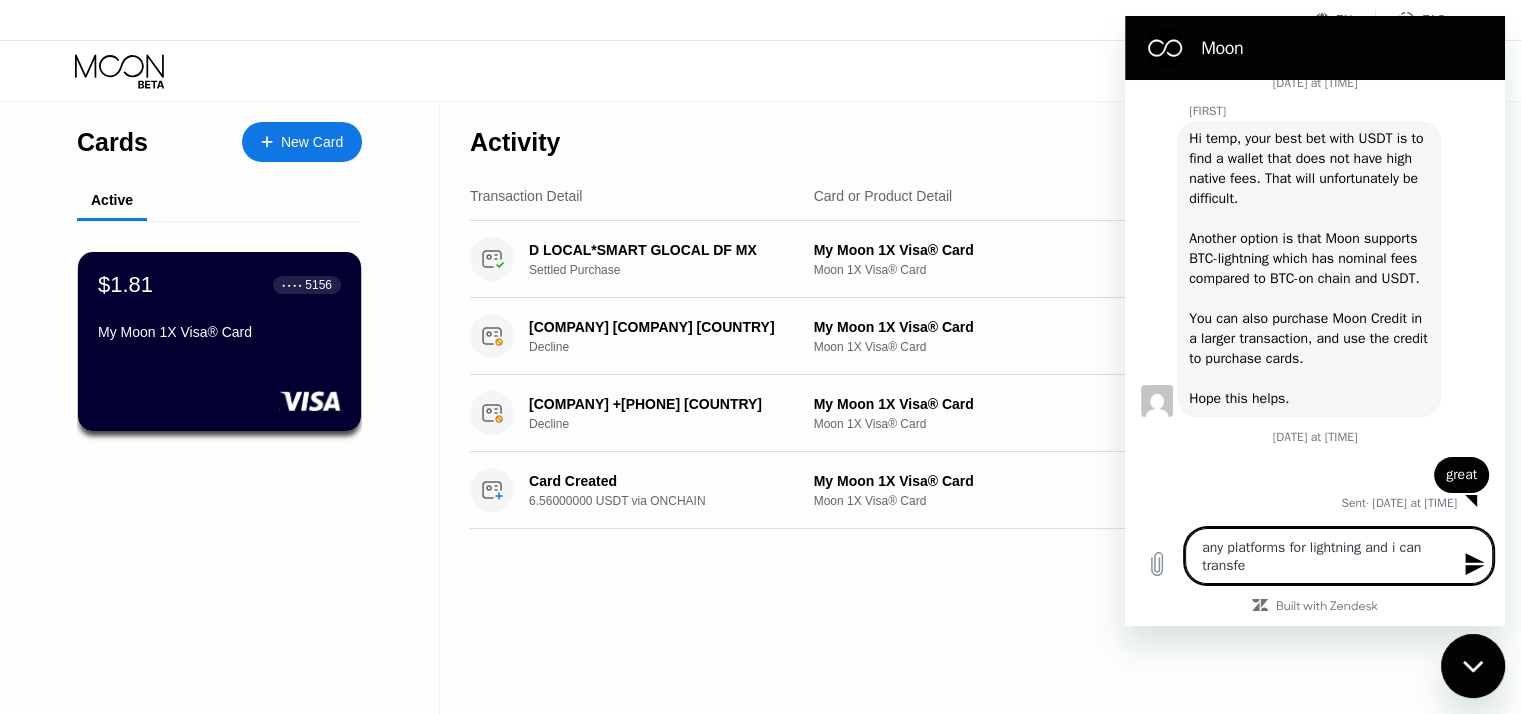 type on "any platforms for lightning and i can transfer" 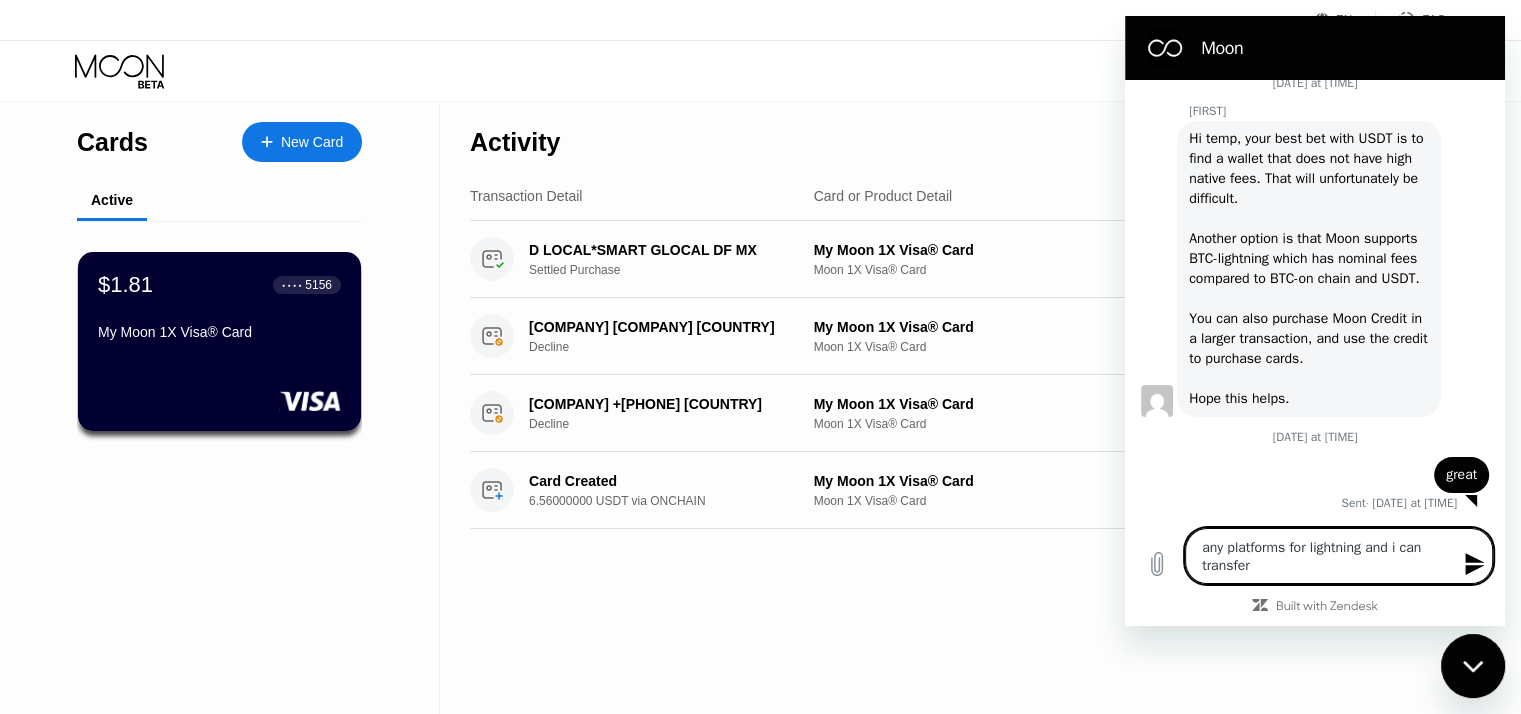 type on "any platforms for lightning and i can transfer" 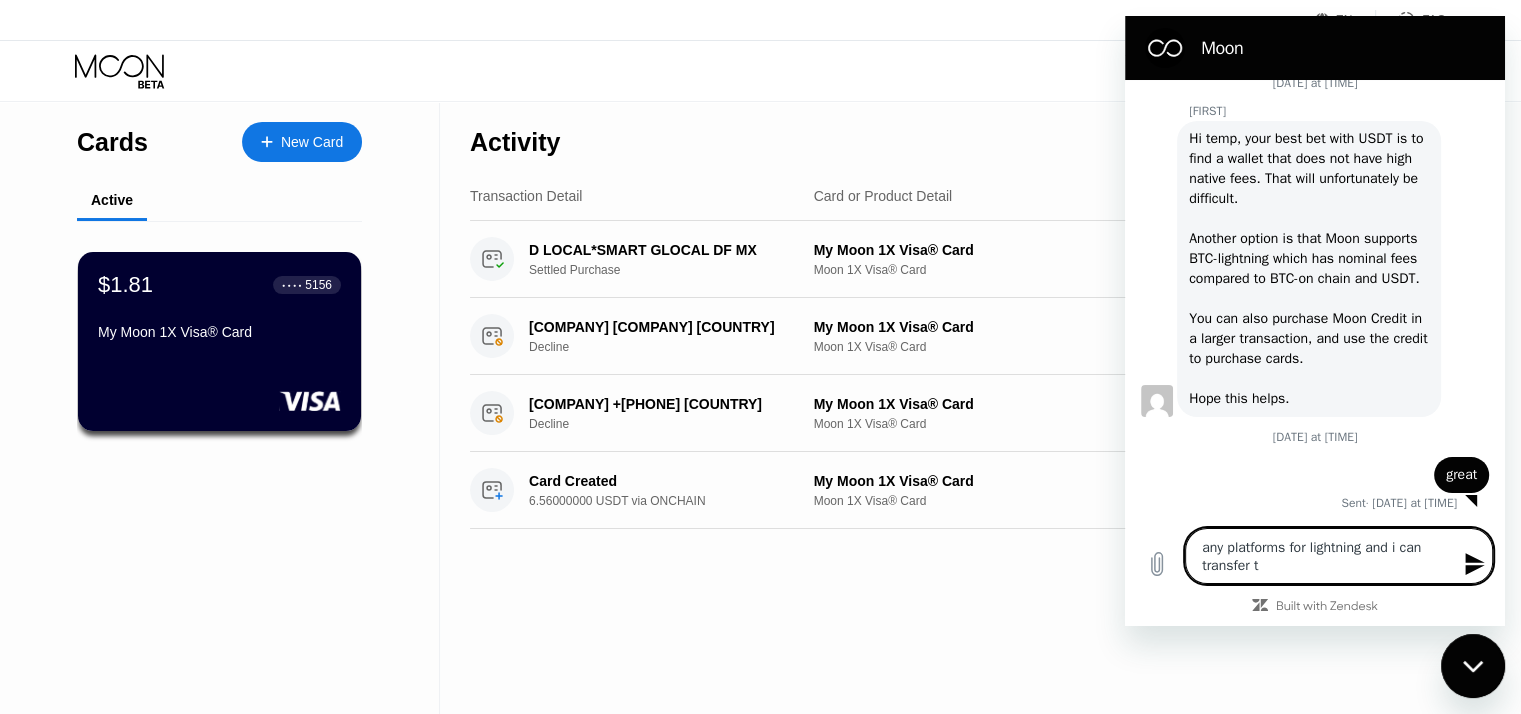 type on "any platforms for lightning and i can transfer th" 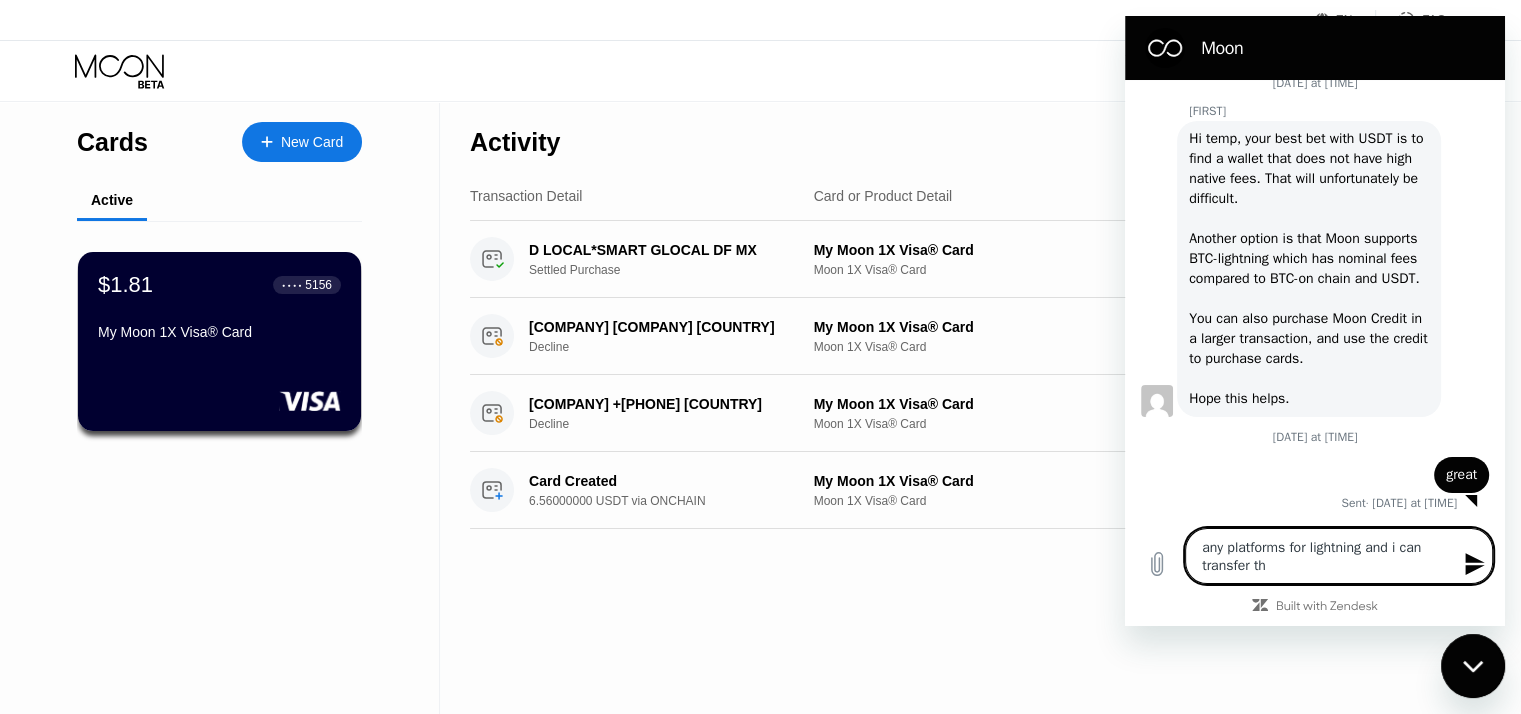 type on "any platforms for lightning and i can transfer thr" 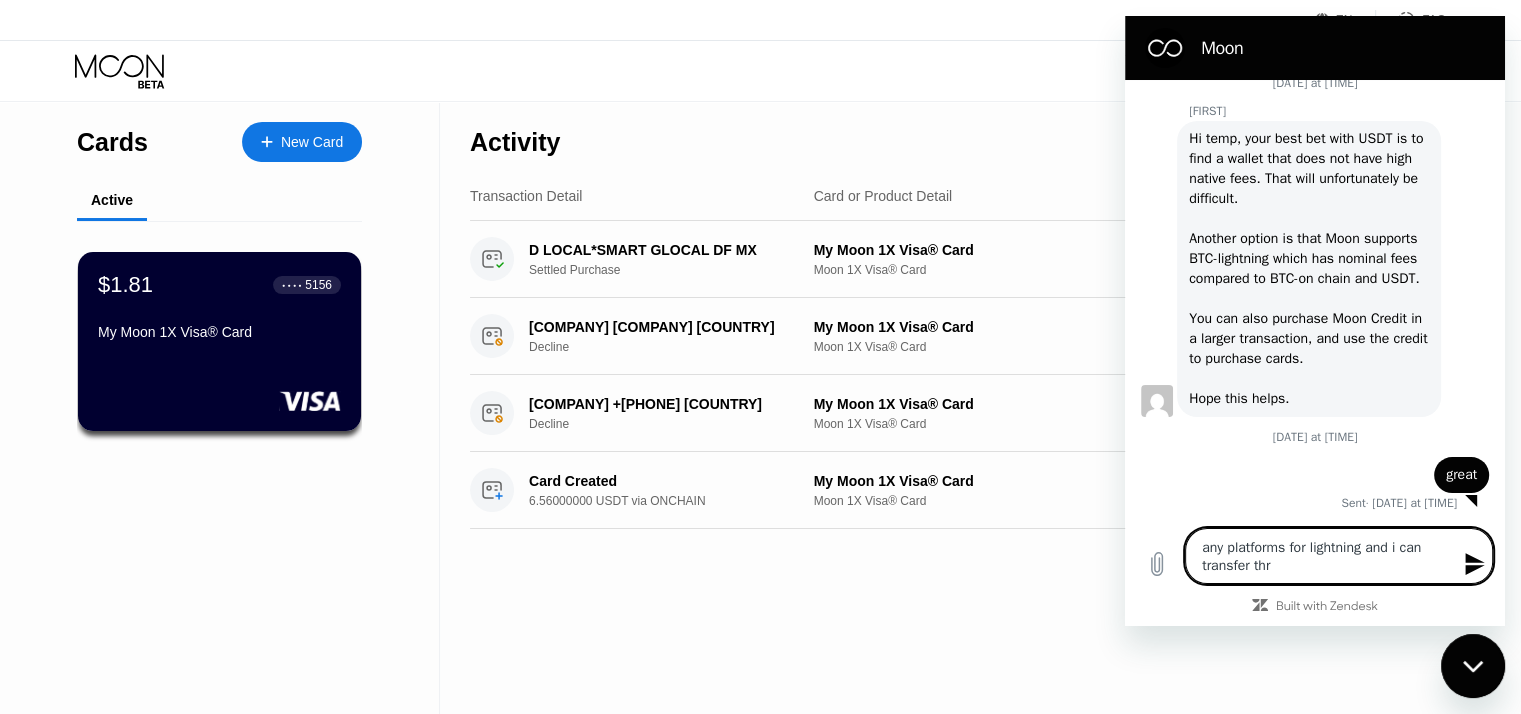 type on "any platforms for lightning and i can transfer thro" 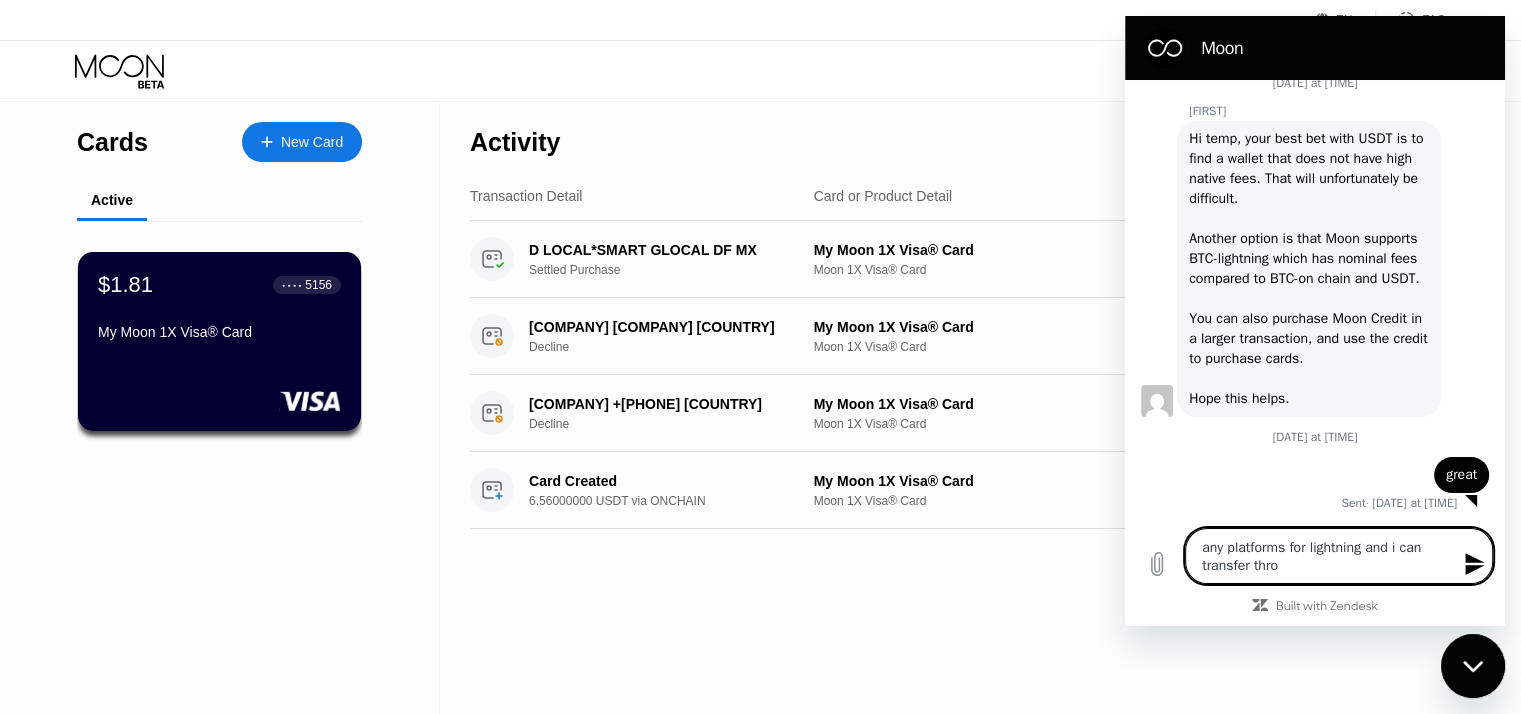 type on "any platforms for lightning and i can transfer throu" 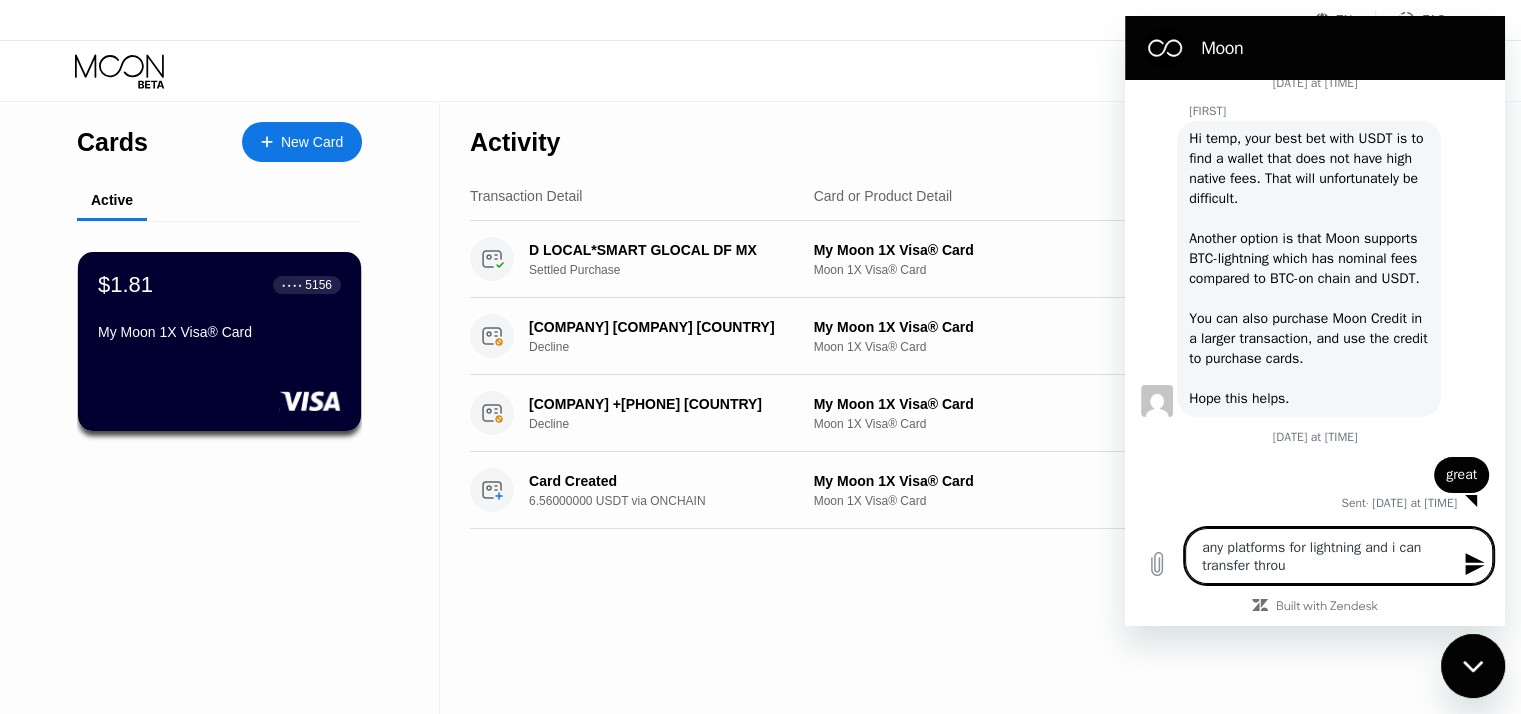 type on "any platforms for lightning and i can transfer throun" 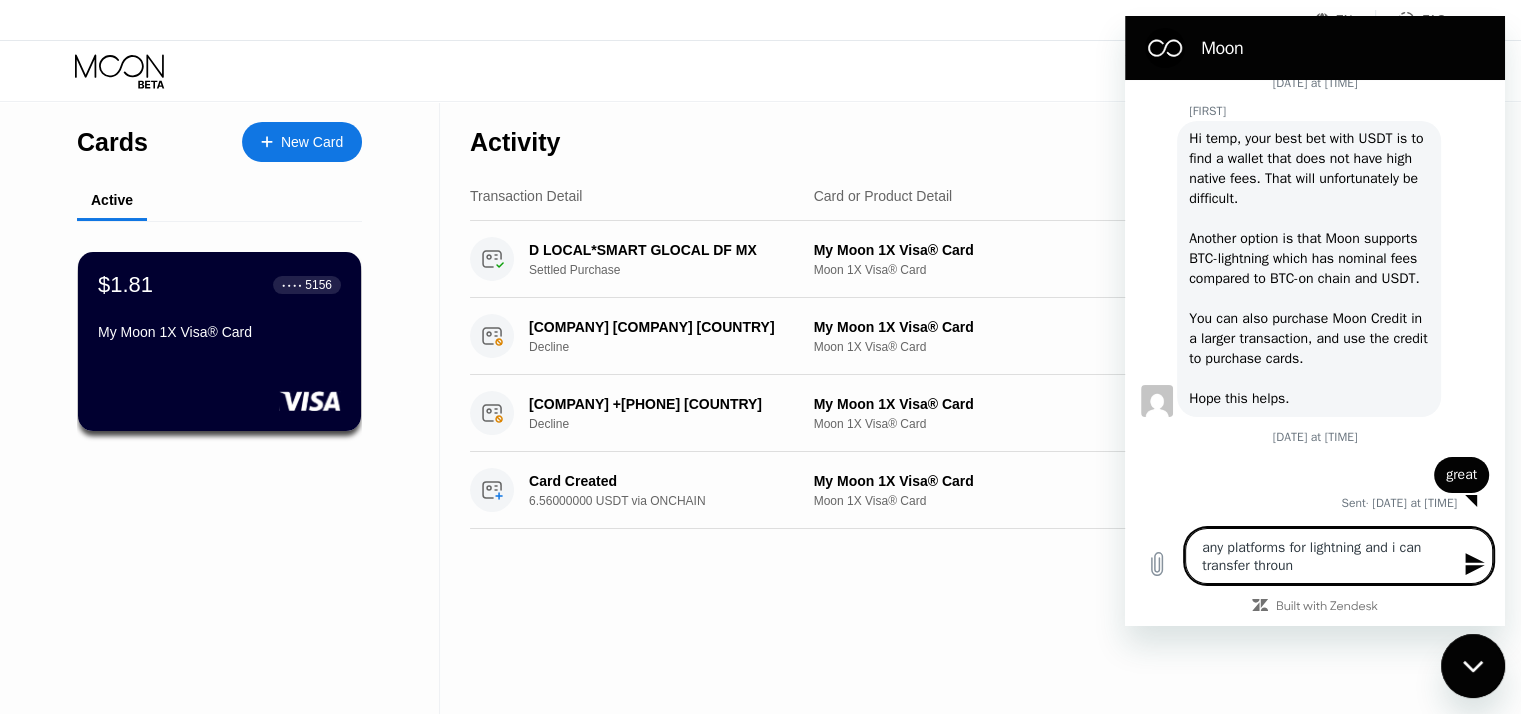 type on "any platforms for lightning and i can transfer throung" 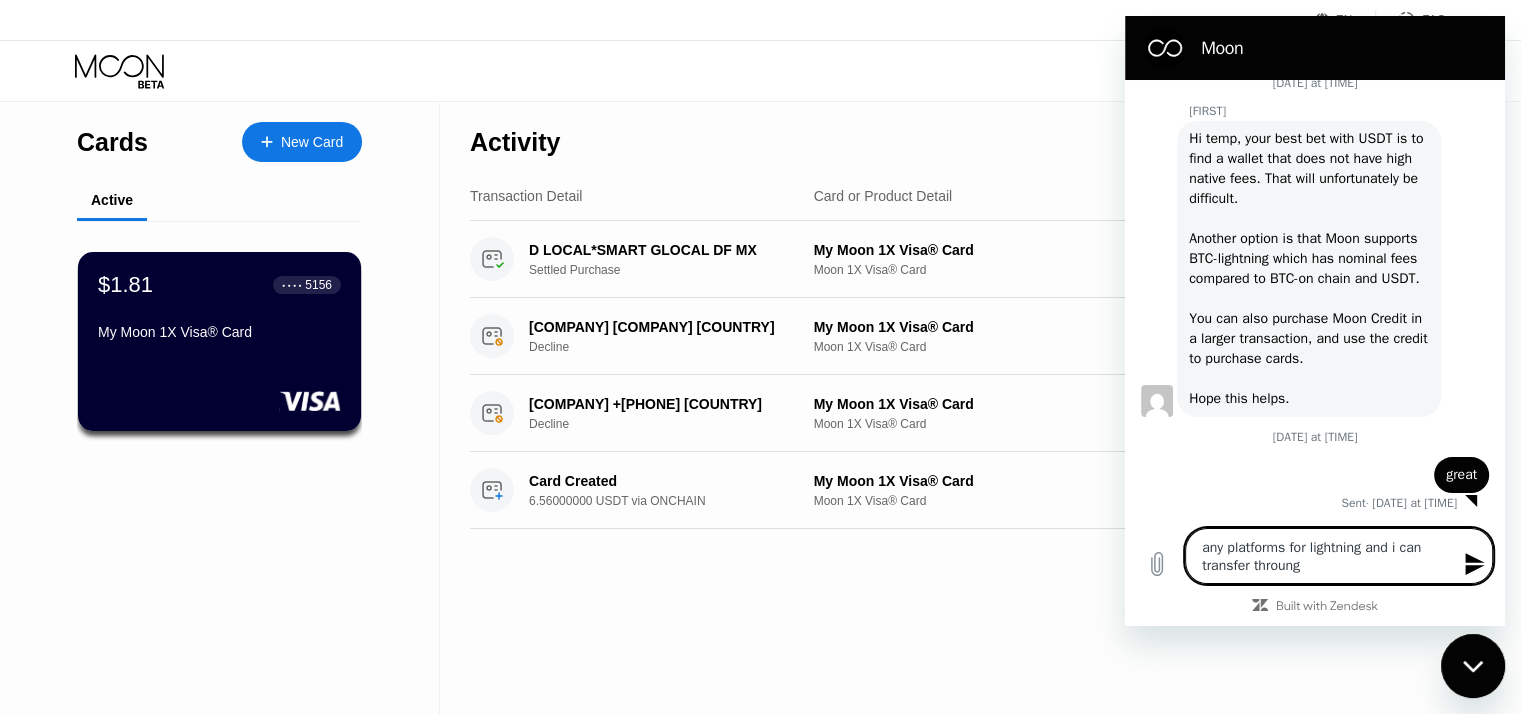 type on "any platforms for lightning and i can transfer throungh" 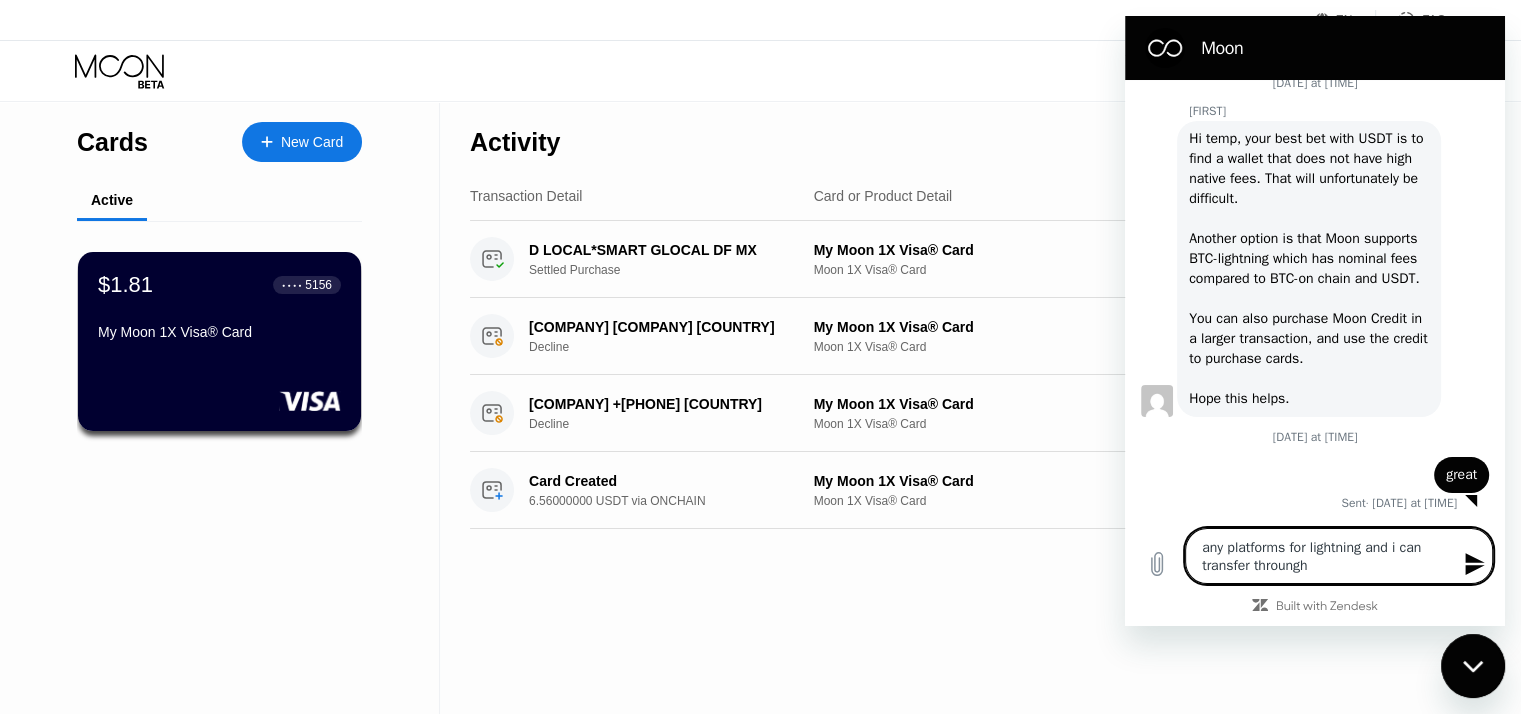 type on "any platforms for lightning and i can transfer throungh" 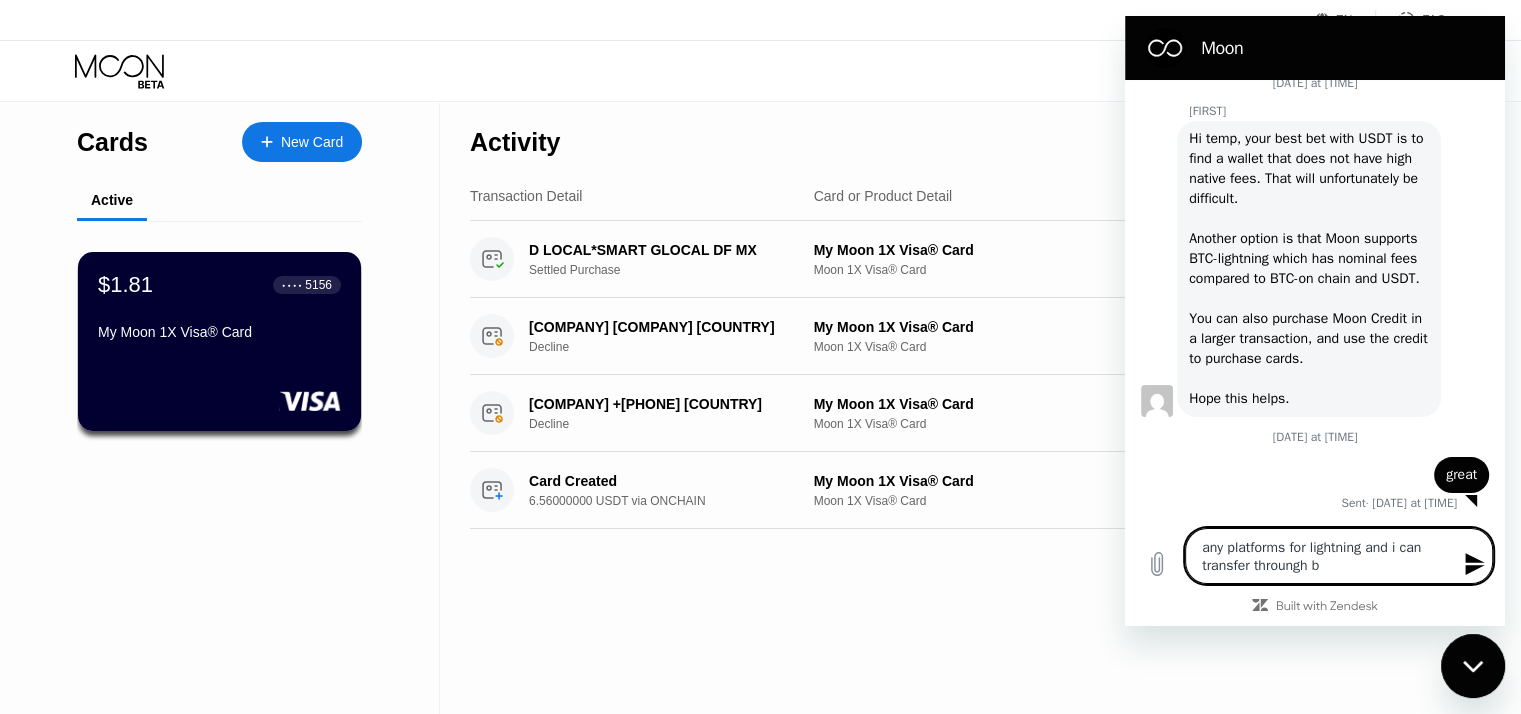 type on "any platforms for lightning and i can transfer throungh bi" 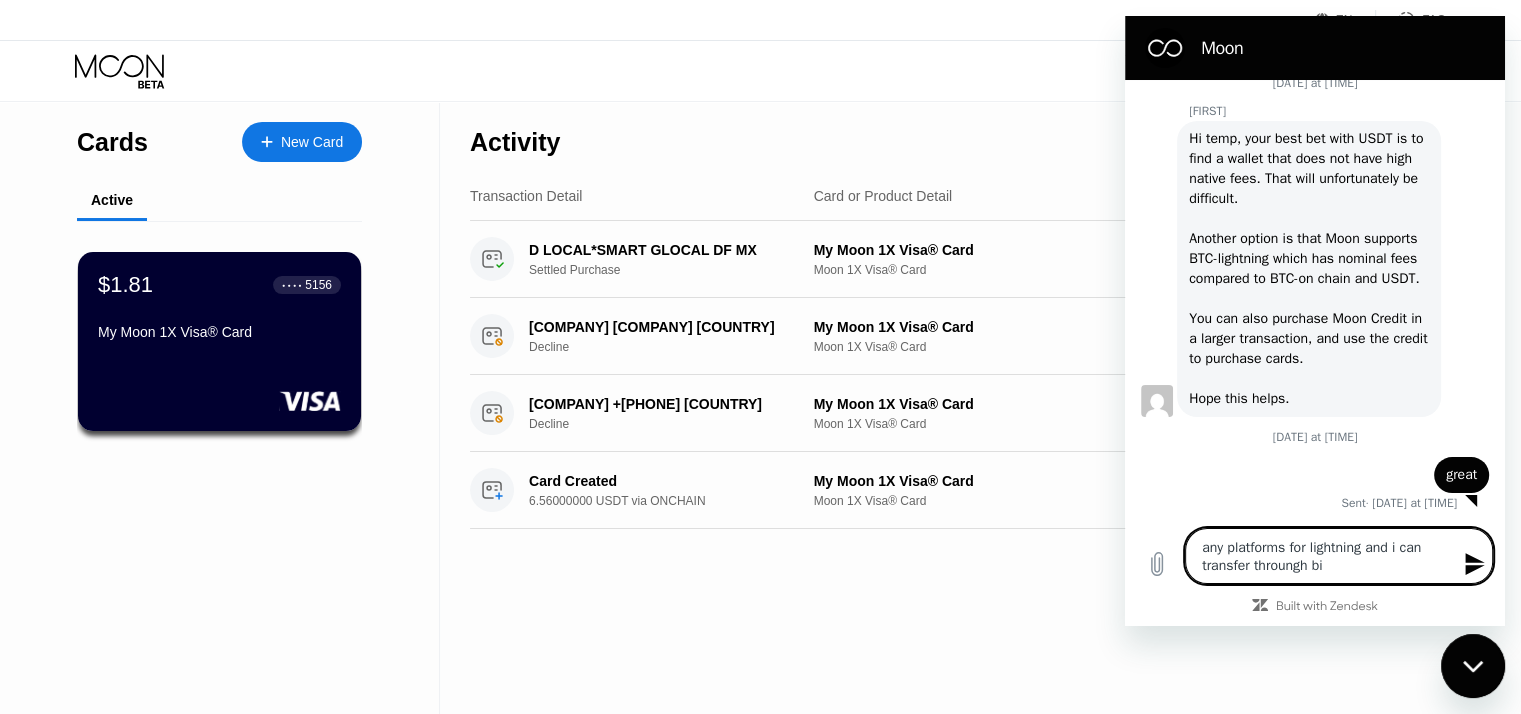 type on "any platforms for lightning and i can transfer throungh bin" 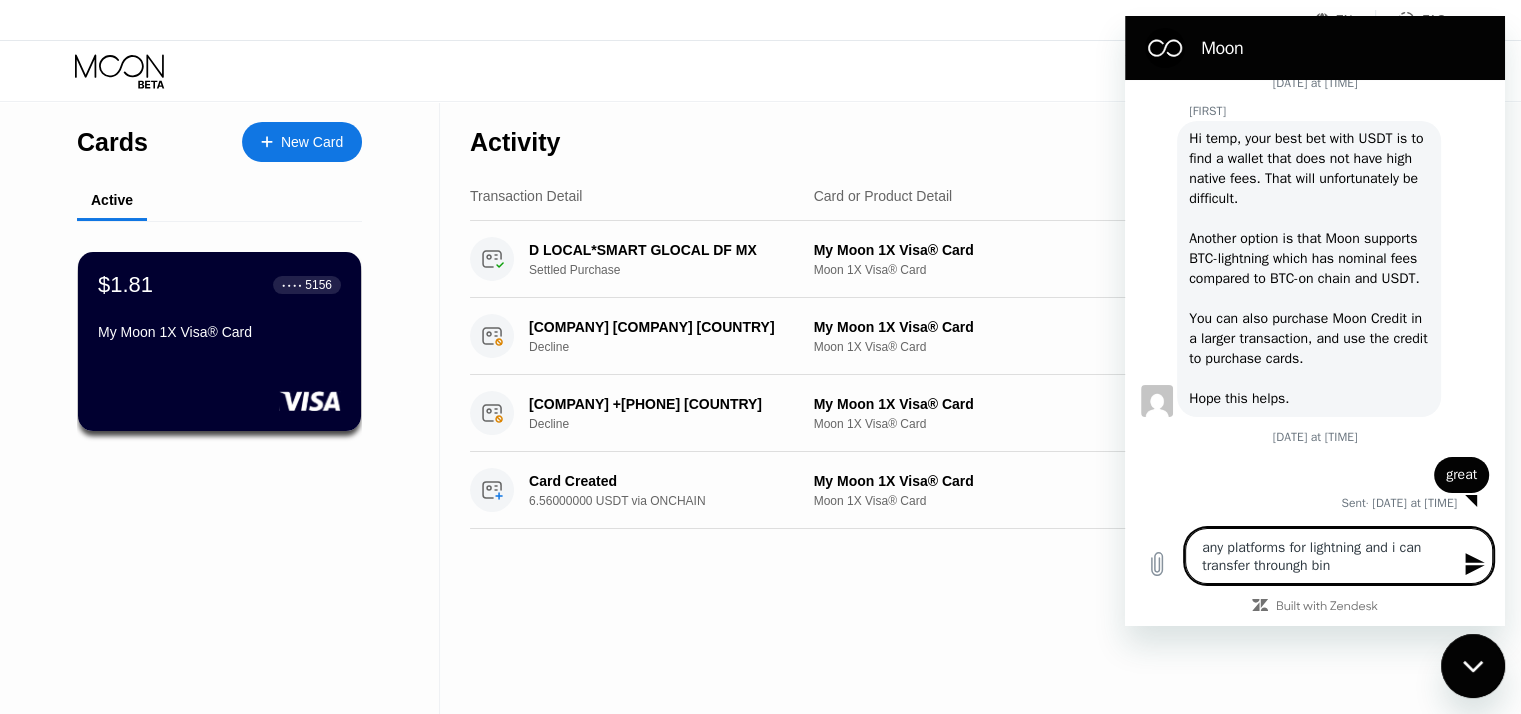 type on "any platforms for lightning and i can transfer throungh bina" 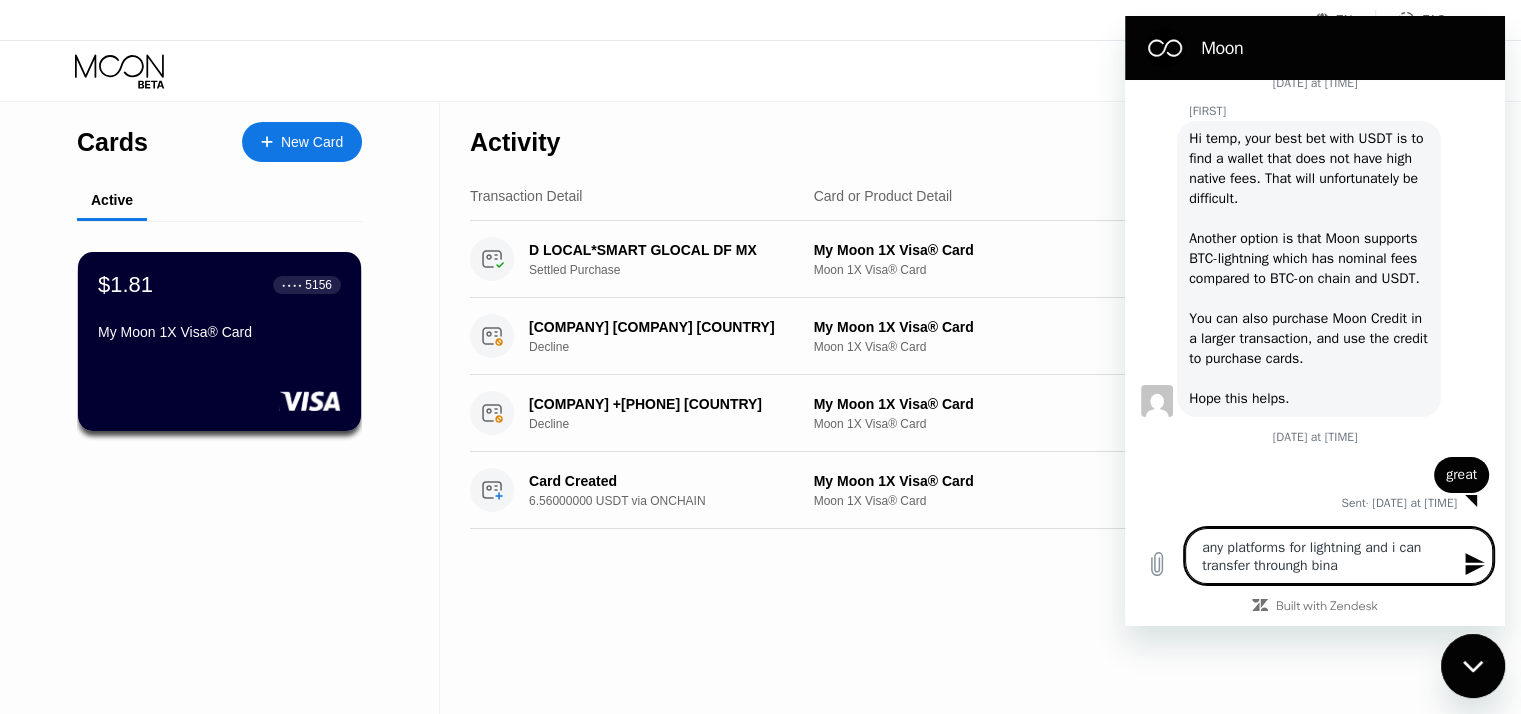type on "any platforms for lightning and i can transfer throungh binan" 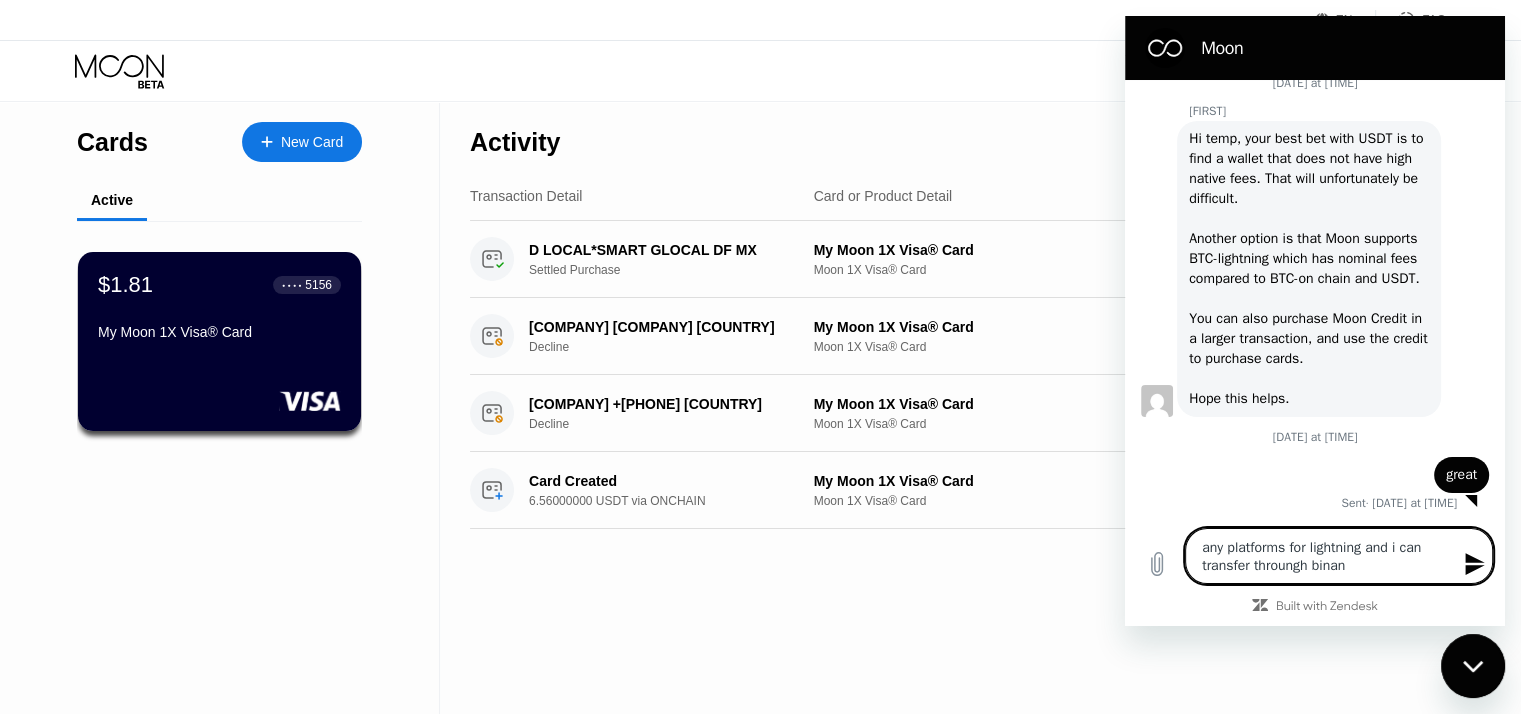 type on "any platforms for lightning and i can transfer throungh binanc" 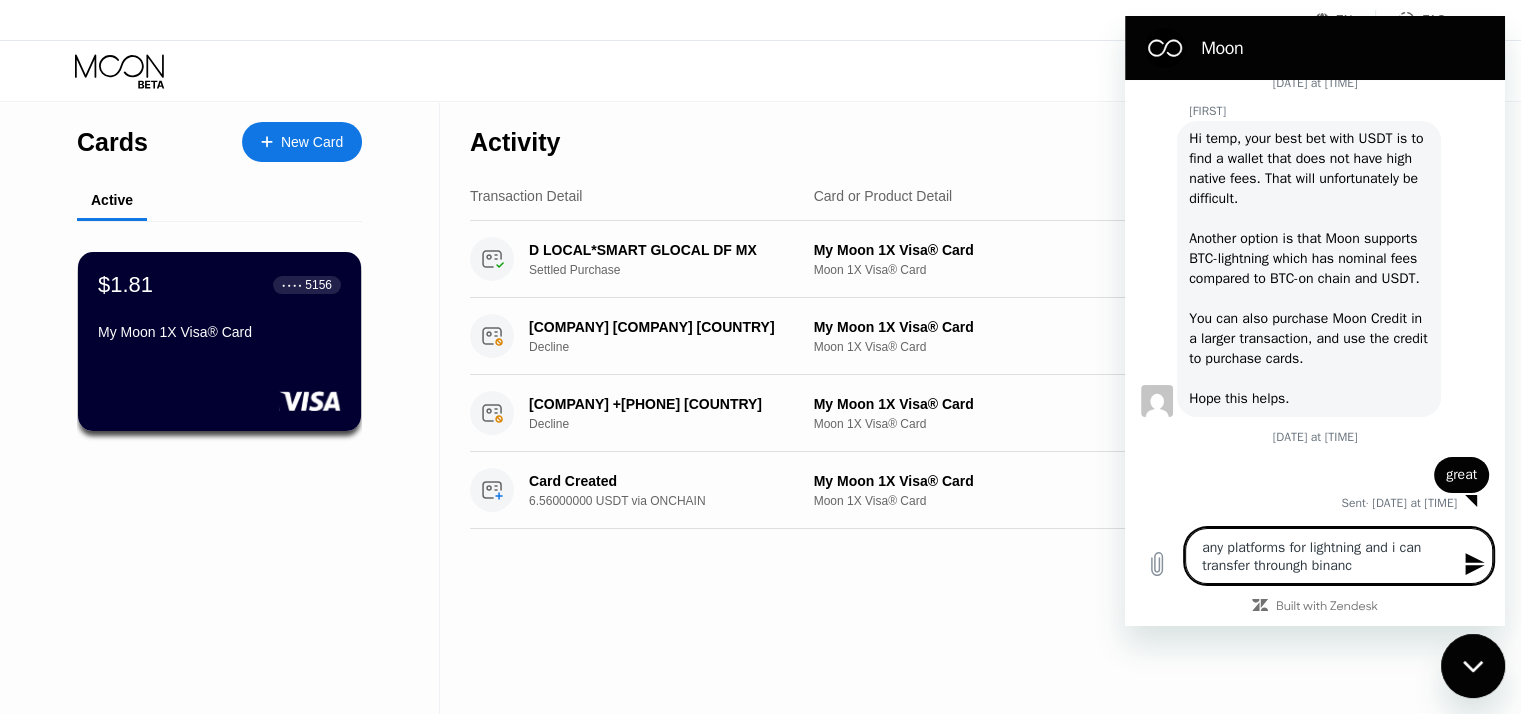 type on "any platforms for lightning and i can transfer throungh binance" 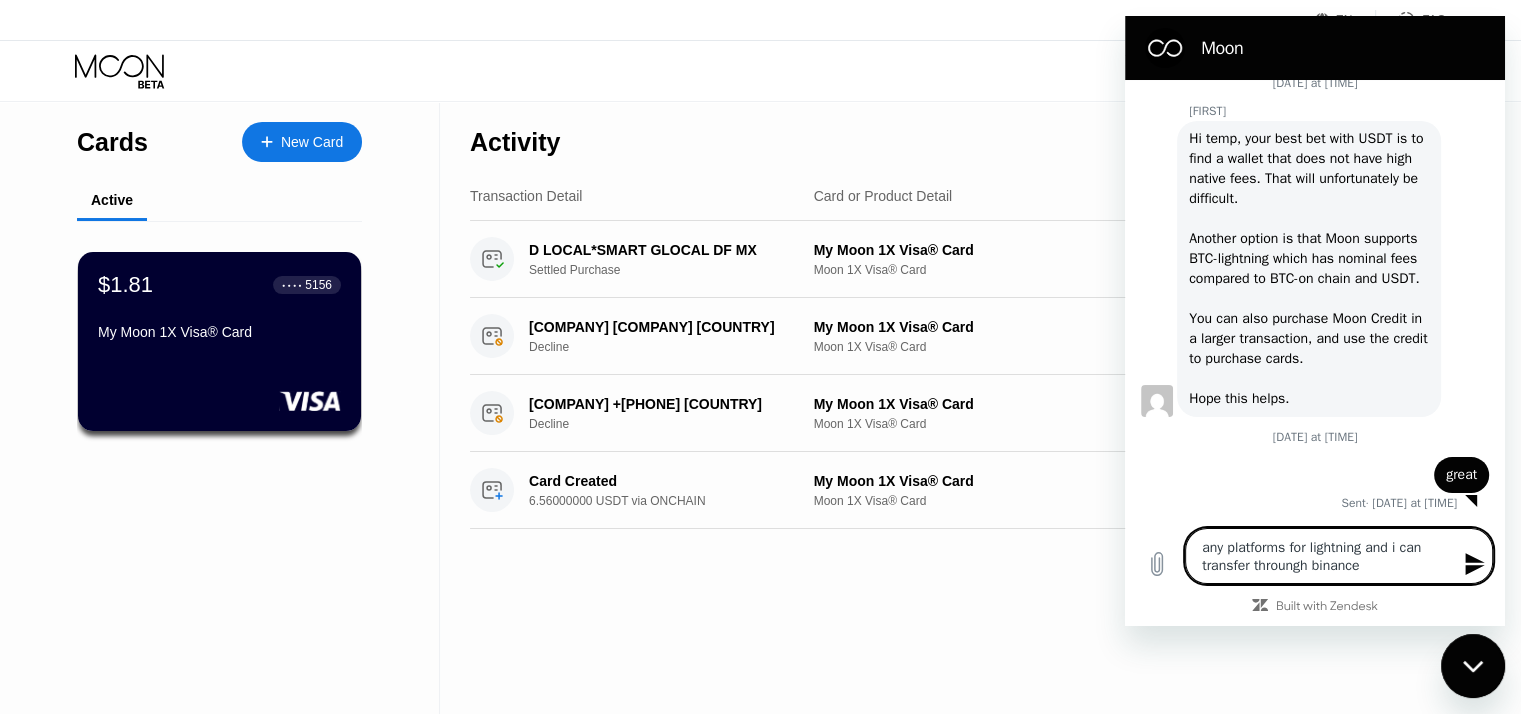 type on "any platforms for lightning and i can transfer throungh binance" 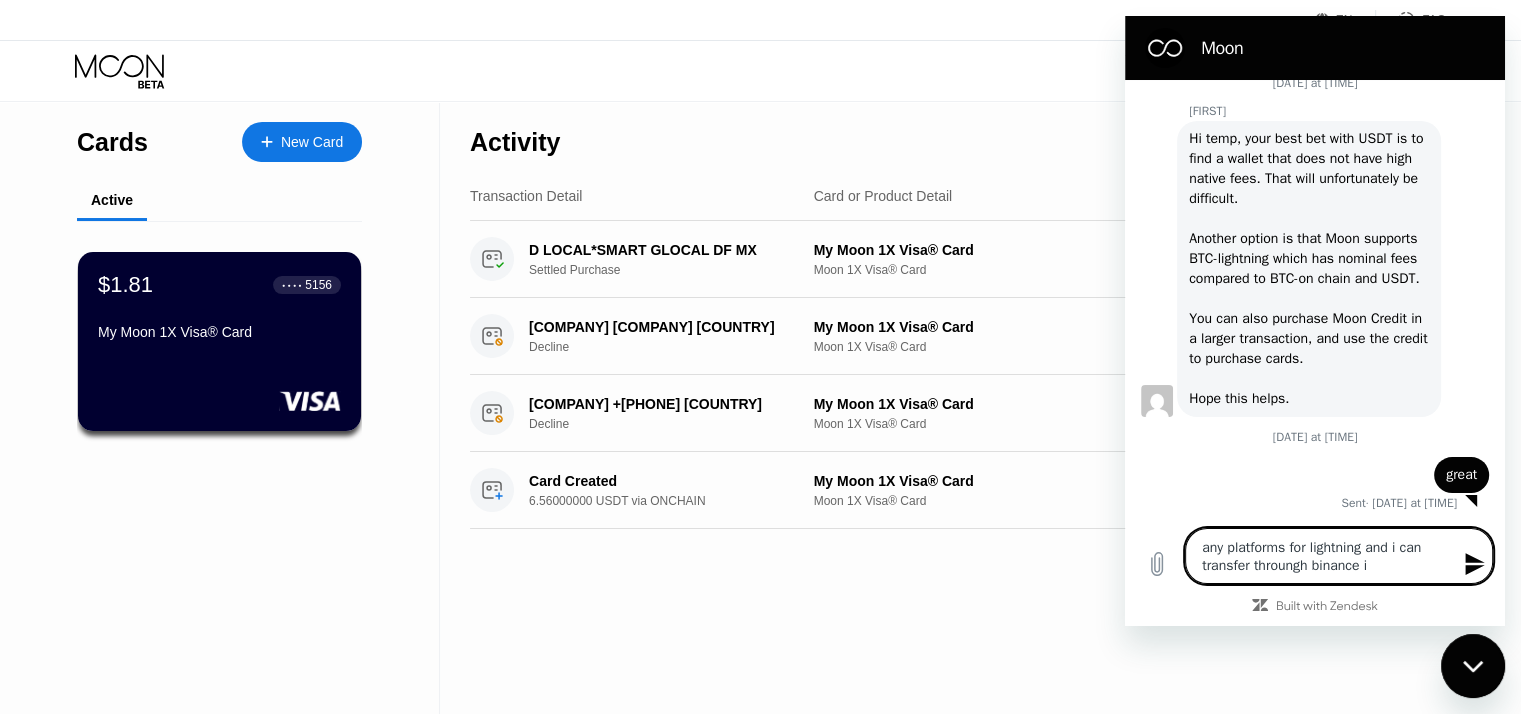 type on "any platforms for lightning and i can transfer throungh binance in" 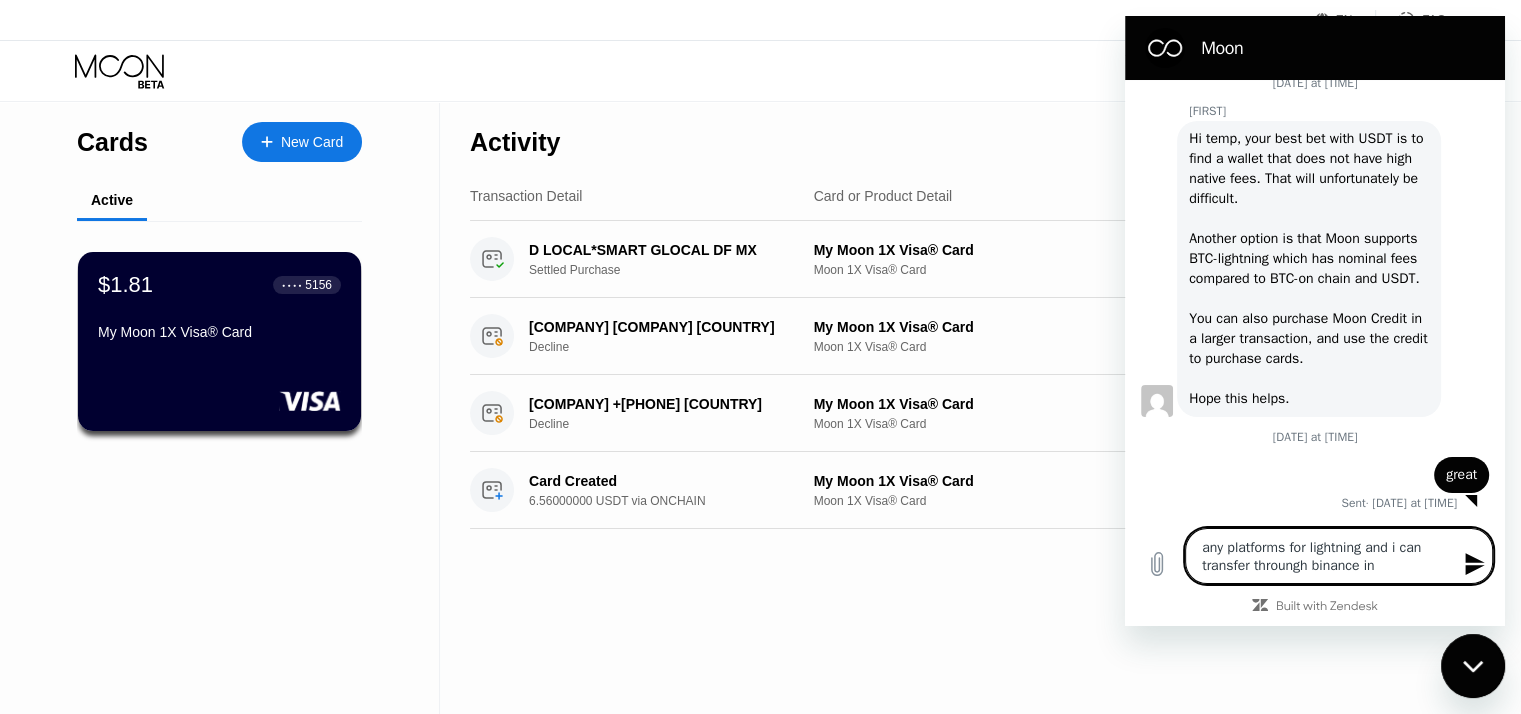 type on "any platforms for lightning and i can transfer throungh binance in" 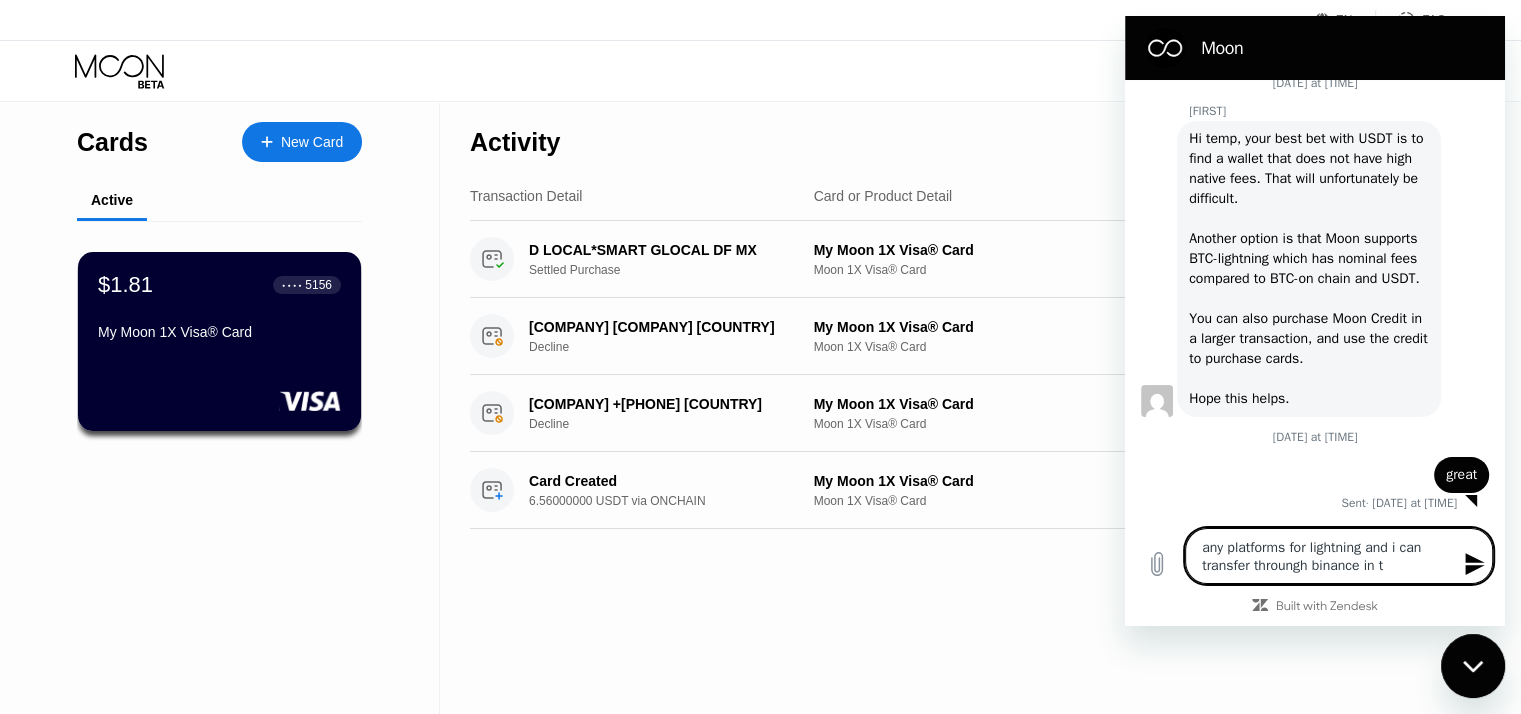 type on "x" 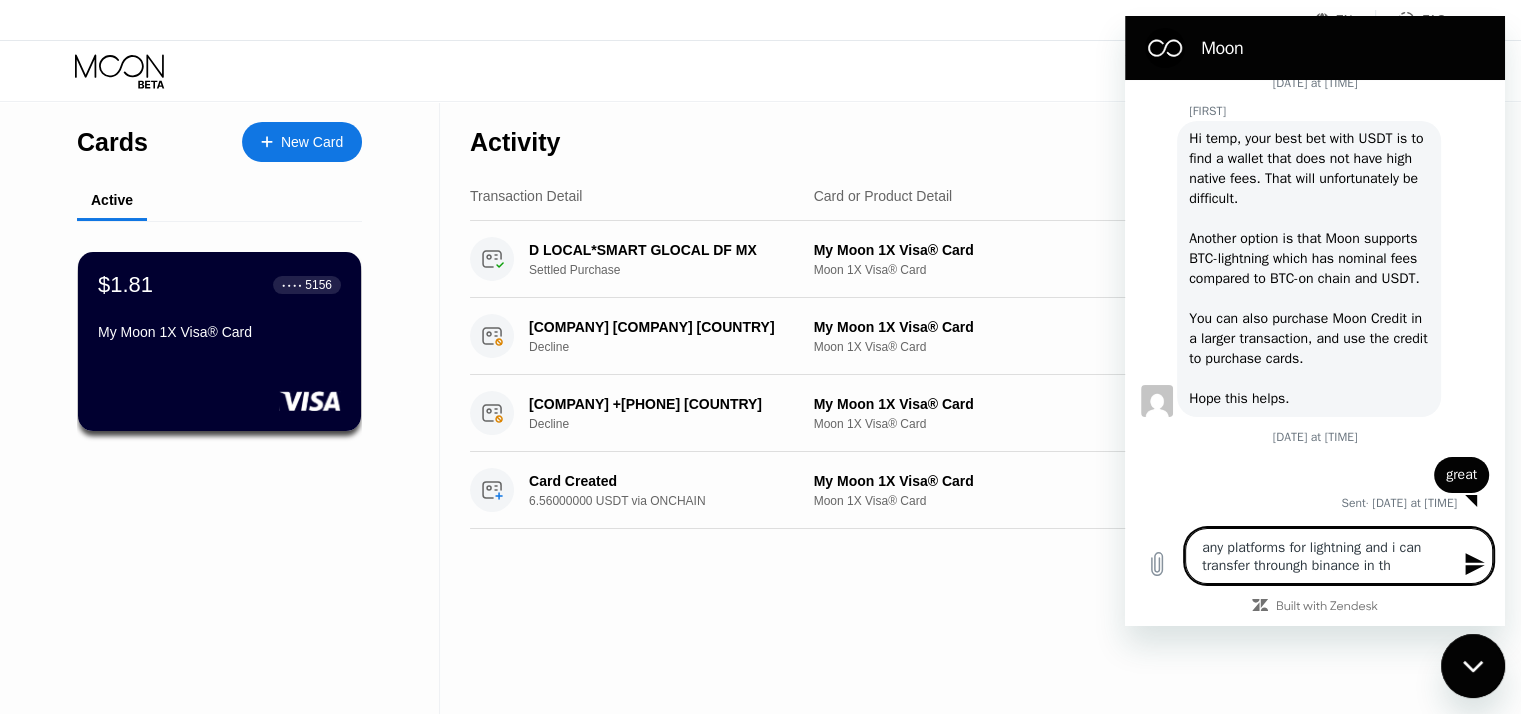 type on "any platforms for lightning and i can transfer throungh binance in the" 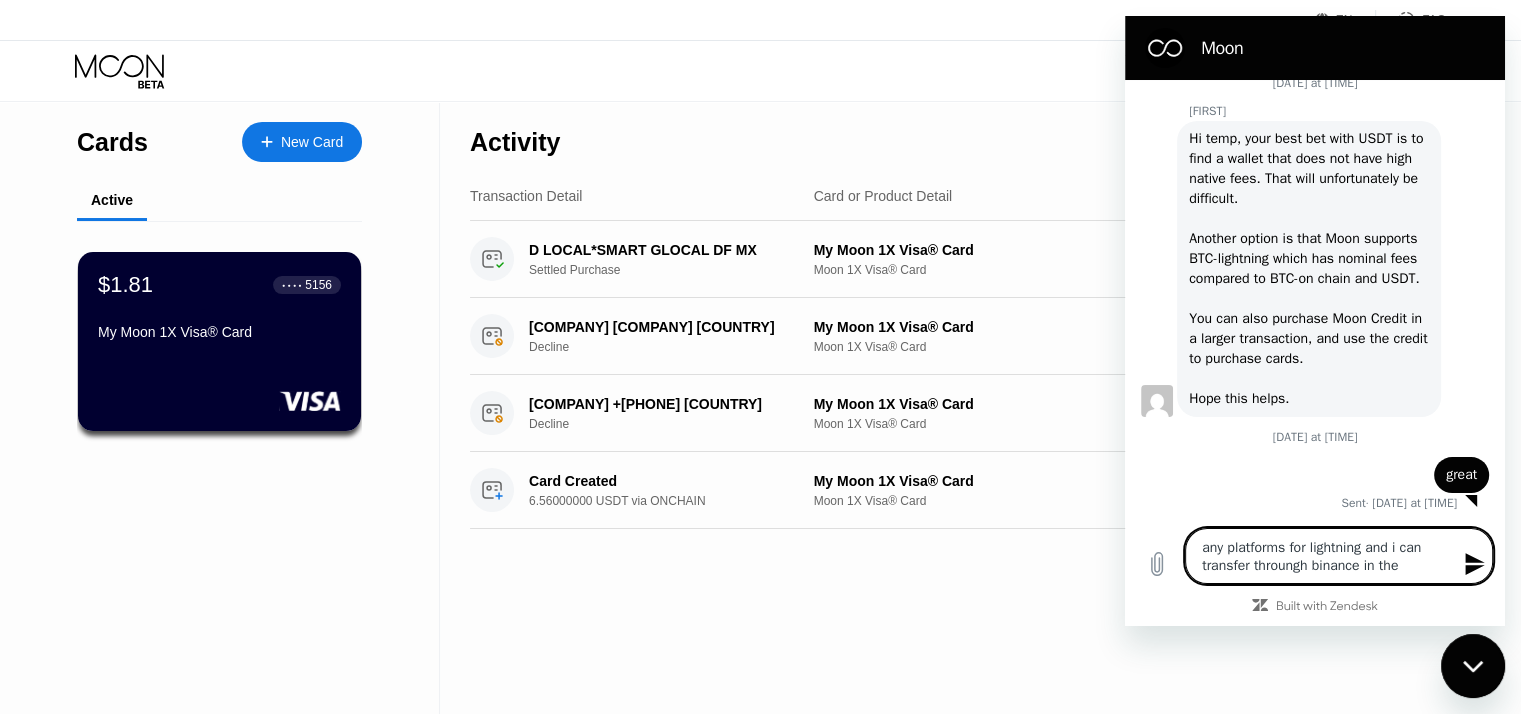 type on "any platforms for lightning and i can transfer throungh binance in ther" 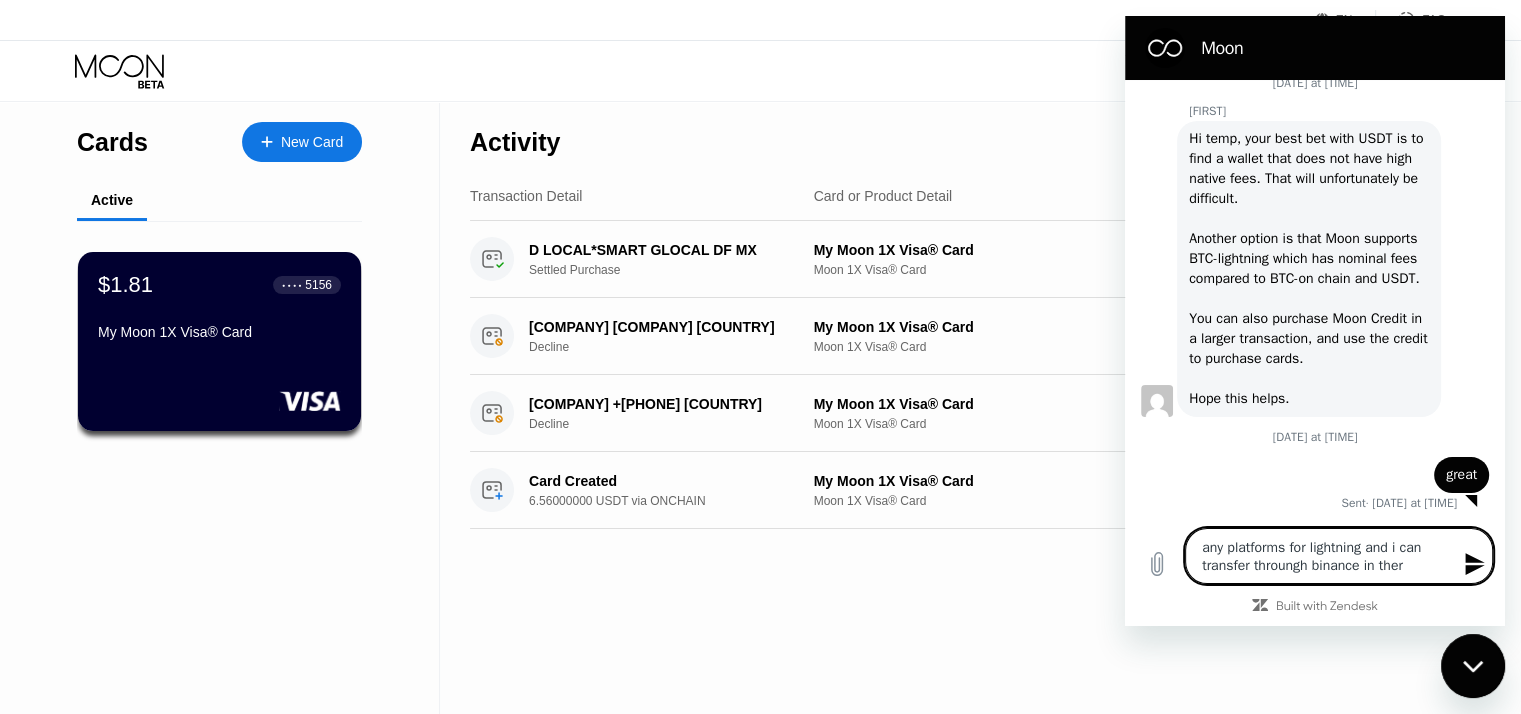type on "any platforms for lightning and i can transfer throungh binance in there" 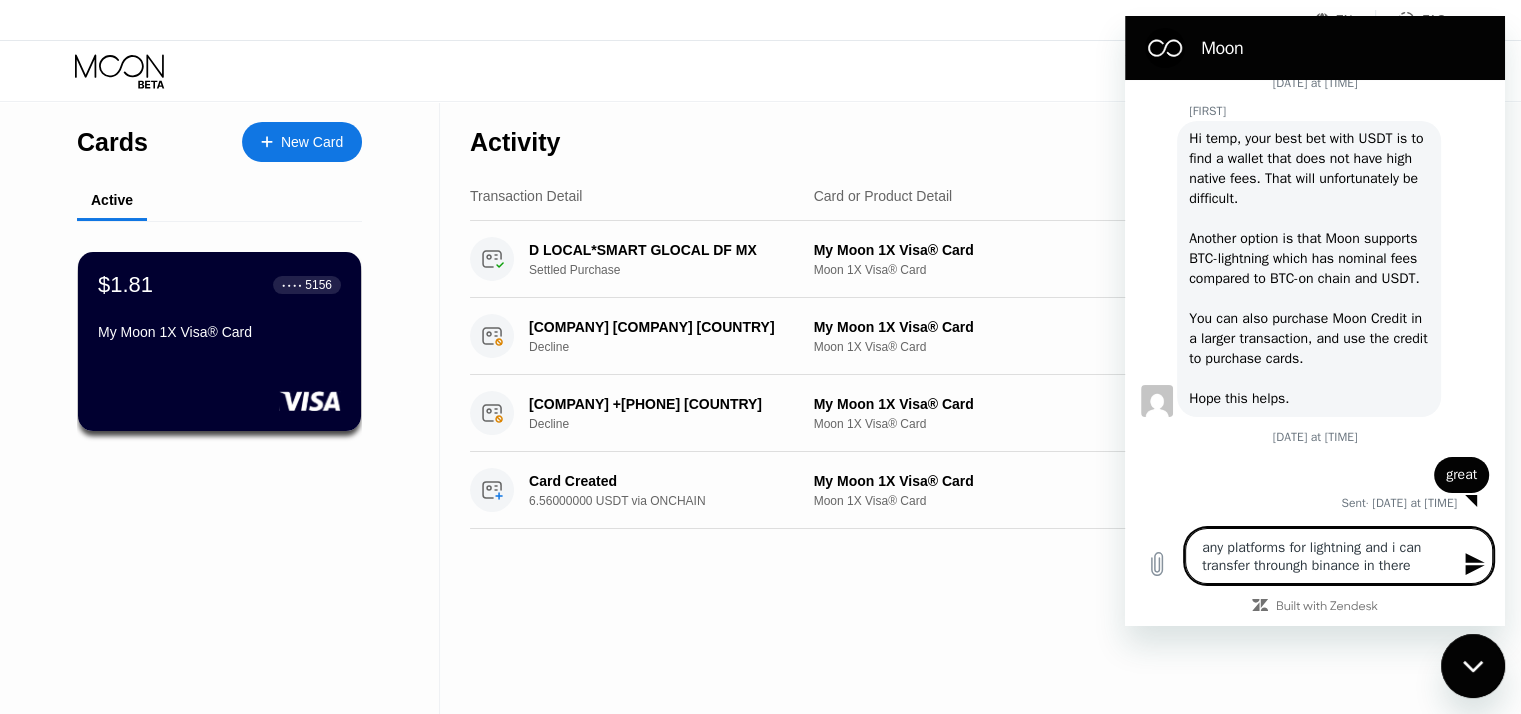 type 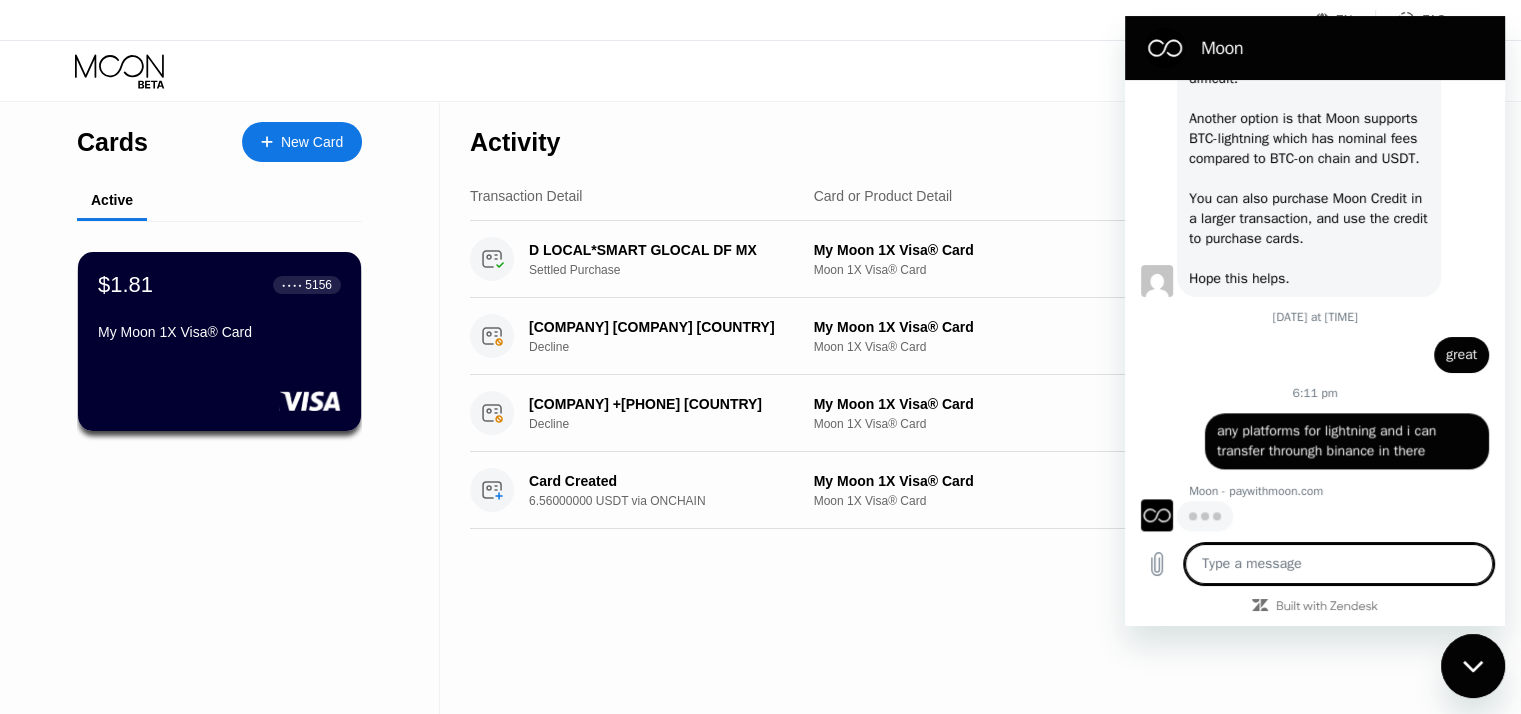 scroll, scrollTop: 2436, scrollLeft: 0, axis: vertical 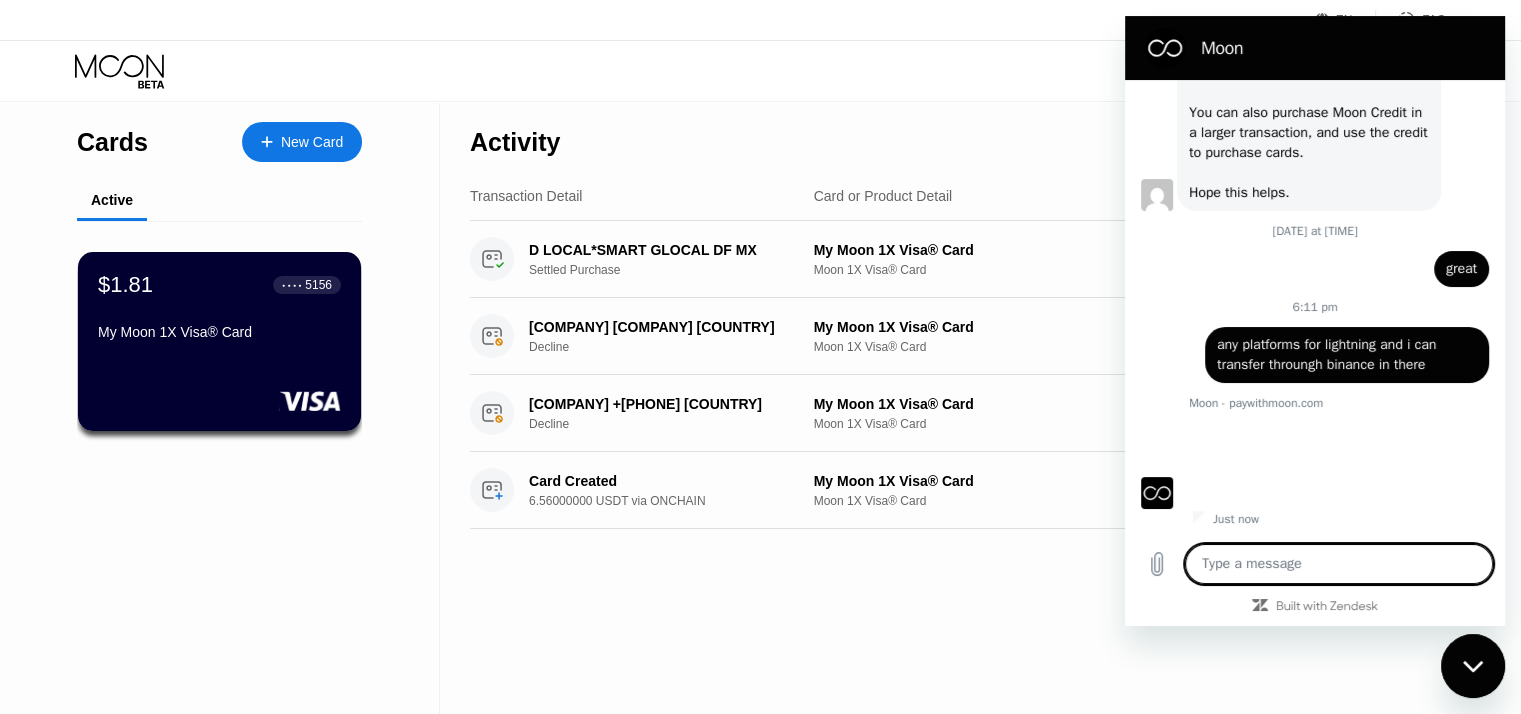 type on "x" 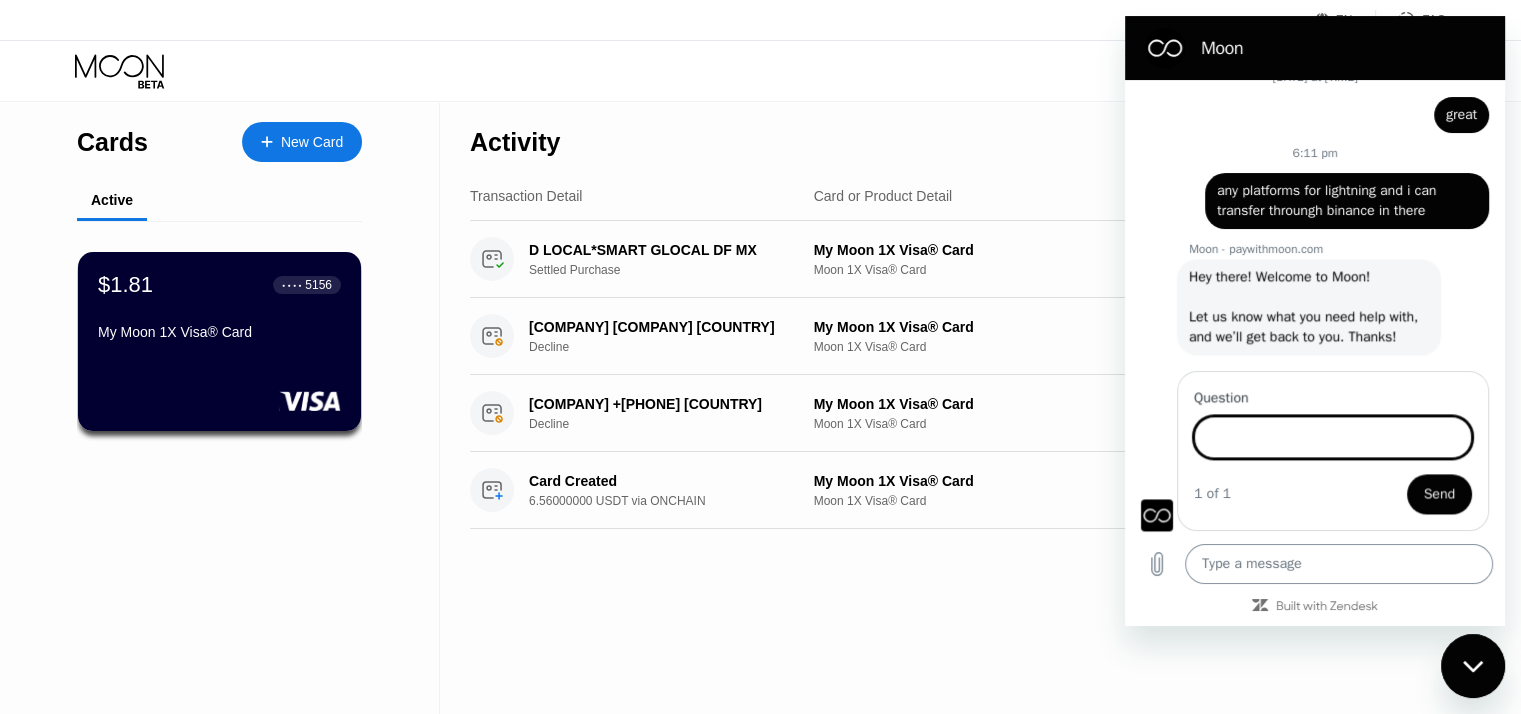 scroll, scrollTop: 2697, scrollLeft: 0, axis: vertical 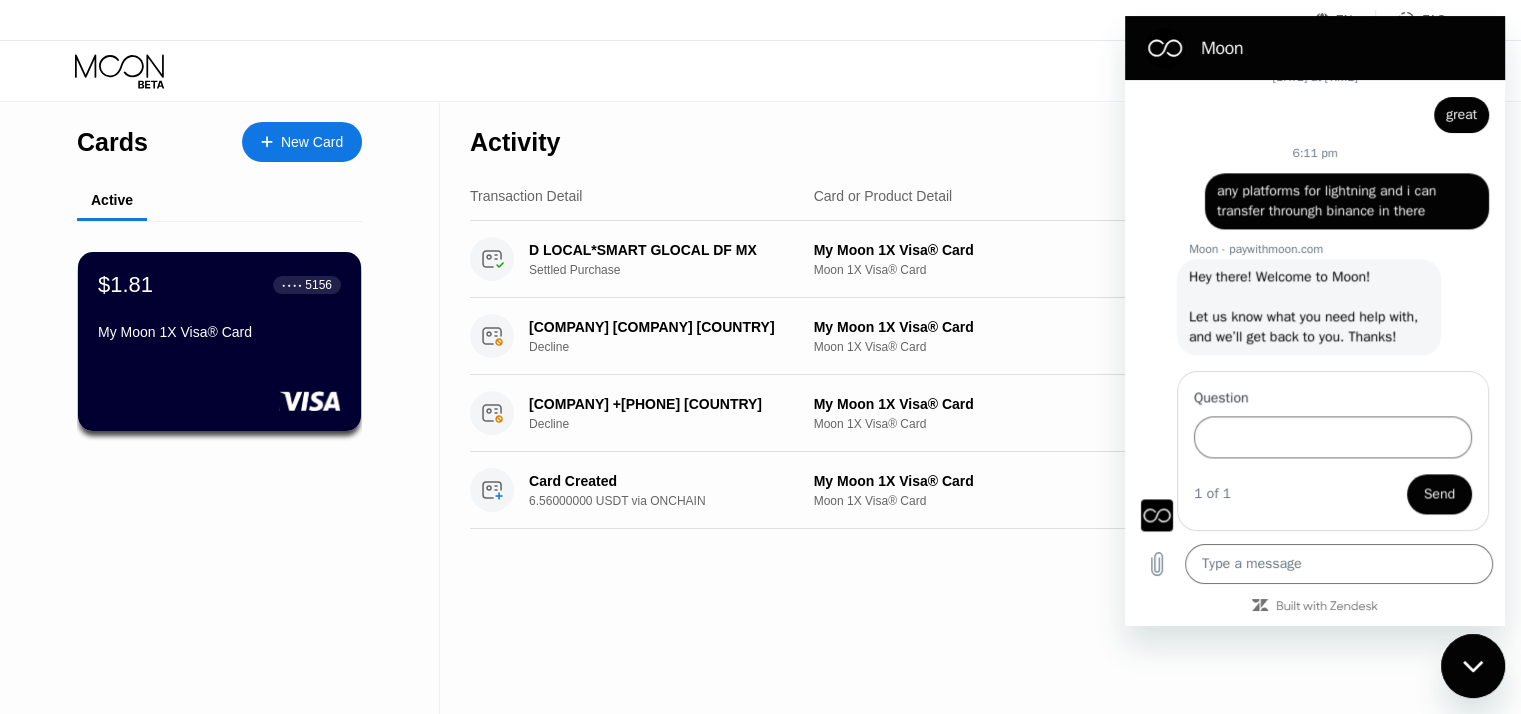 drag, startPoint x: 1243, startPoint y: 173, endPoint x: 1263, endPoint y: 171, distance: 20.09975 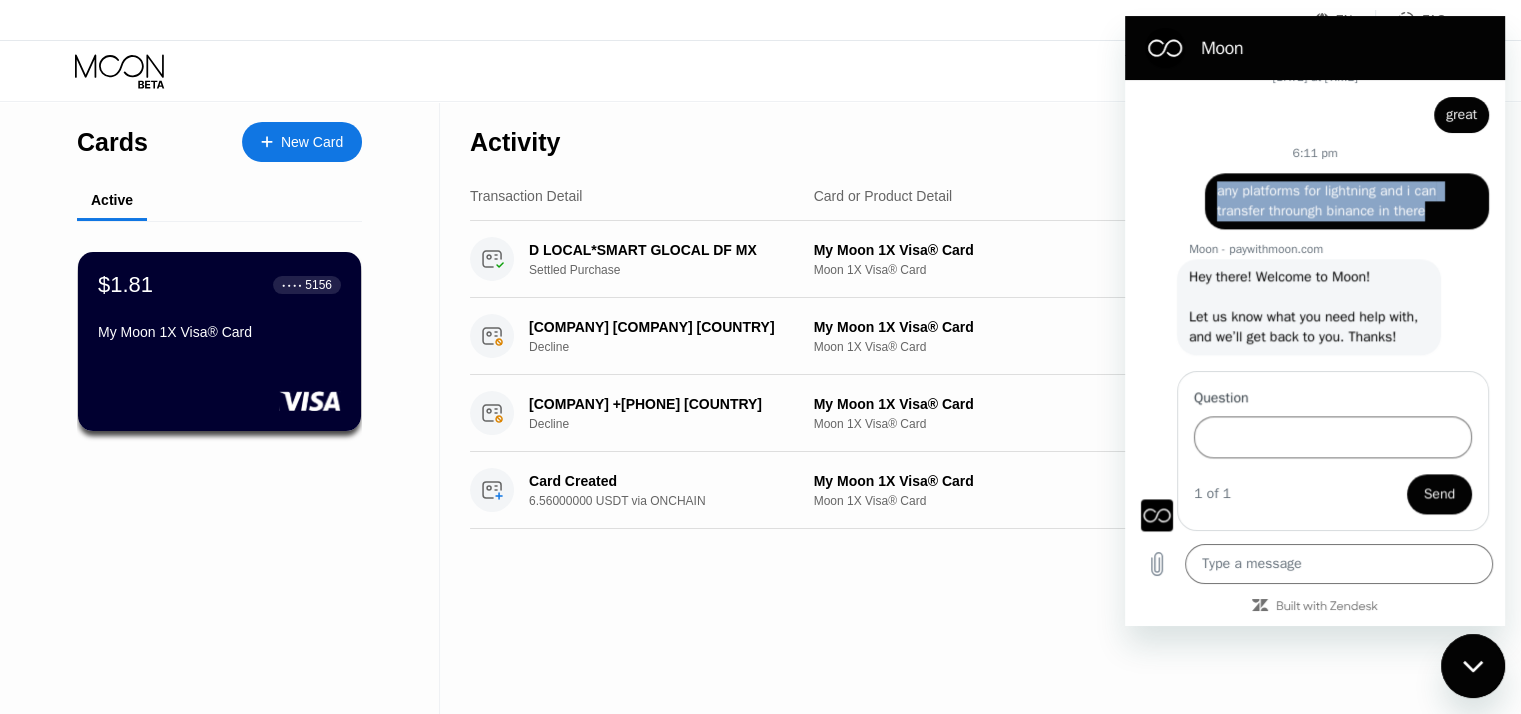 drag, startPoint x: 1213, startPoint y: 171, endPoint x: 1466, endPoint y: 187, distance: 253.50542 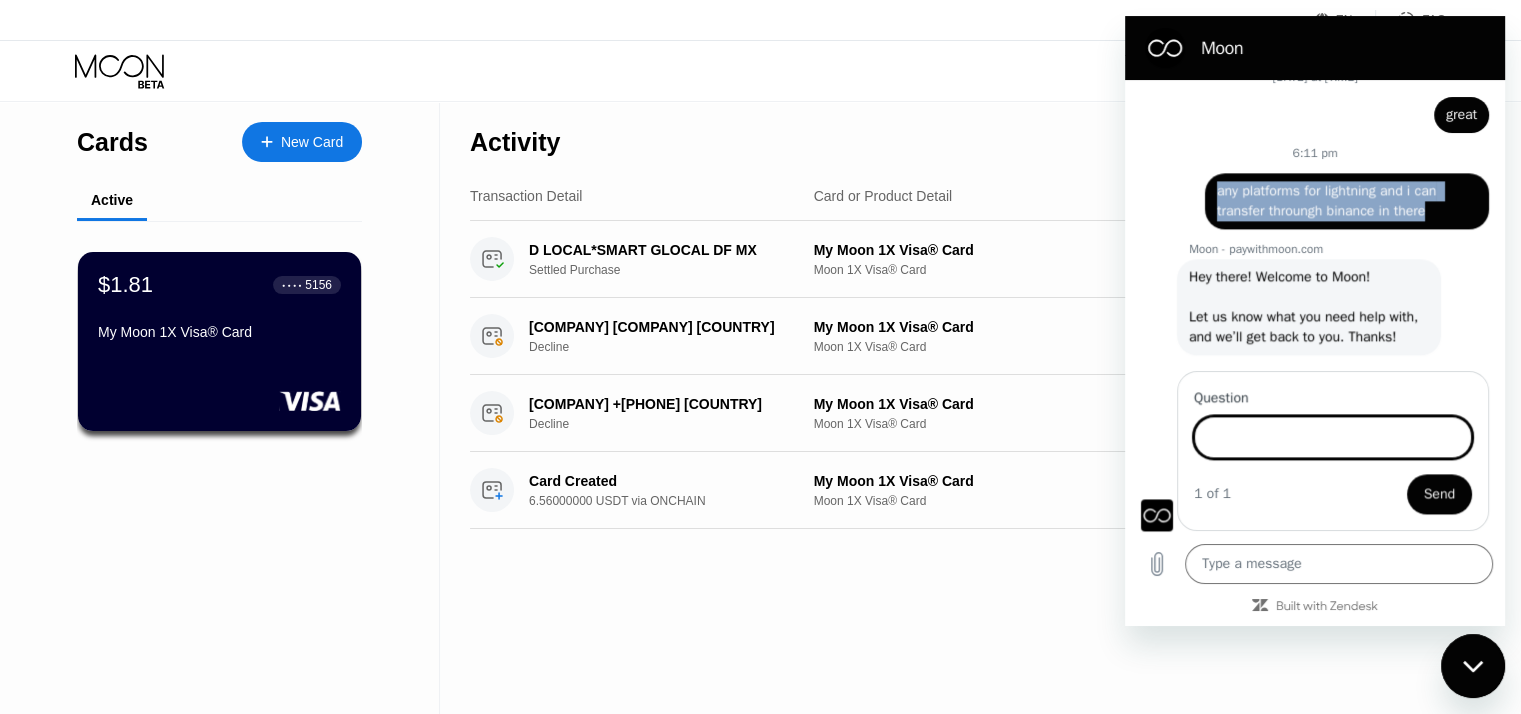 click on "Question" at bounding box center (1333, 437) 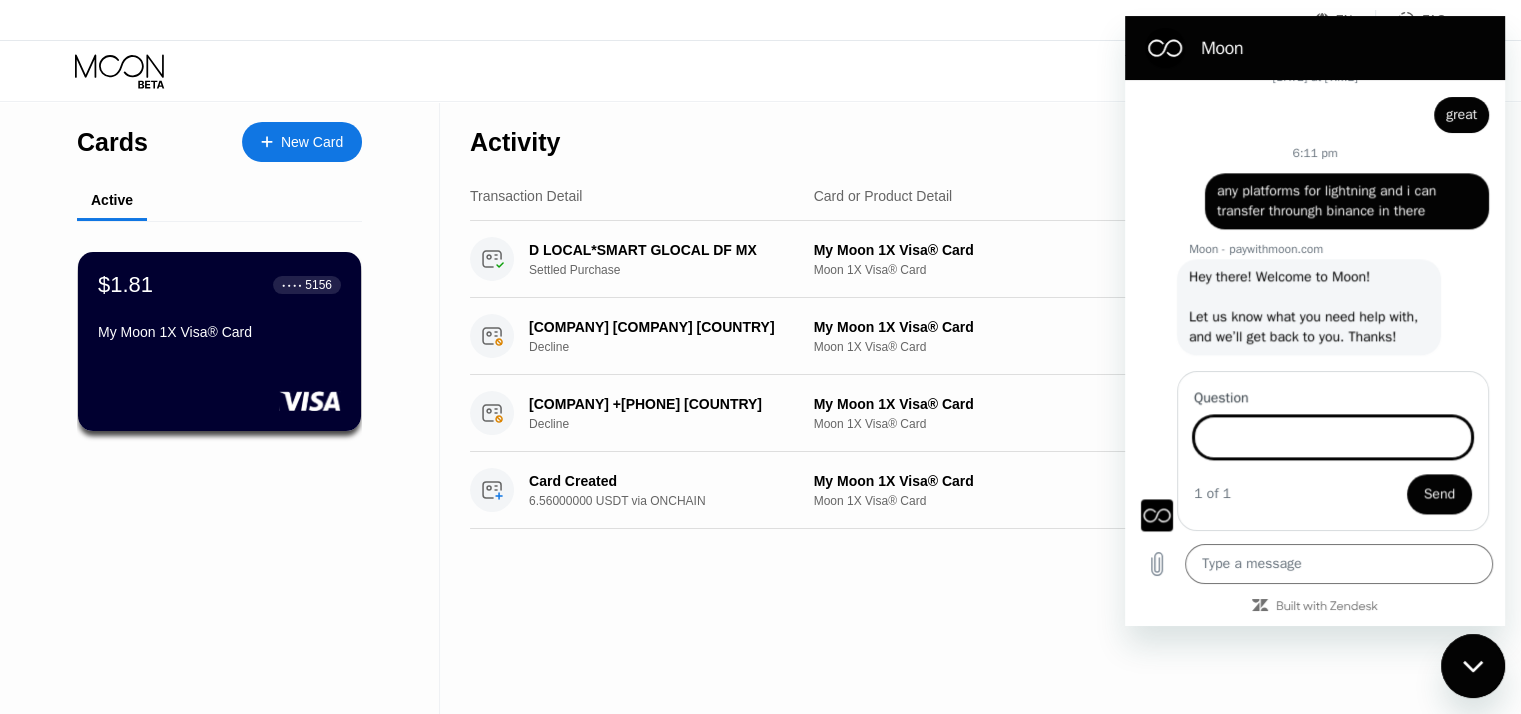 paste on "any platforms for lightning and i can transfer throungh binance in there" 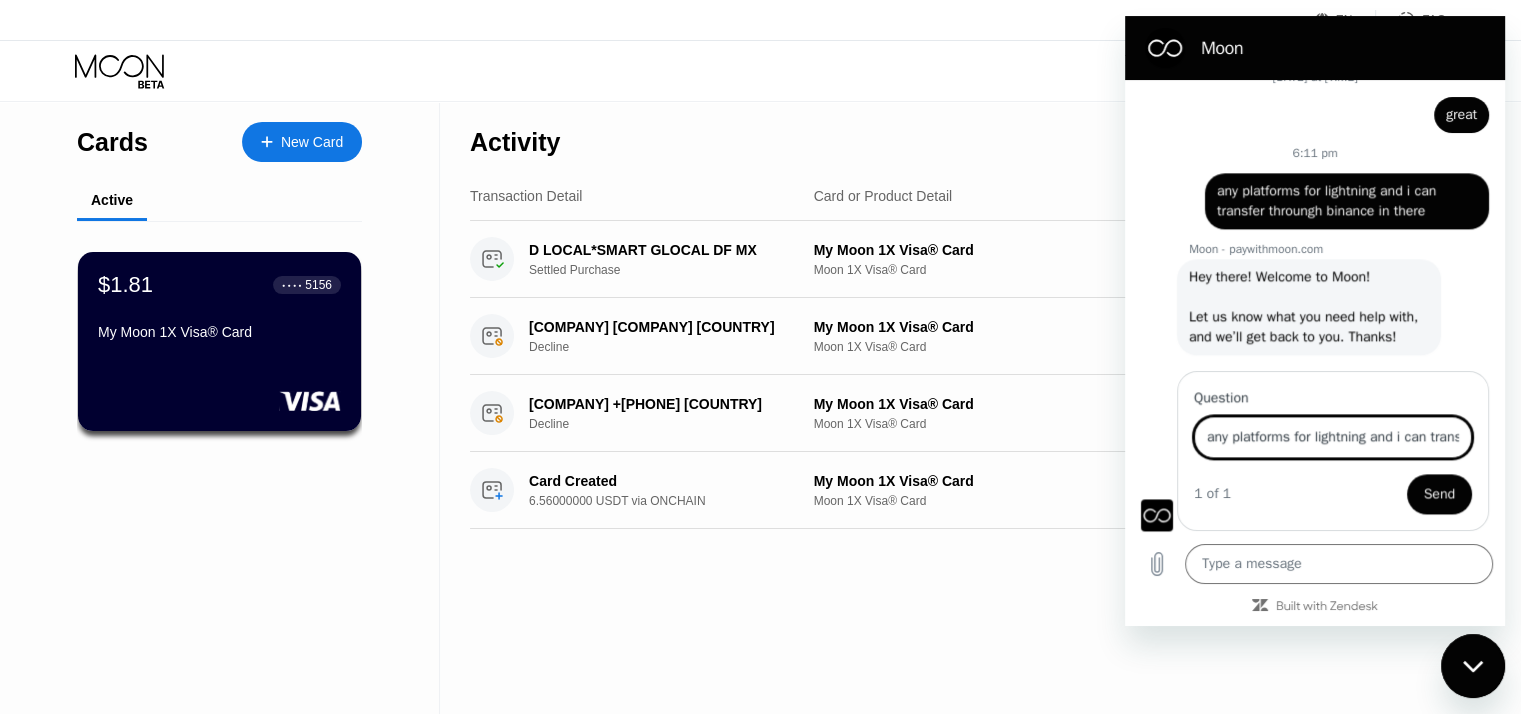 scroll, scrollTop: 0, scrollLeft: 203, axis: horizontal 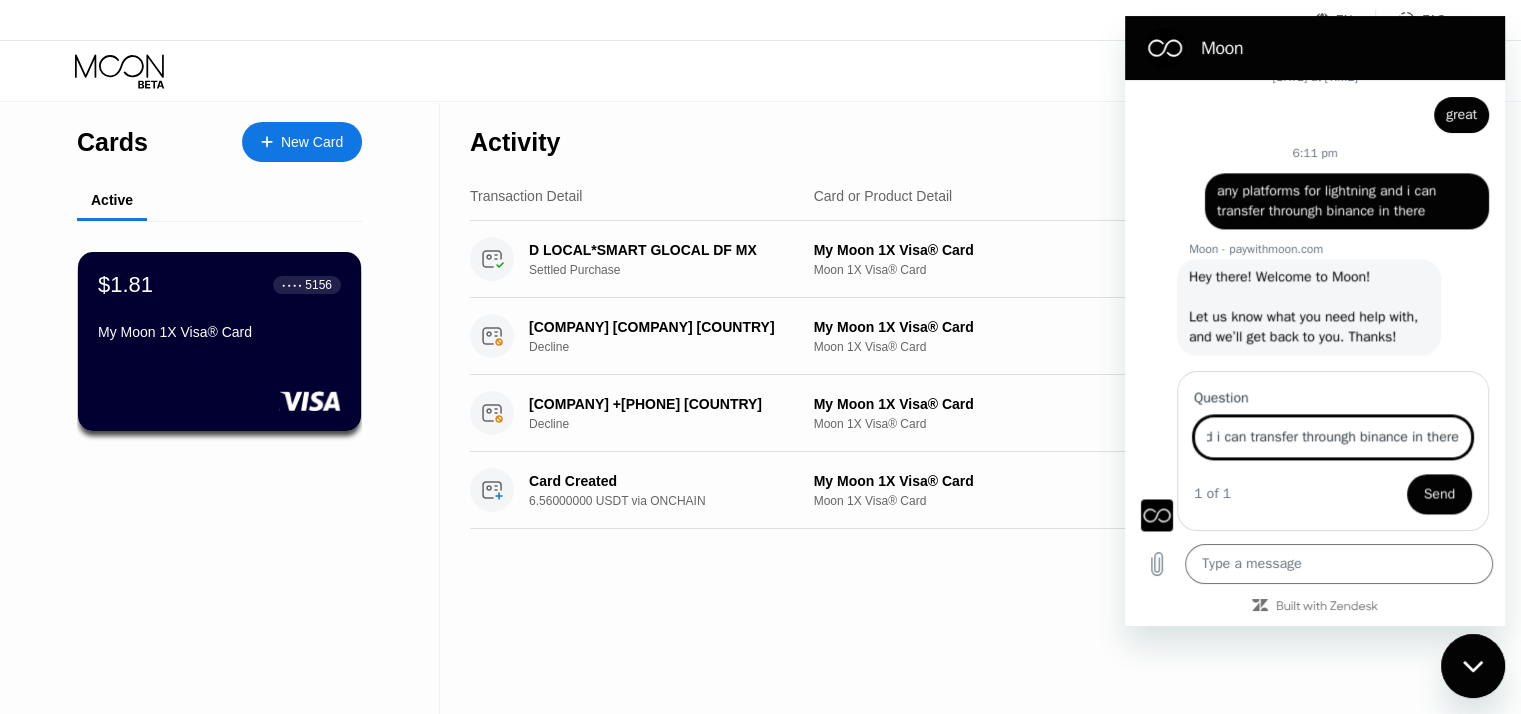 type on "any platforms for lightning and i can transfer throungh binance in there" 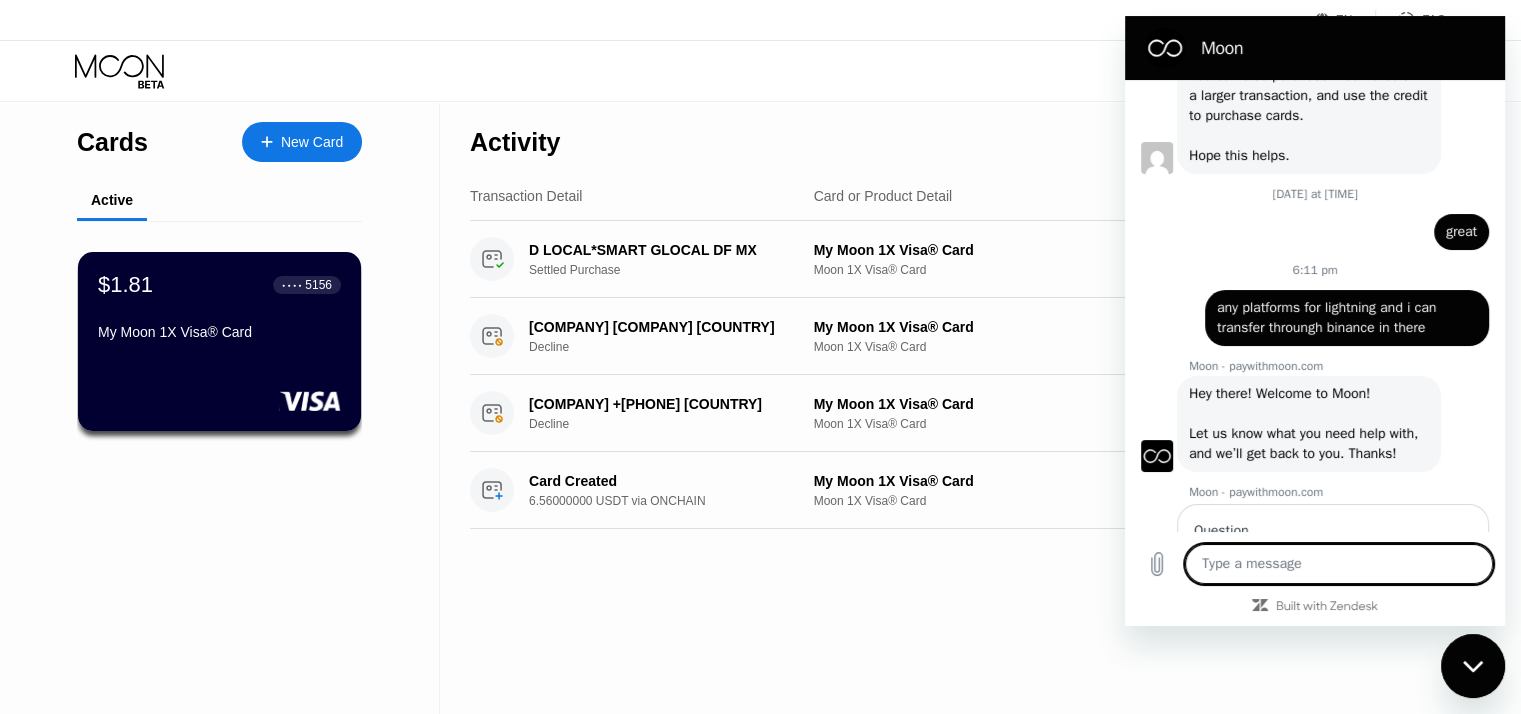scroll, scrollTop: 2776, scrollLeft: 0, axis: vertical 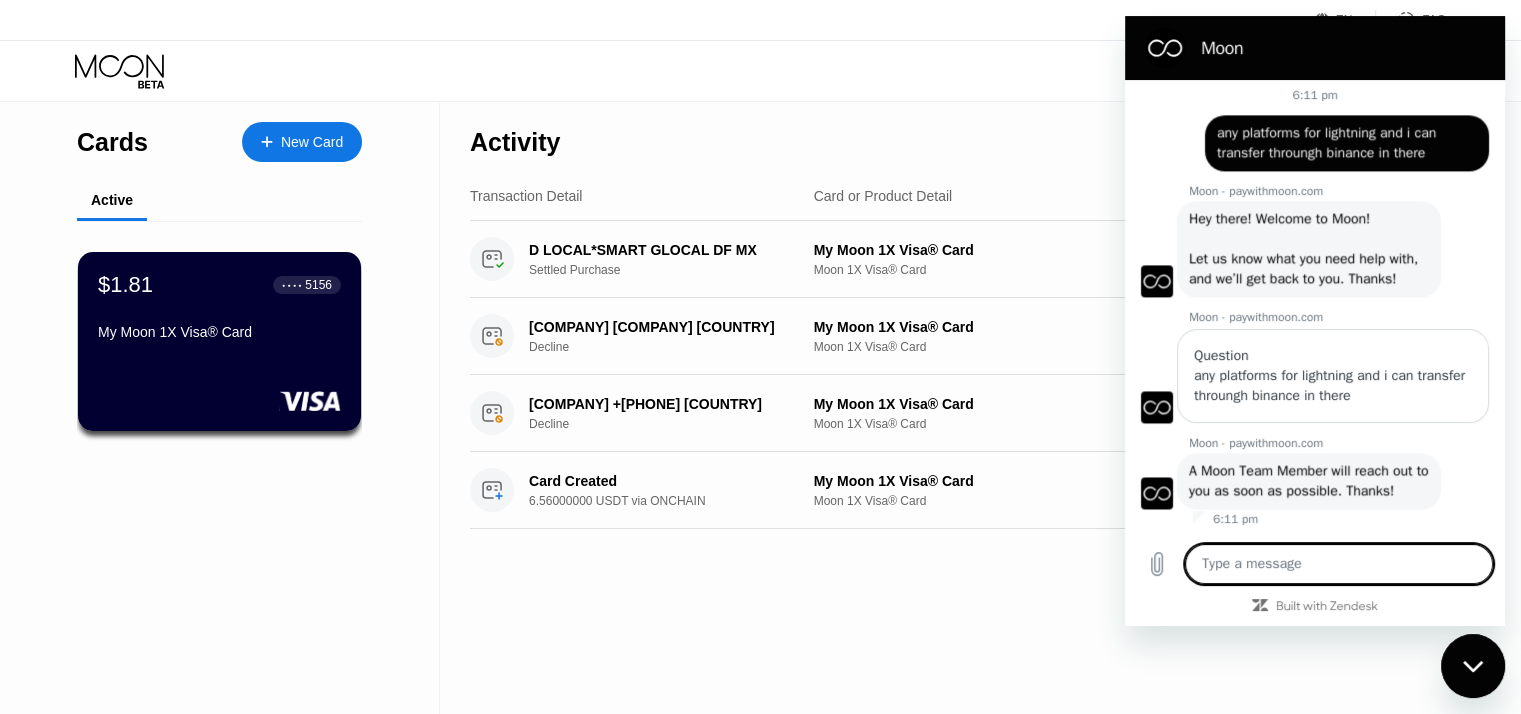 click on "Activity Export Transaction Detail Card or Product Detail Date & Time Amount D LOCAL*SMART GLOCAL     DF           MX Settled Purchase My Moon 1X Visa® Card Moon 1X Visa® Card Jul 29, 2025 9:22 PM $3.18 GRASSHOPPER.COM          LOGMEIN.COM  US Decline My Moon 1X Visa® Card Moon 1X Visa® Card Jul 25, 2025 9:27 AM $5.02 REPLIT, INC.             +16282002281 US Decline My Moon 1X Visa® Card Moon 1X Visa® Card Jul 24, 2025 8:18 PM $80.00 Card Created 6.56000000 USDT via ONCHAIN My Moon 1X Visa® Card Moon 1X Visa® Card Jul 23, 2025 8:05 PM $5.00" at bounding box center [958, 408] 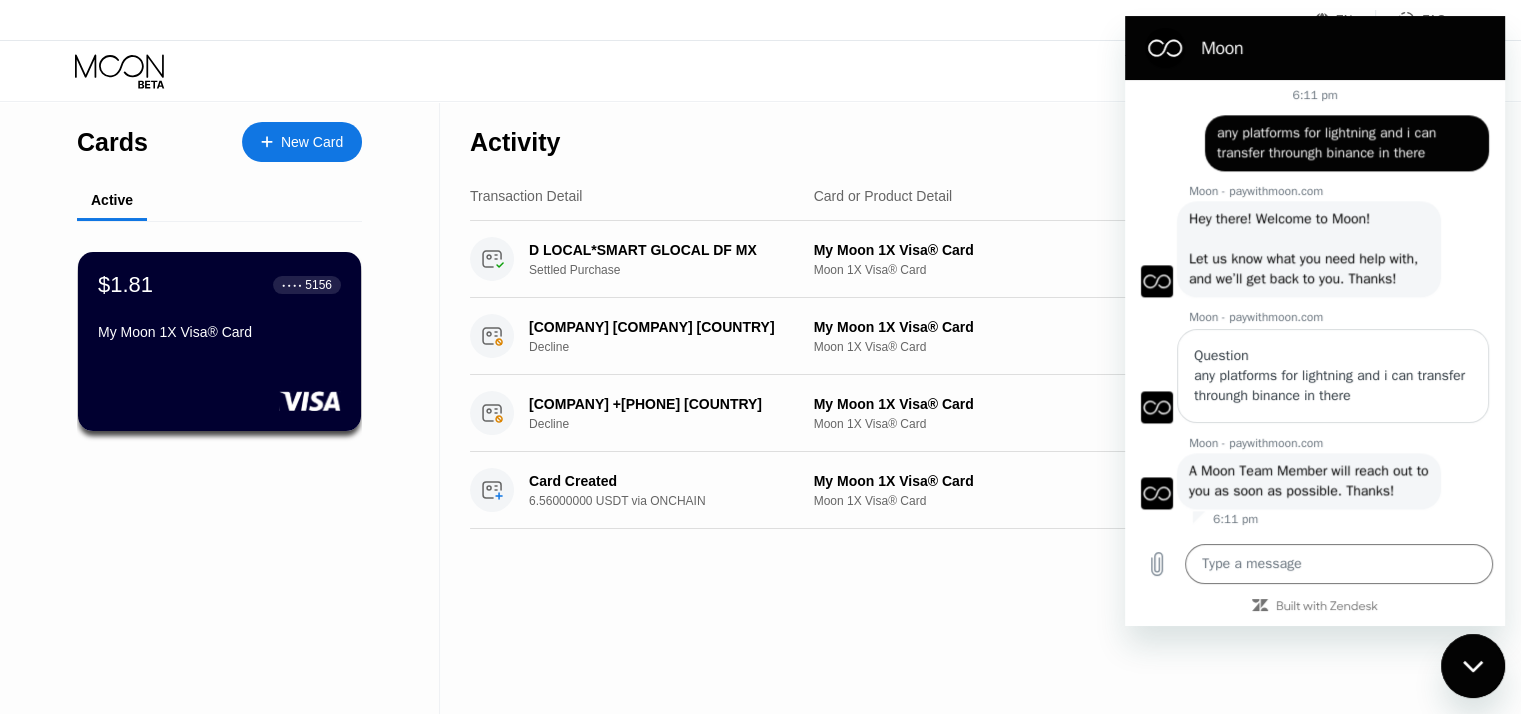 click at bounding box center (1473, 666) 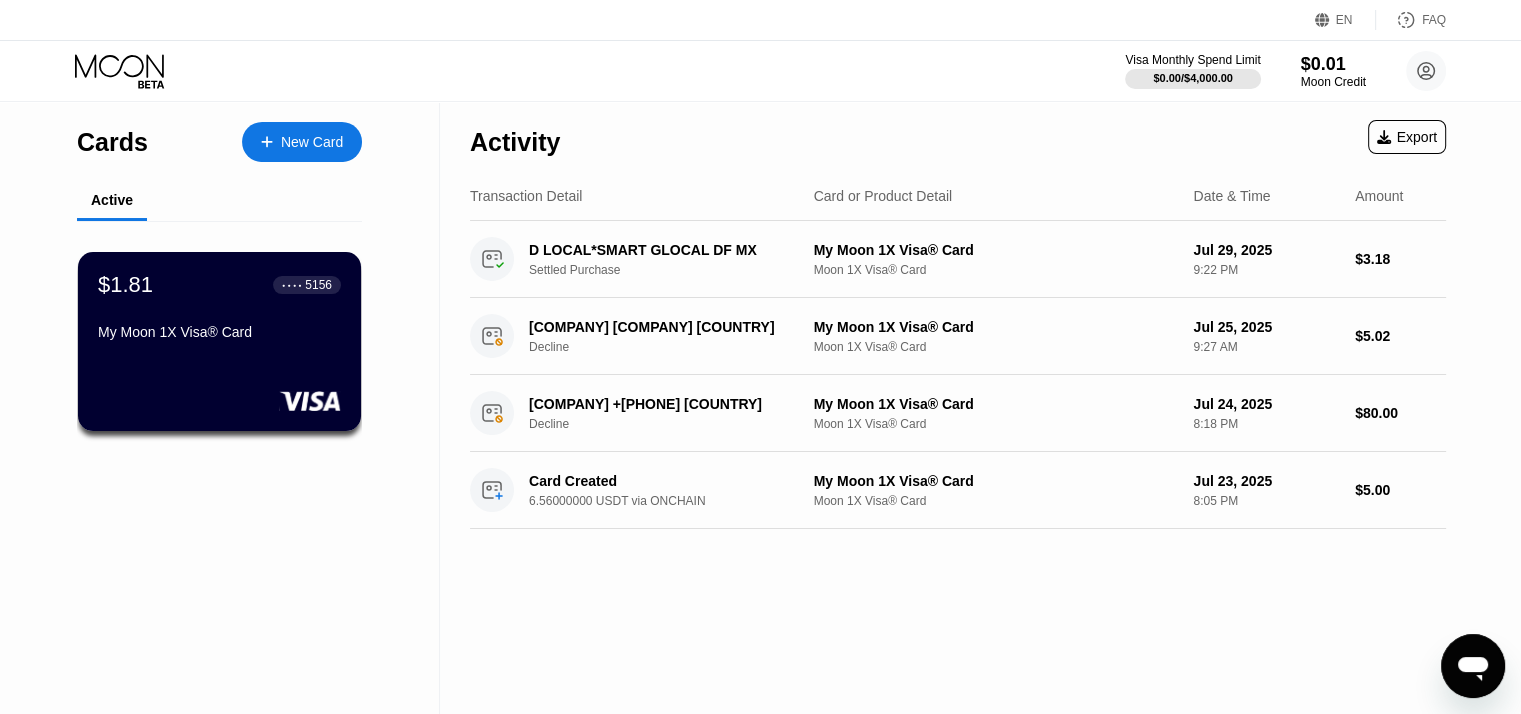 click on "New Card" at bounding box center (302, 142) 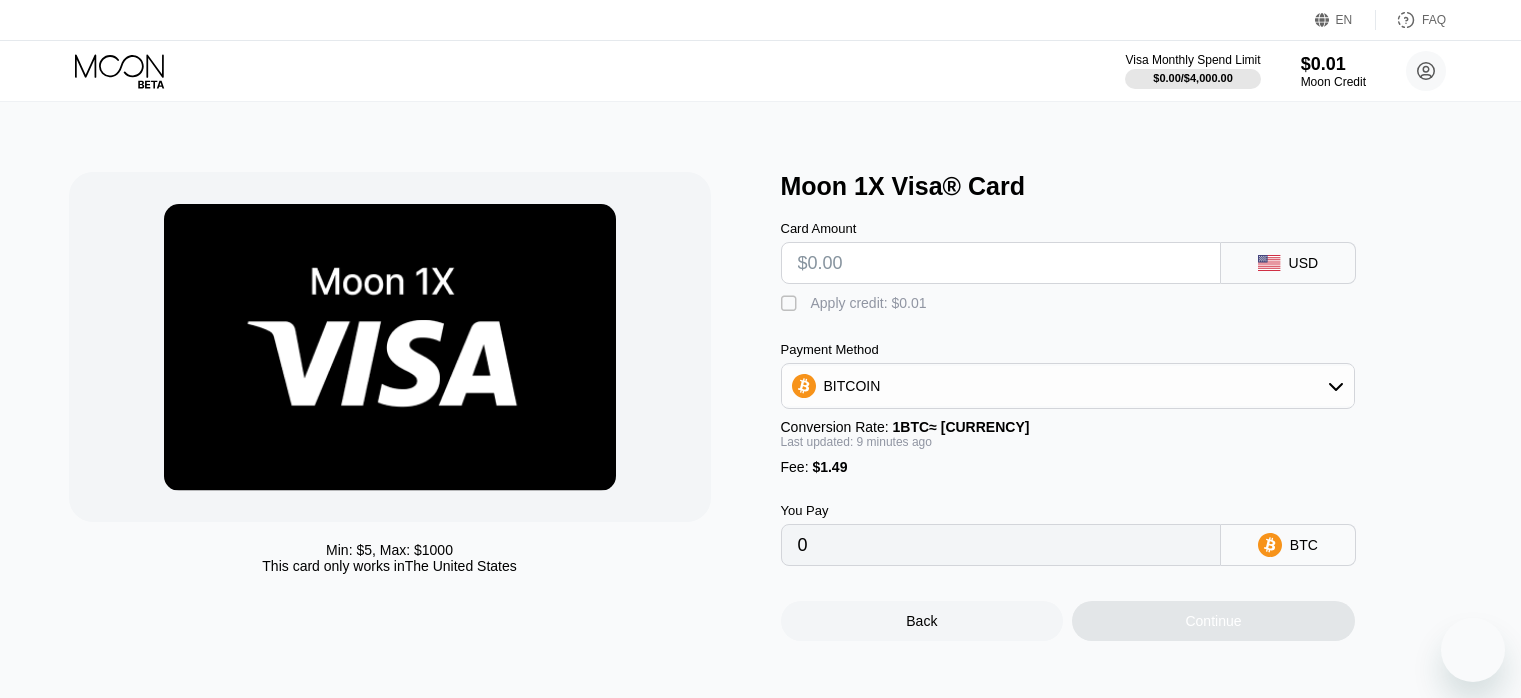scroll, scrollTop: 0, scrollLeft: 0, axis: both 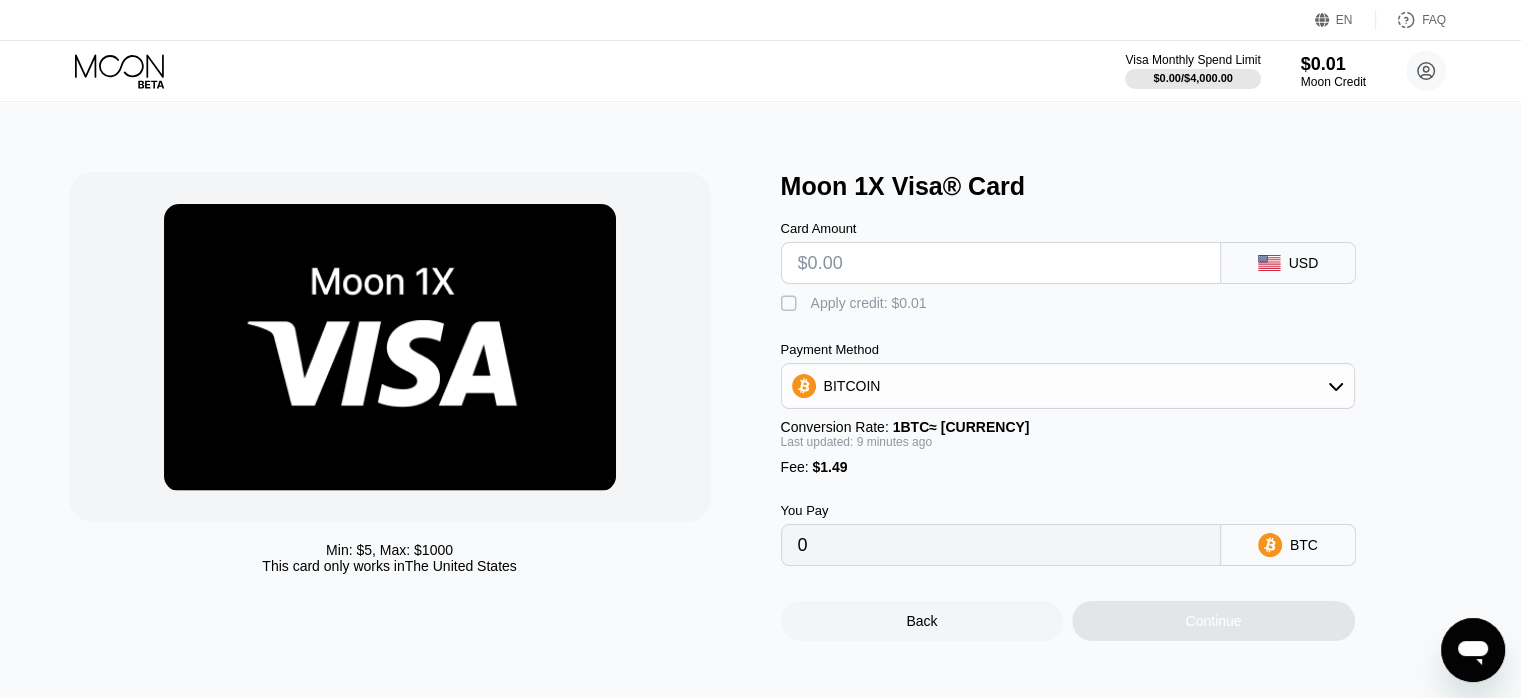 type on "$5" 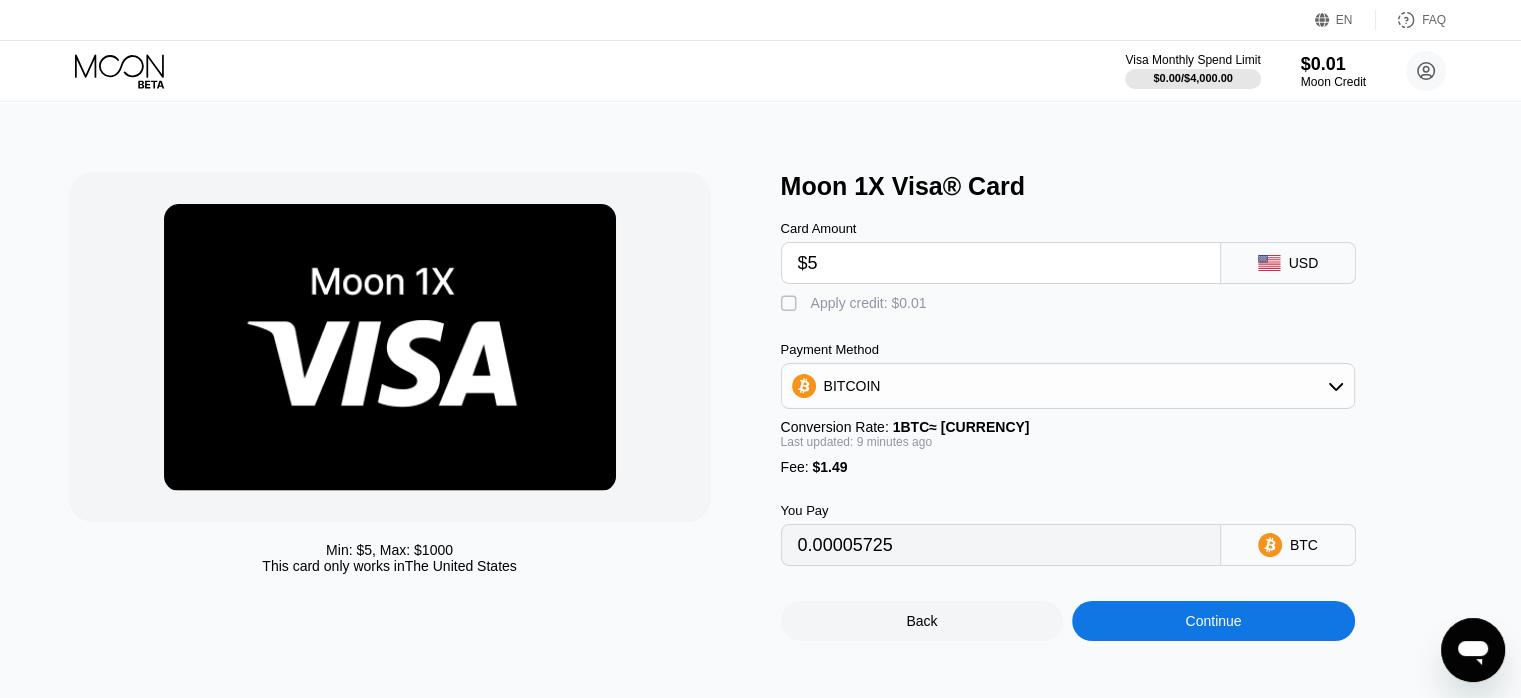 type on "0.00005725" 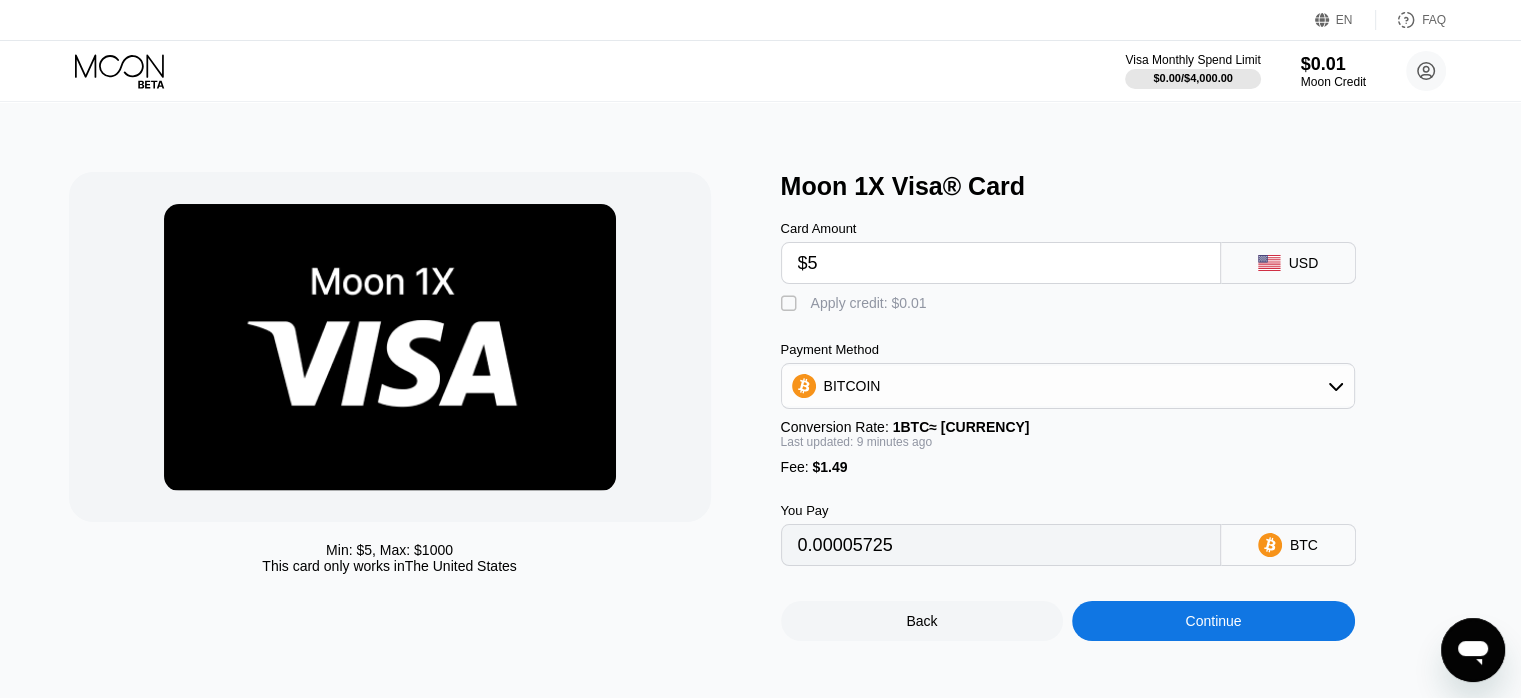 type on "$5" 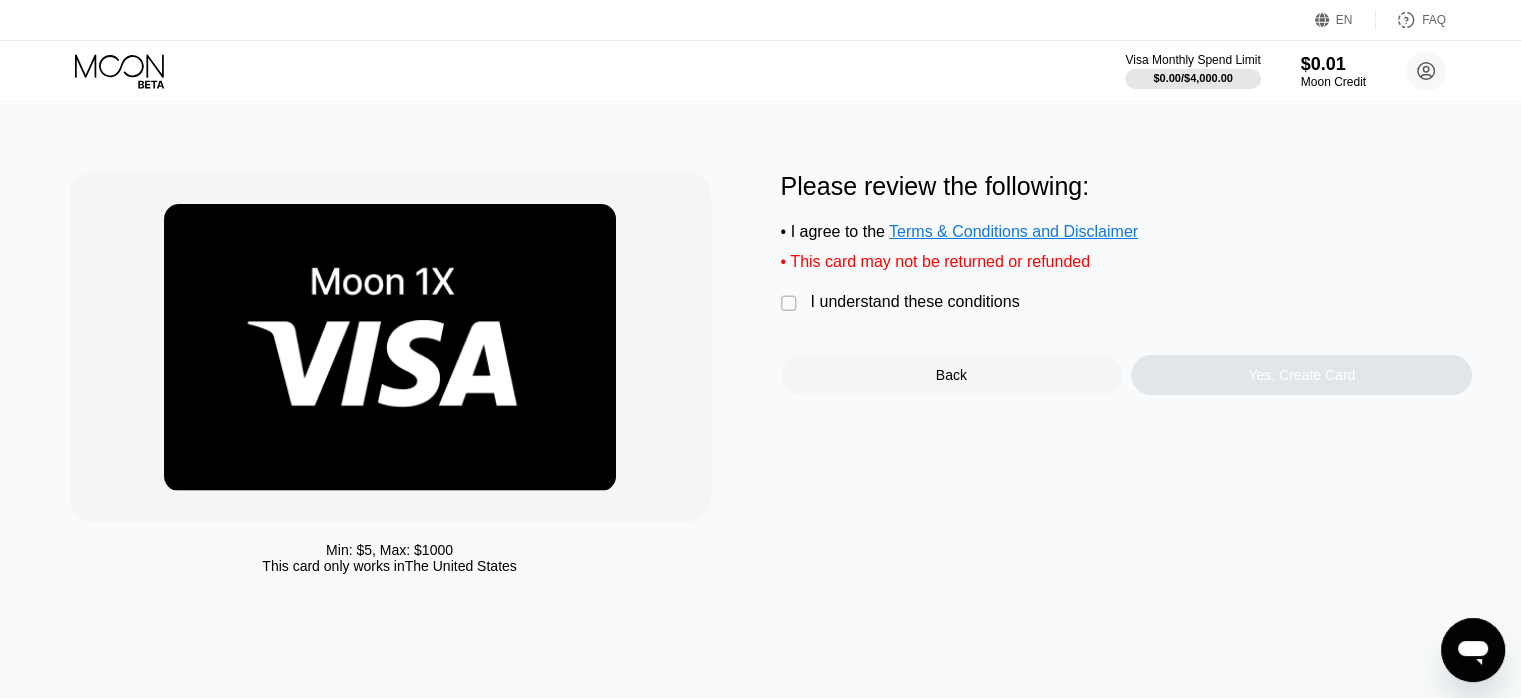 click on " I understand these conditions" at bounding box center [905, 303] 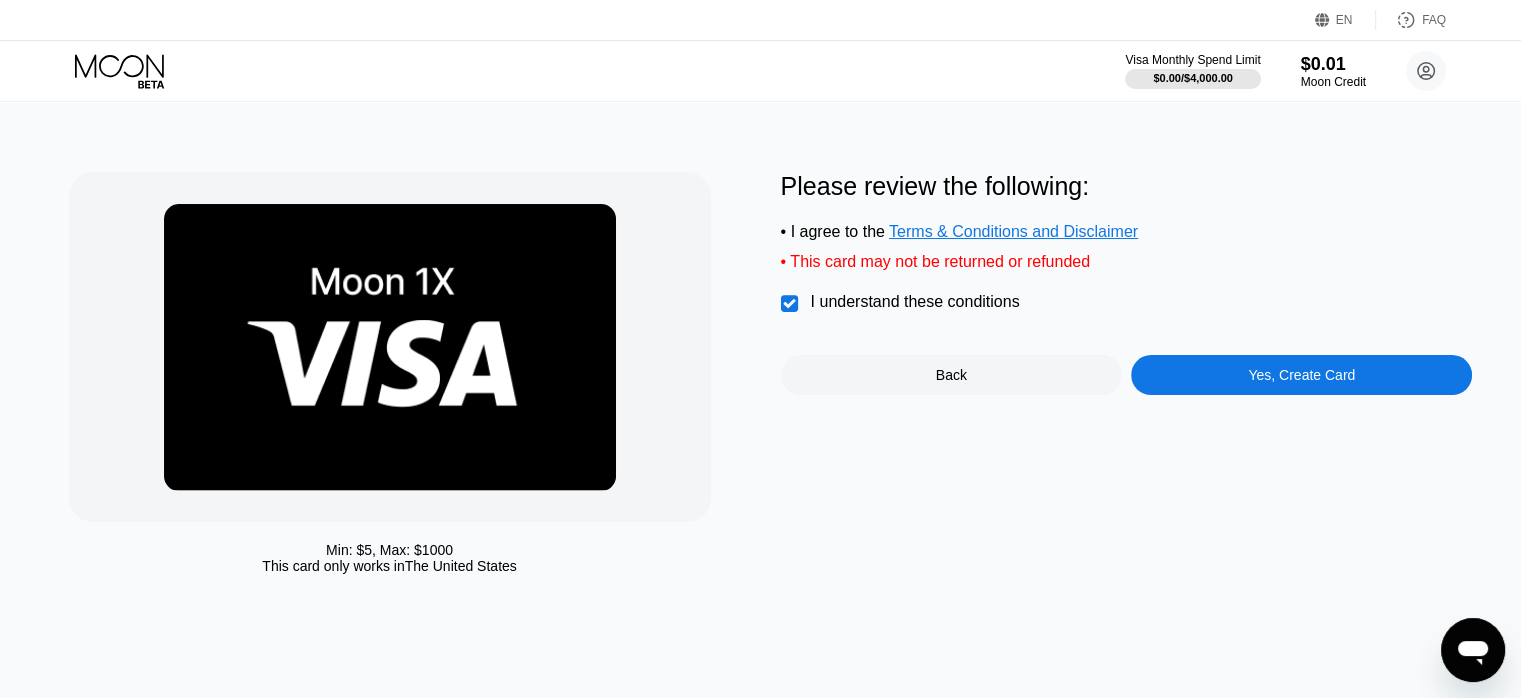 click on "Yes, Create Card" at bounding box center [1301, 375] 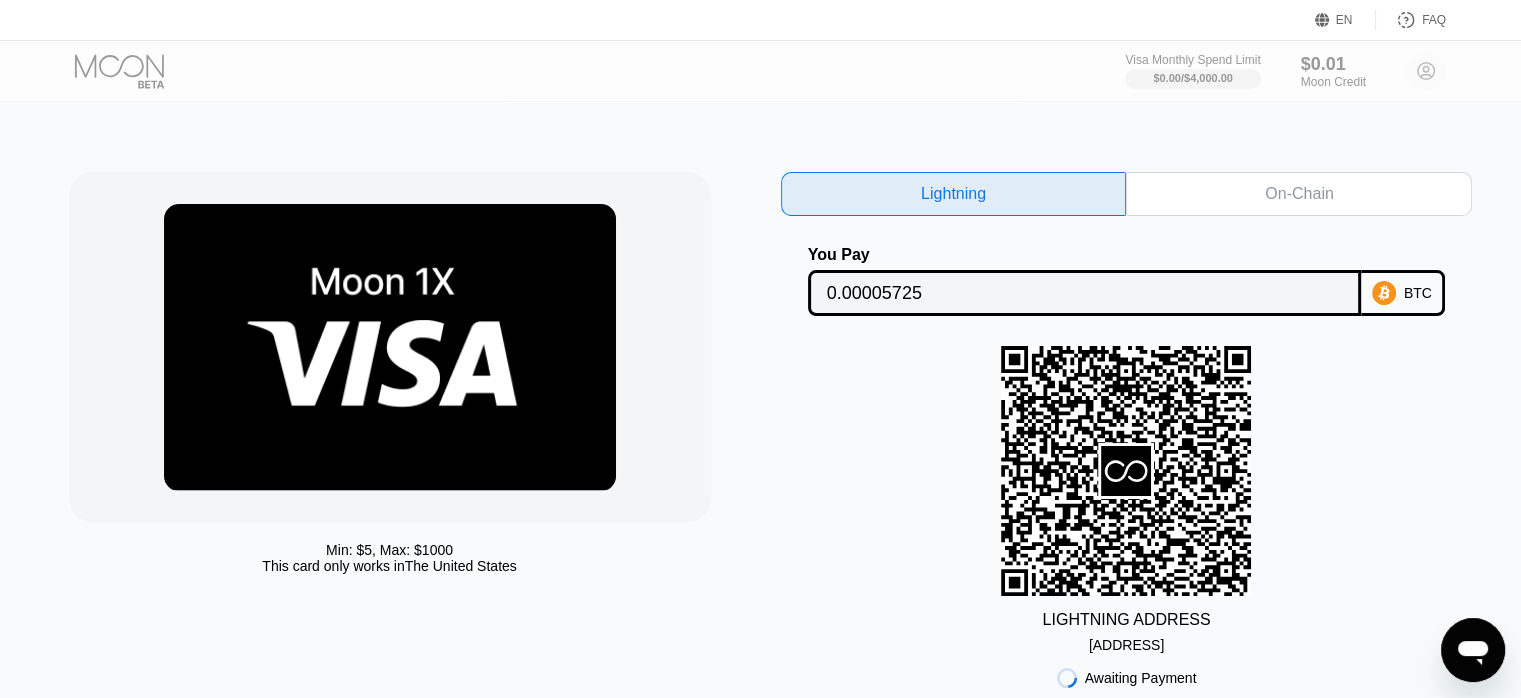 click on "On-Chain" at bounding box center [1299, 194] 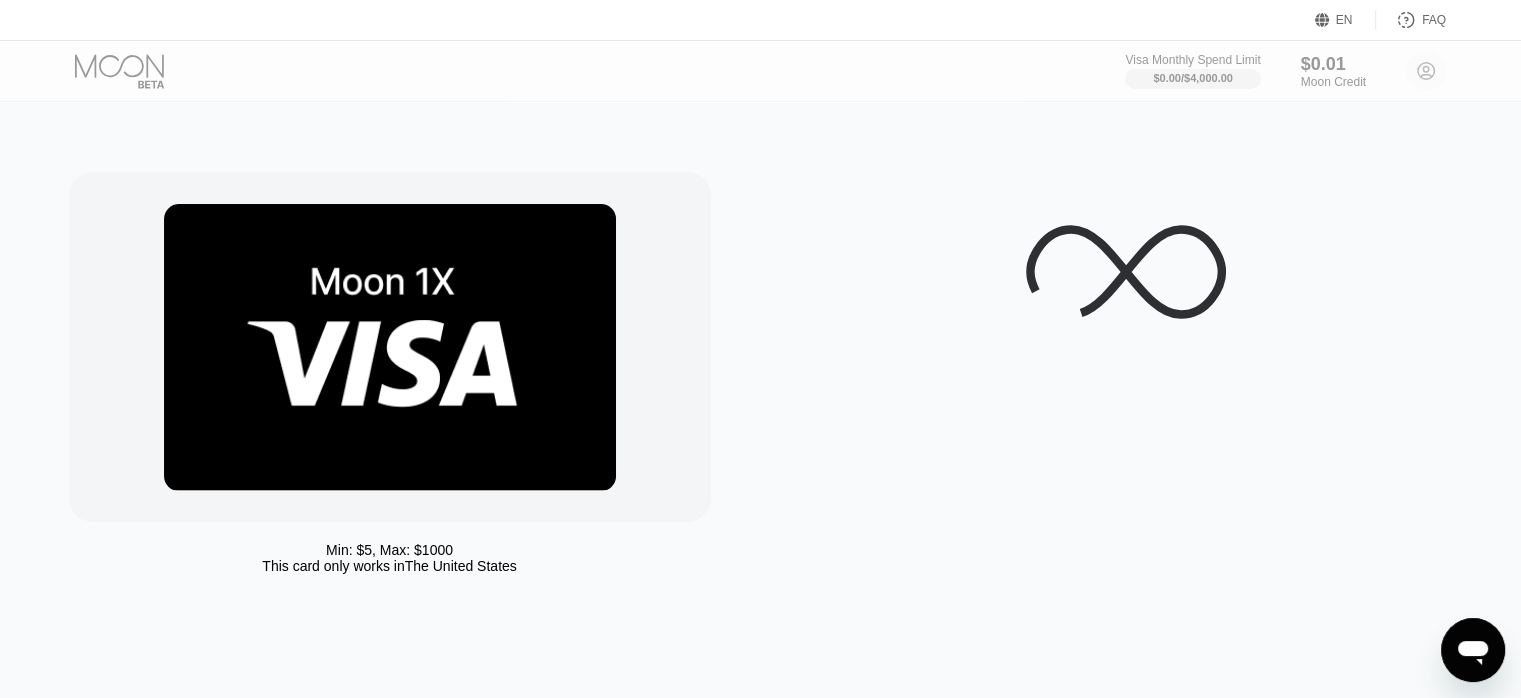 click 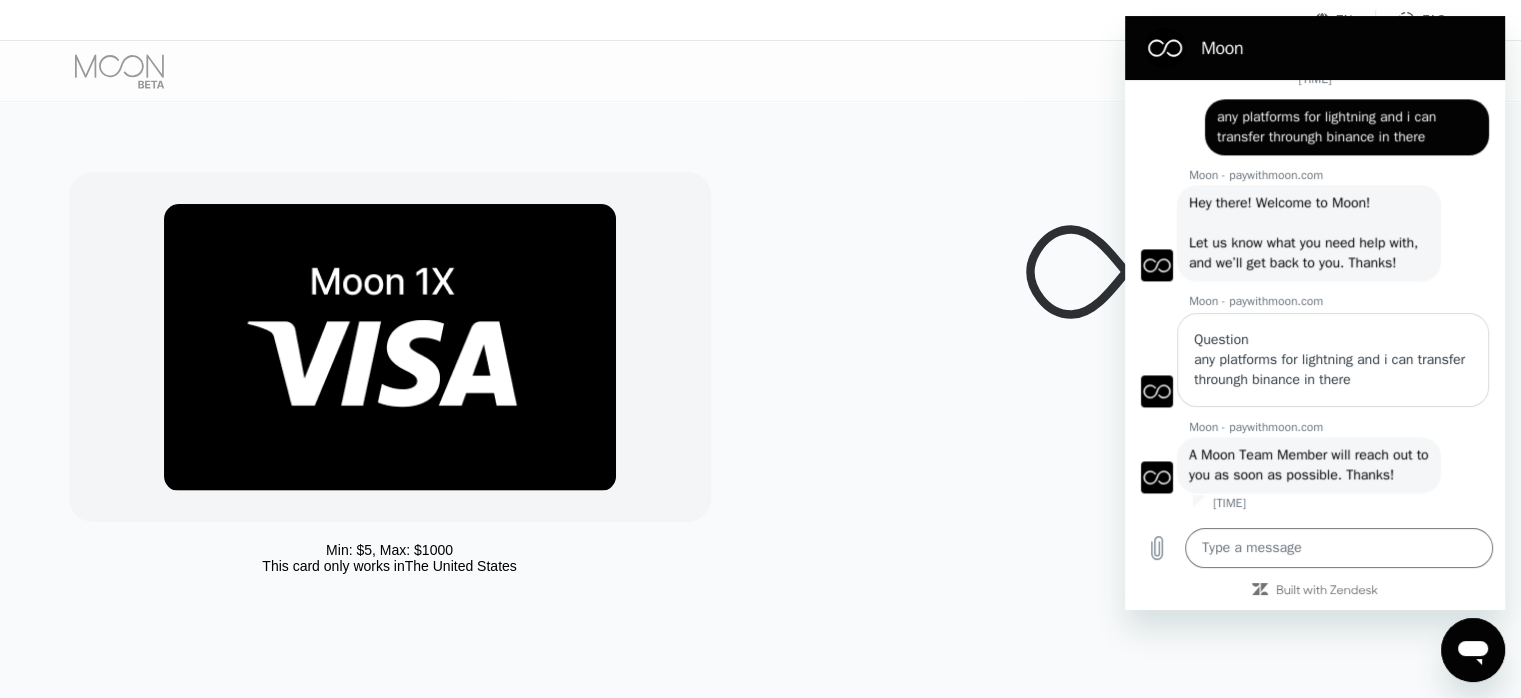 scroll, scrollTop: 0, scrollLeft: 0, axis: both 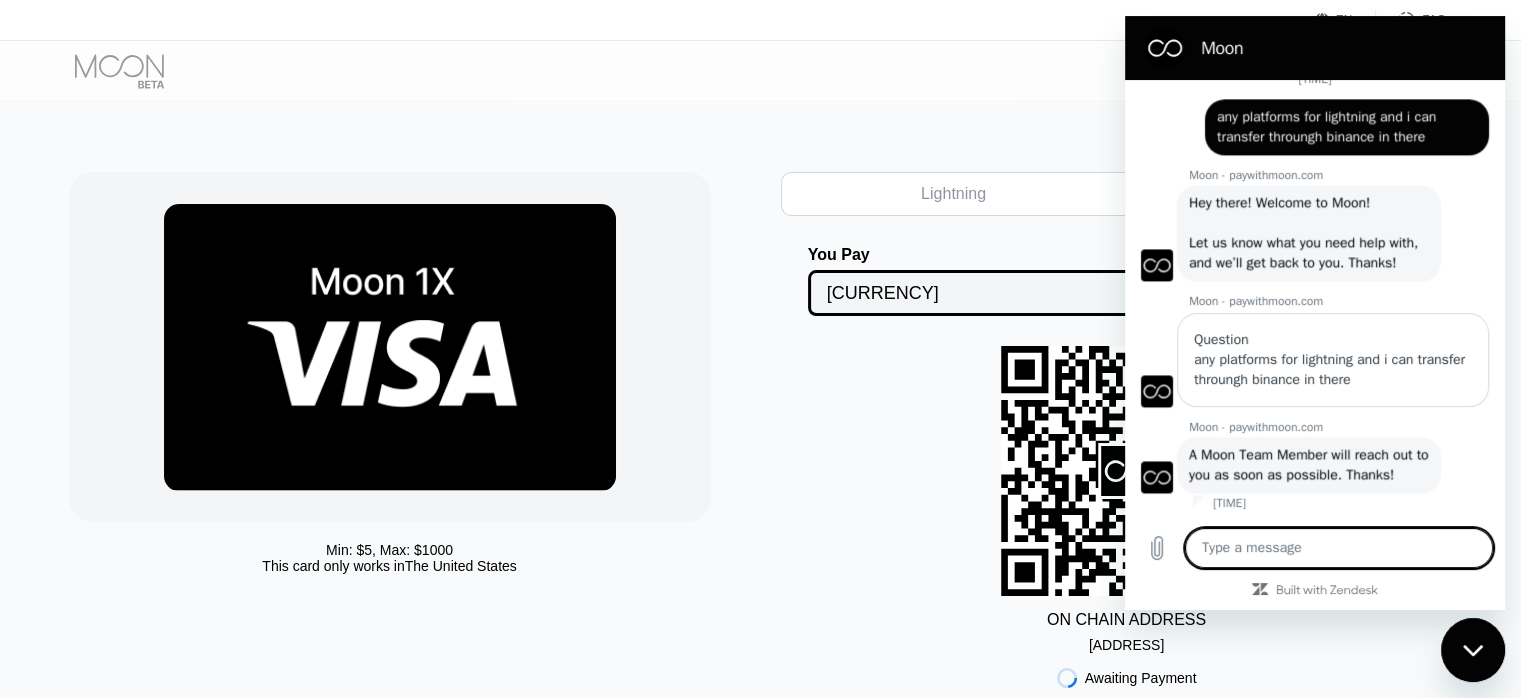 click on "ON CHAIN   ADDRESS bc1qm3z83cuzm2u...qx2w7rus405fyuj" at bounding box center (1127, 499) 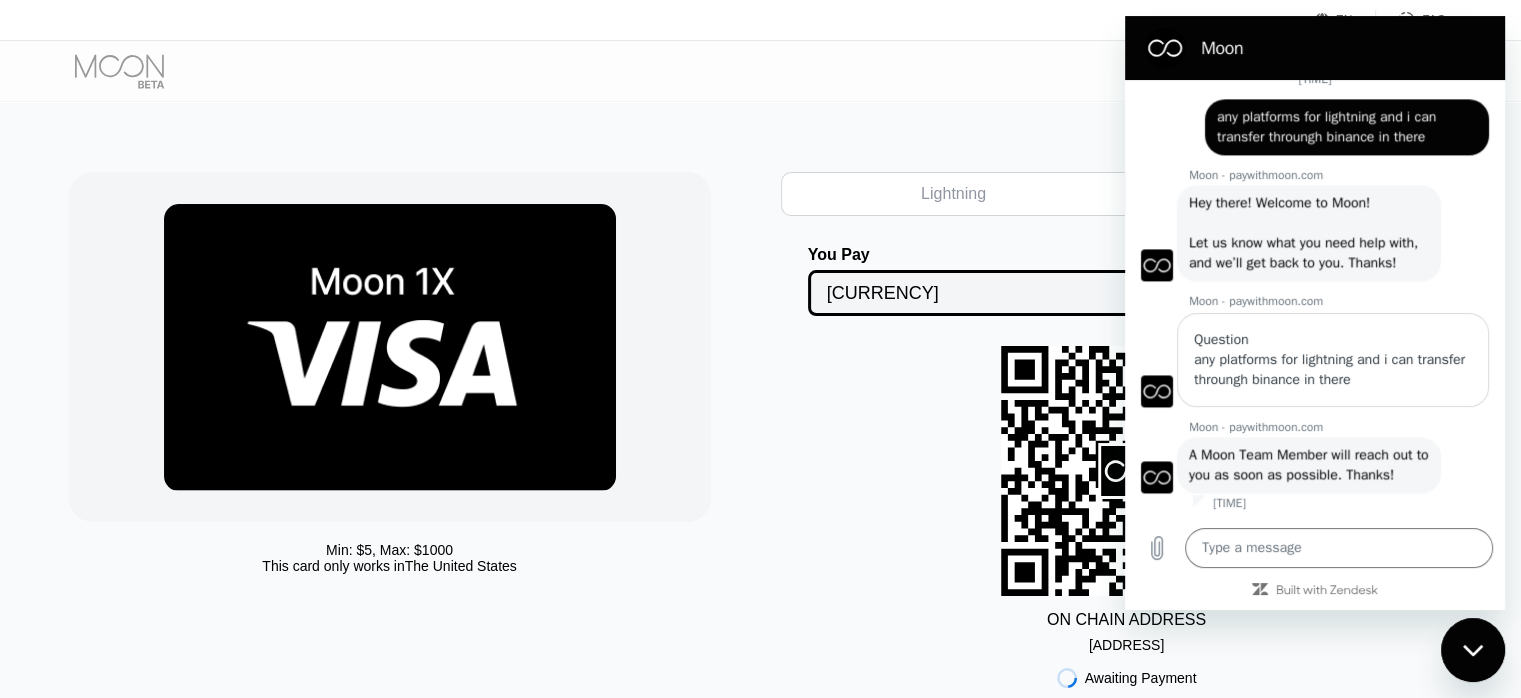 click on "ON CHAIN   ADDRESS bc1qm3z83cuzm2u...qx2w7rus405fyuj" at bounding box center [1127, 499] 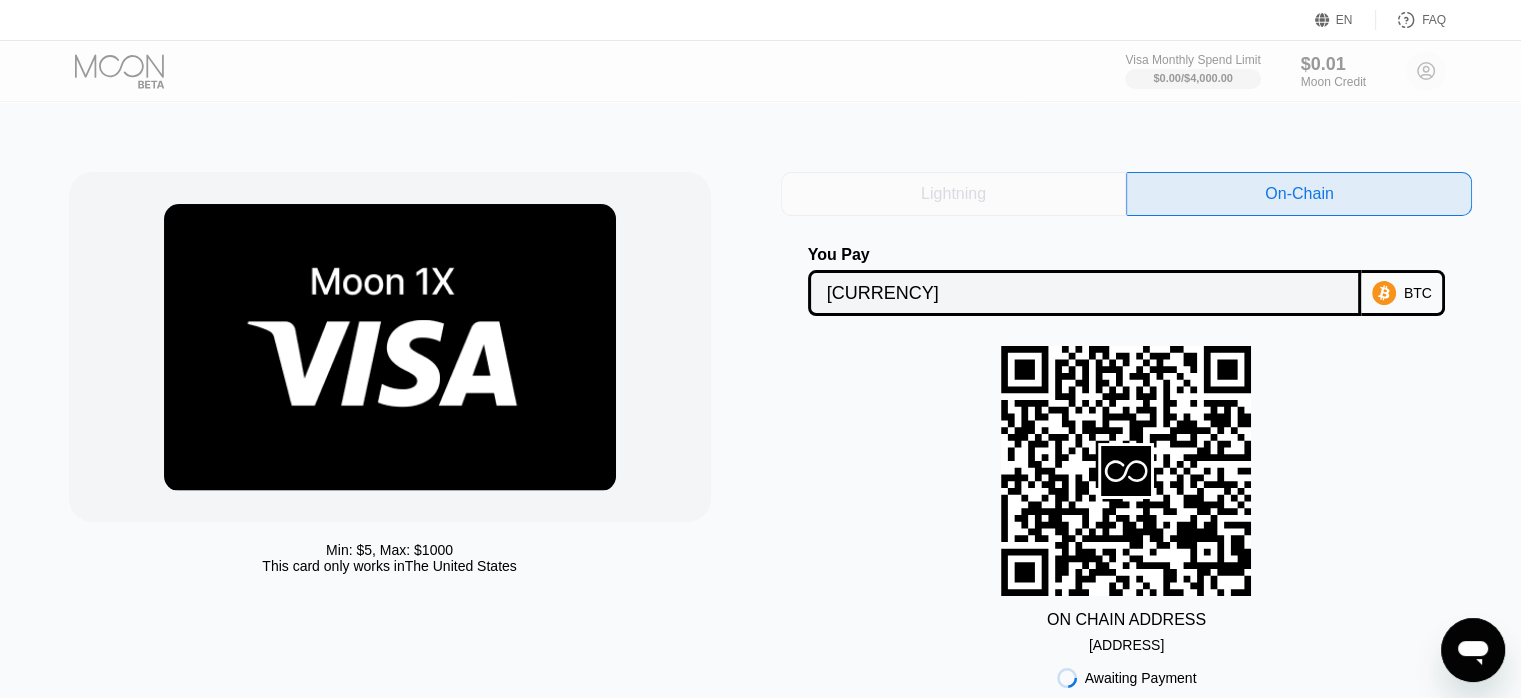 click on "Lightning" at bounding box center (954, 194) 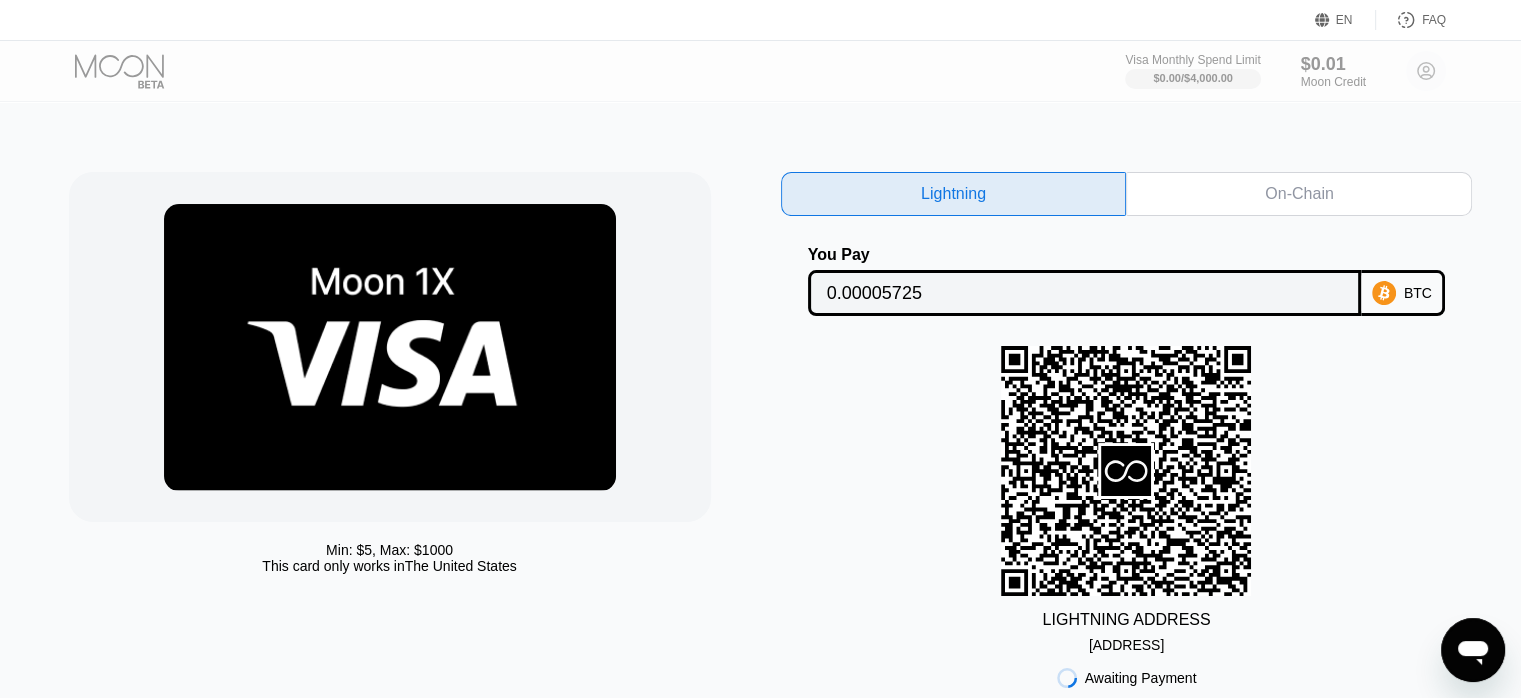 scroll, scrollTop: 333, scrollLeft: 0, axis: vertical 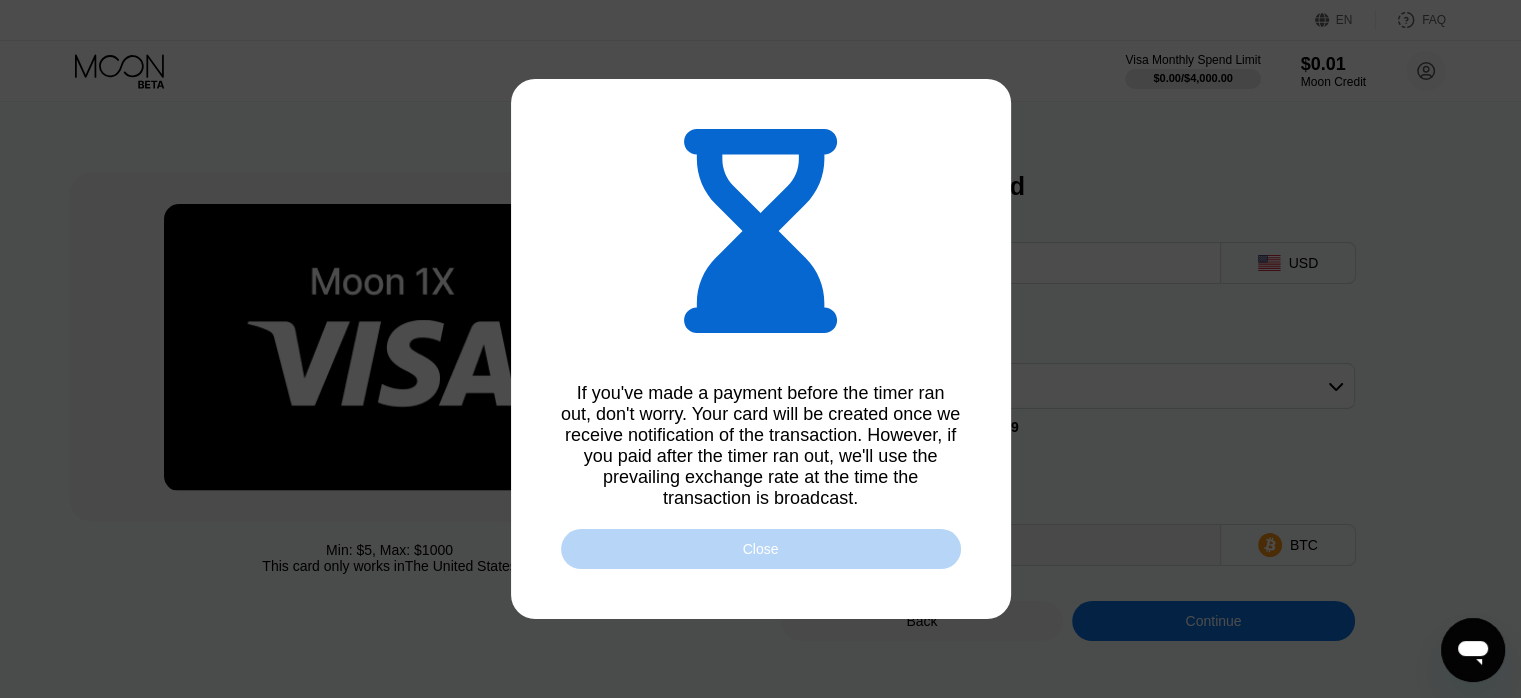 click on "Close" at bounding box center (761, 549) 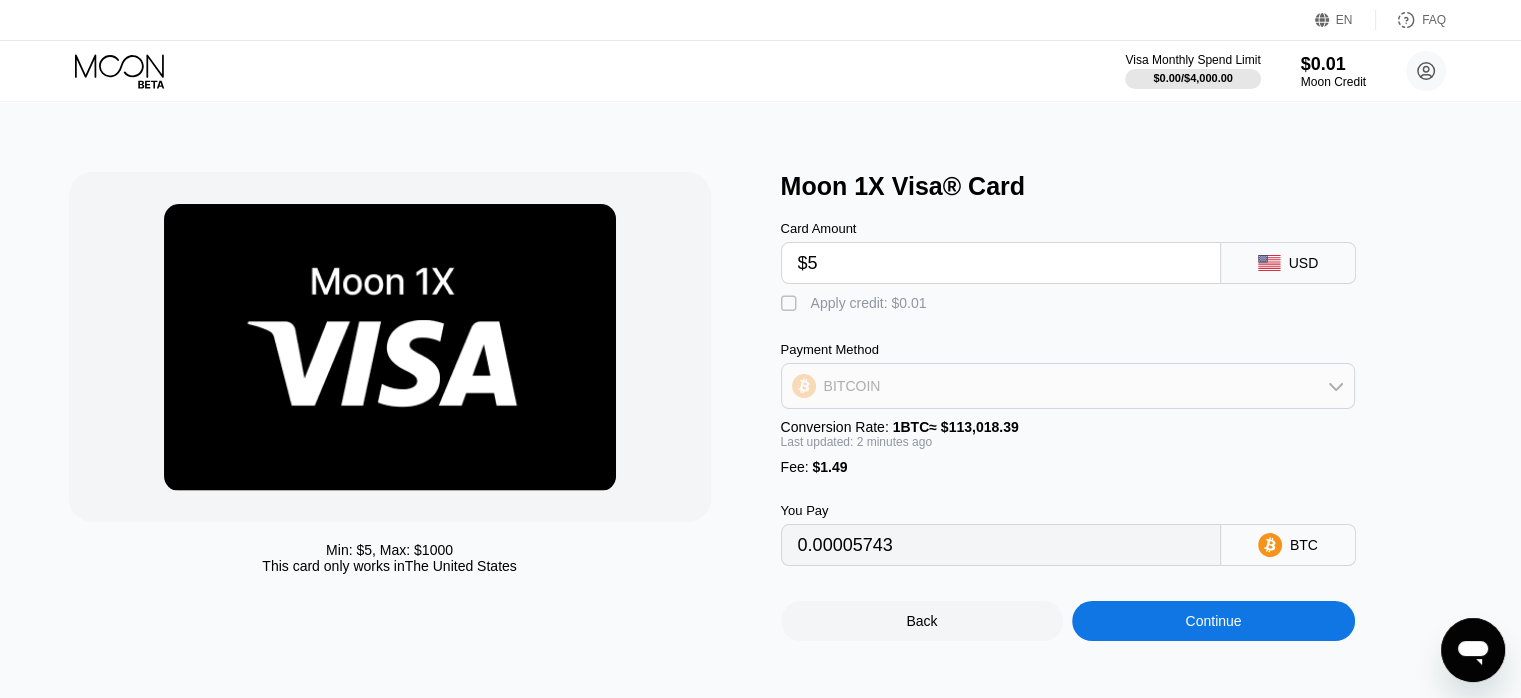 click on "BITCOIN" at bounding box center [1068, 386] 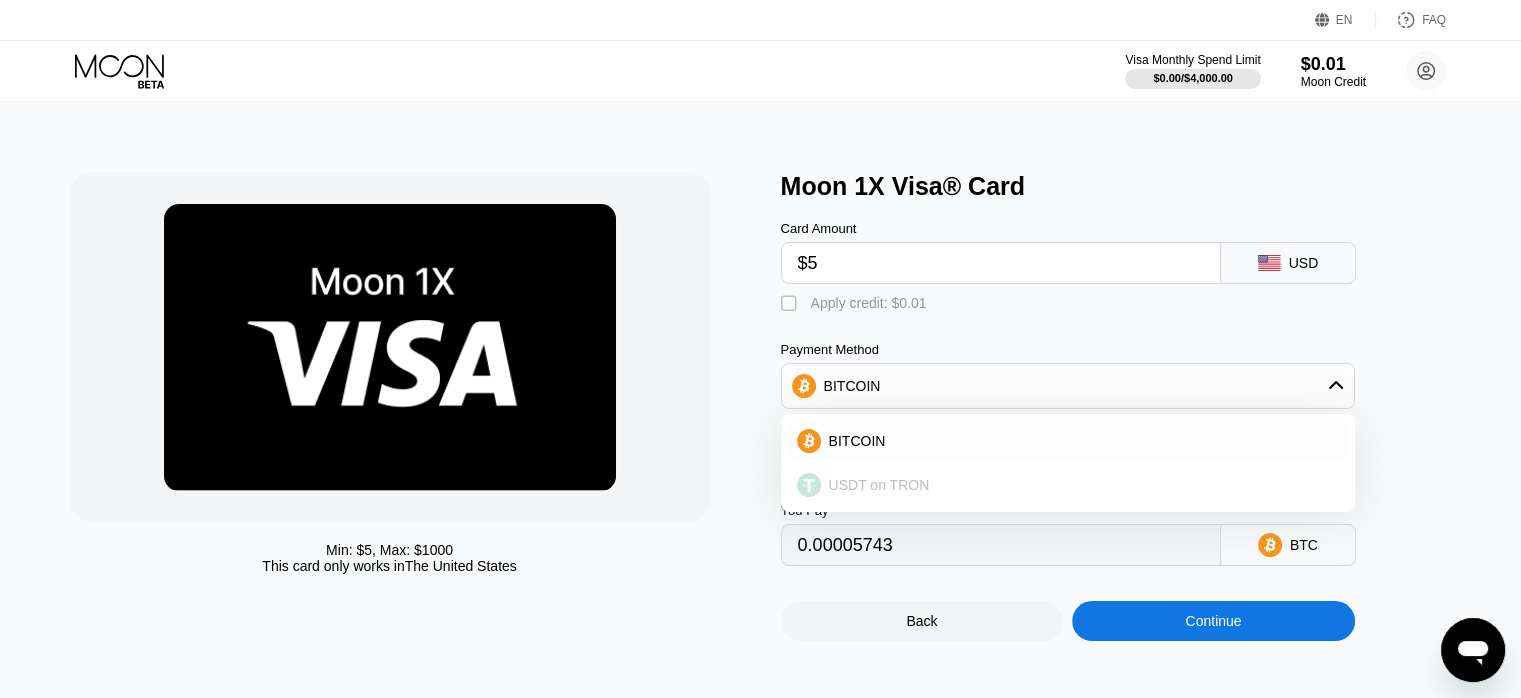 click on "USDT on TRON" at bounding box center (879, 485) 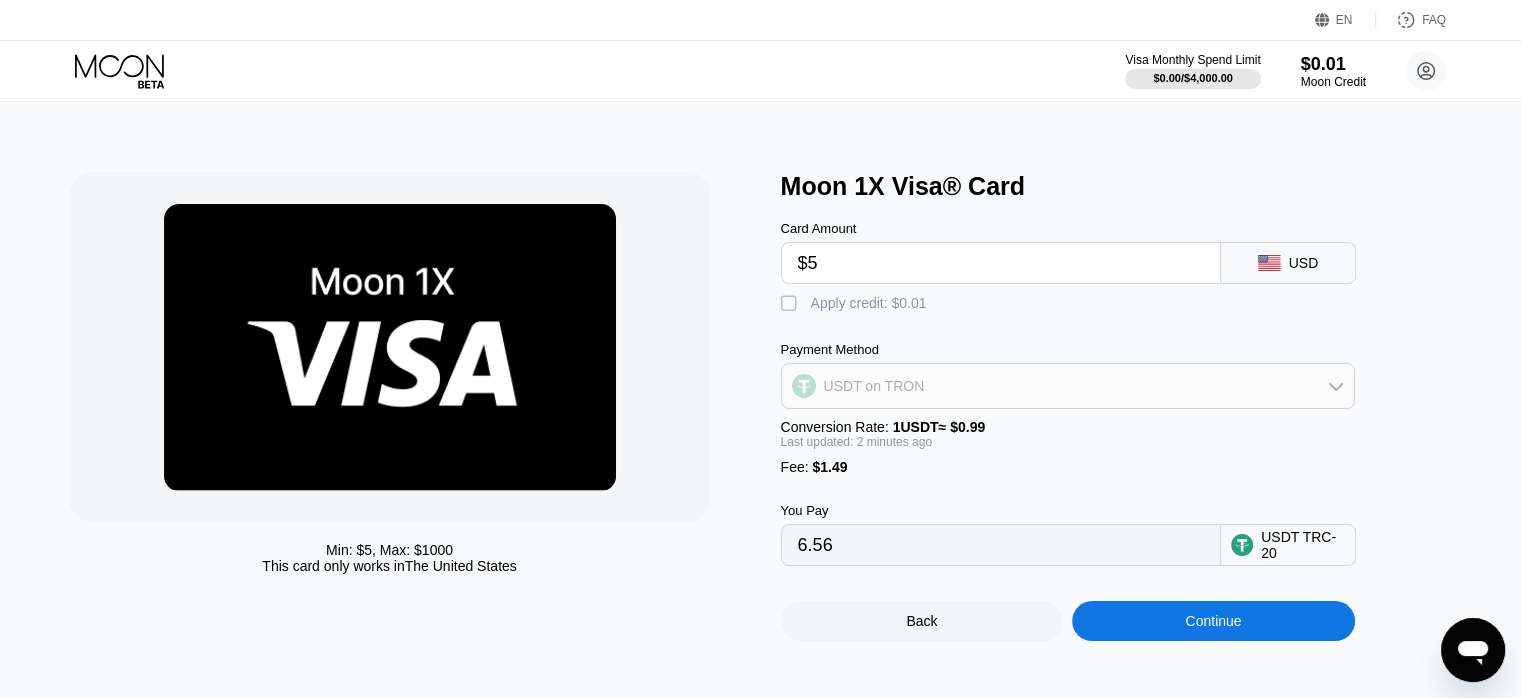 click on "USDT on TRON" at bounding box center [1068, 386] 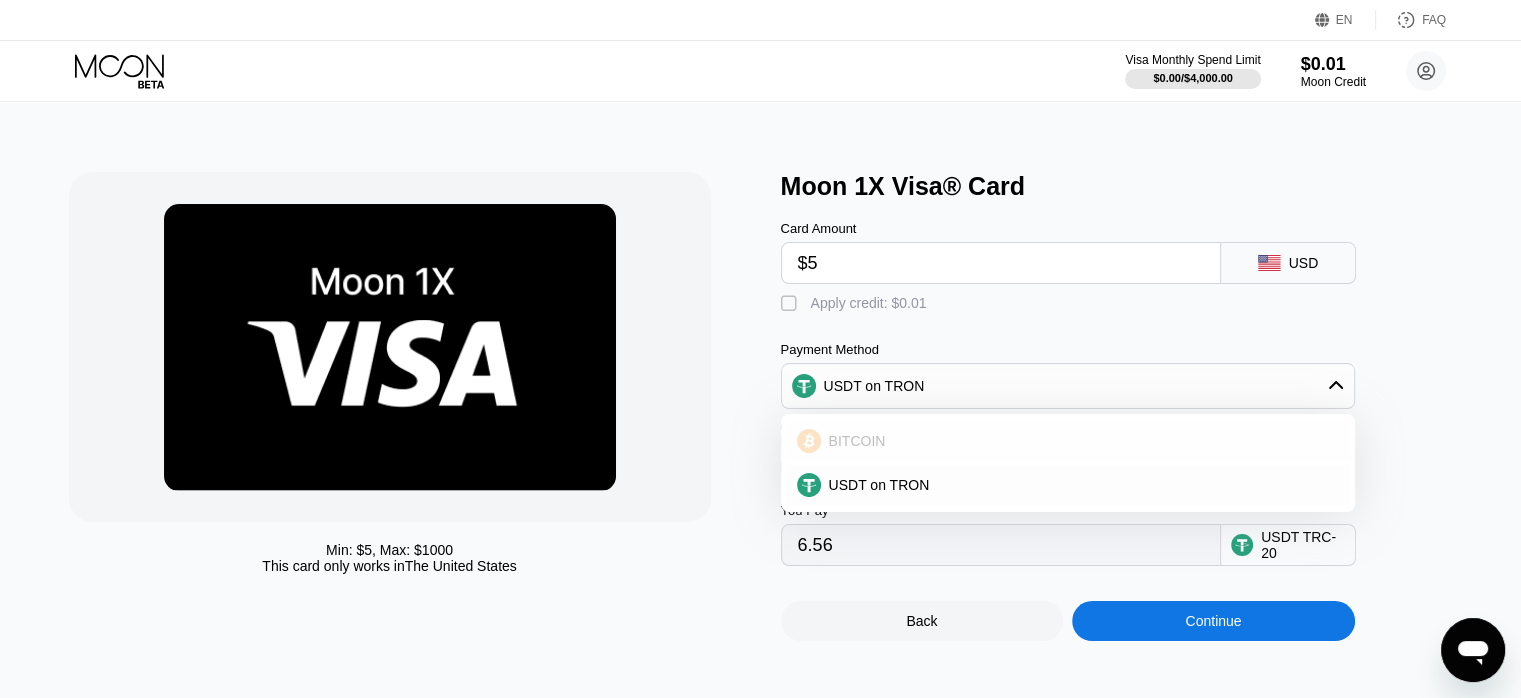 click on "BITCOIN" at bounding box center (857, 441) 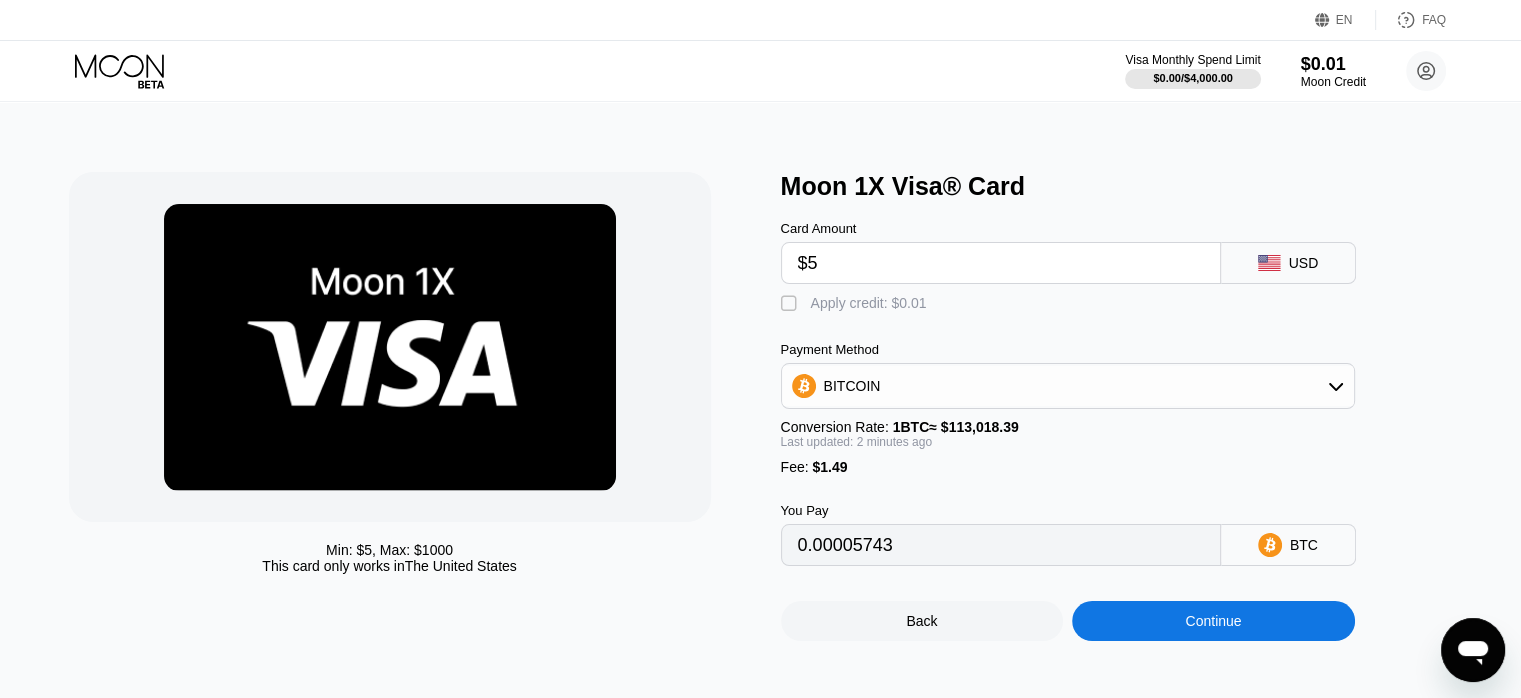 click 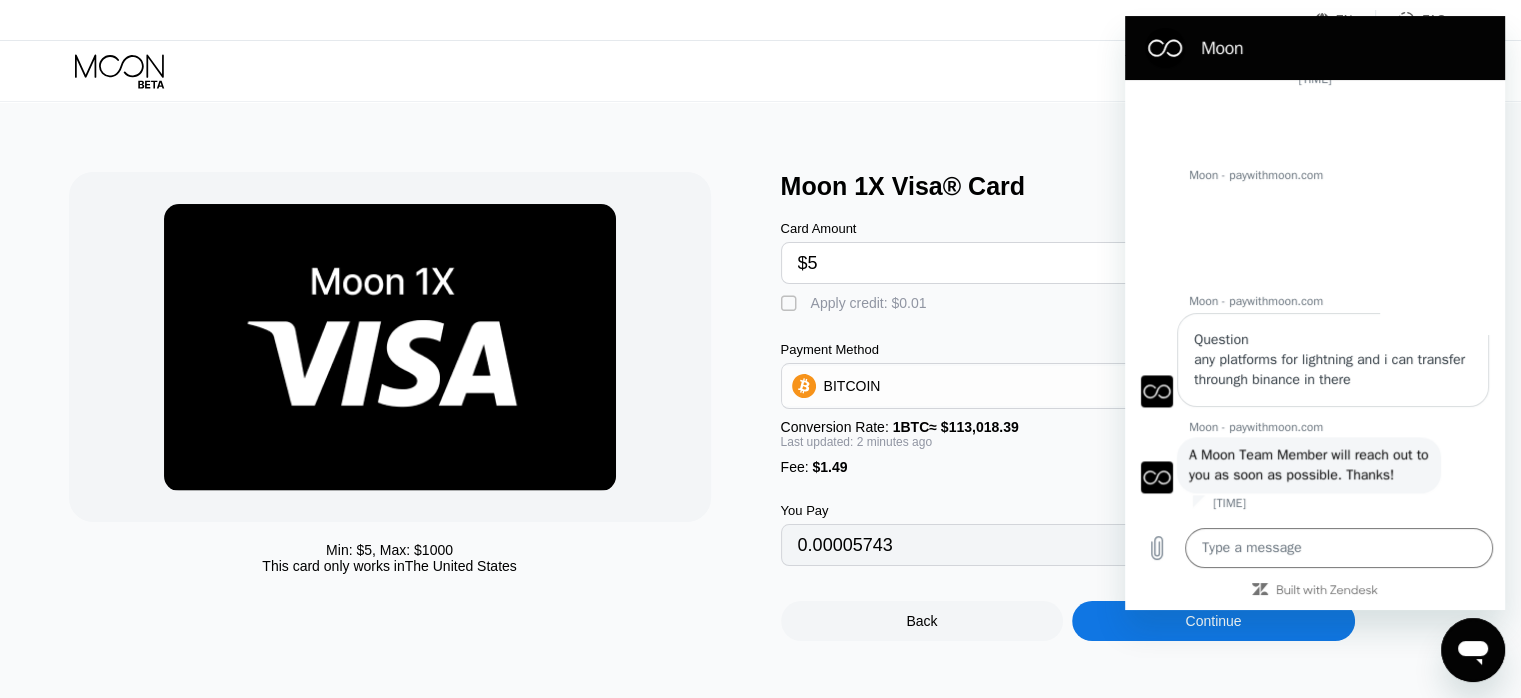 scroll, scrollTop: 0, scrollLeft: 0, axis: both 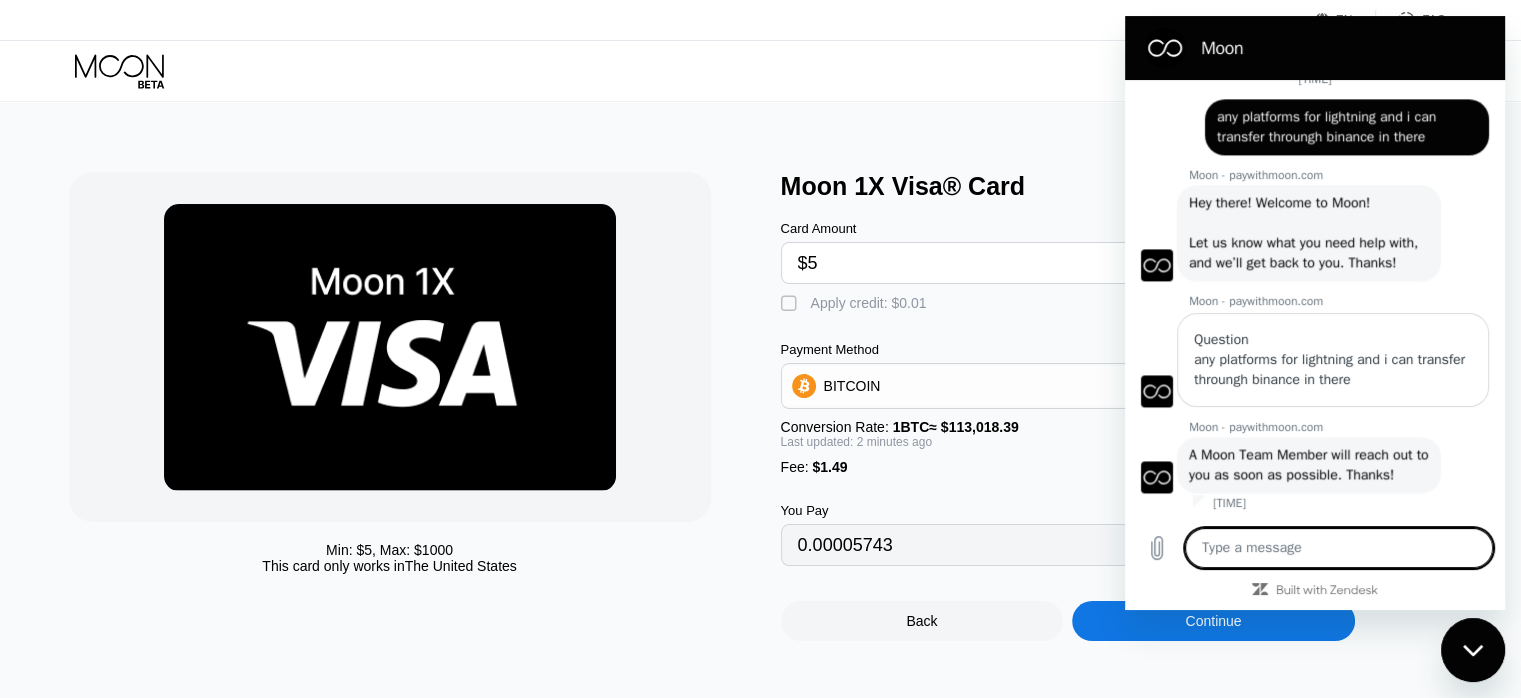click at bounding box center [1473, 650] 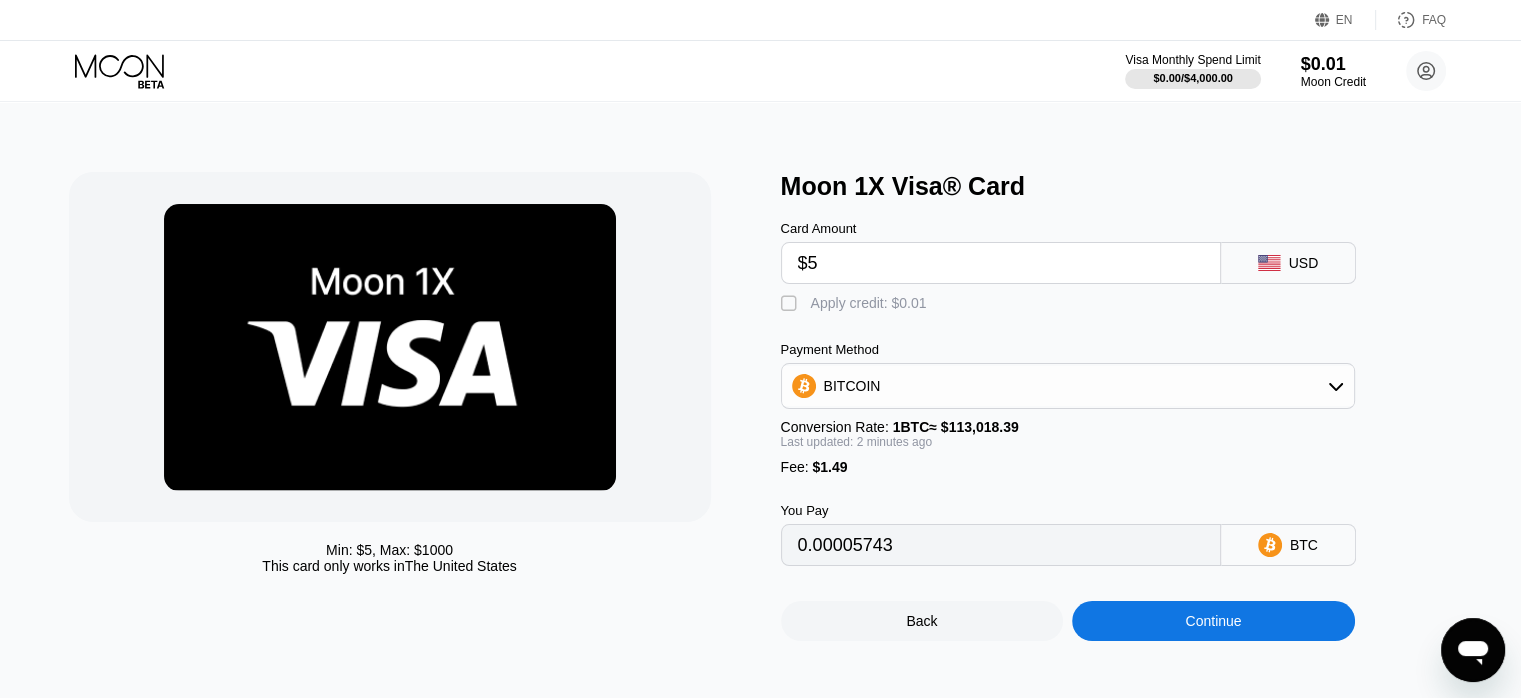 click on "Continue" at bounding box center [1213, 621] 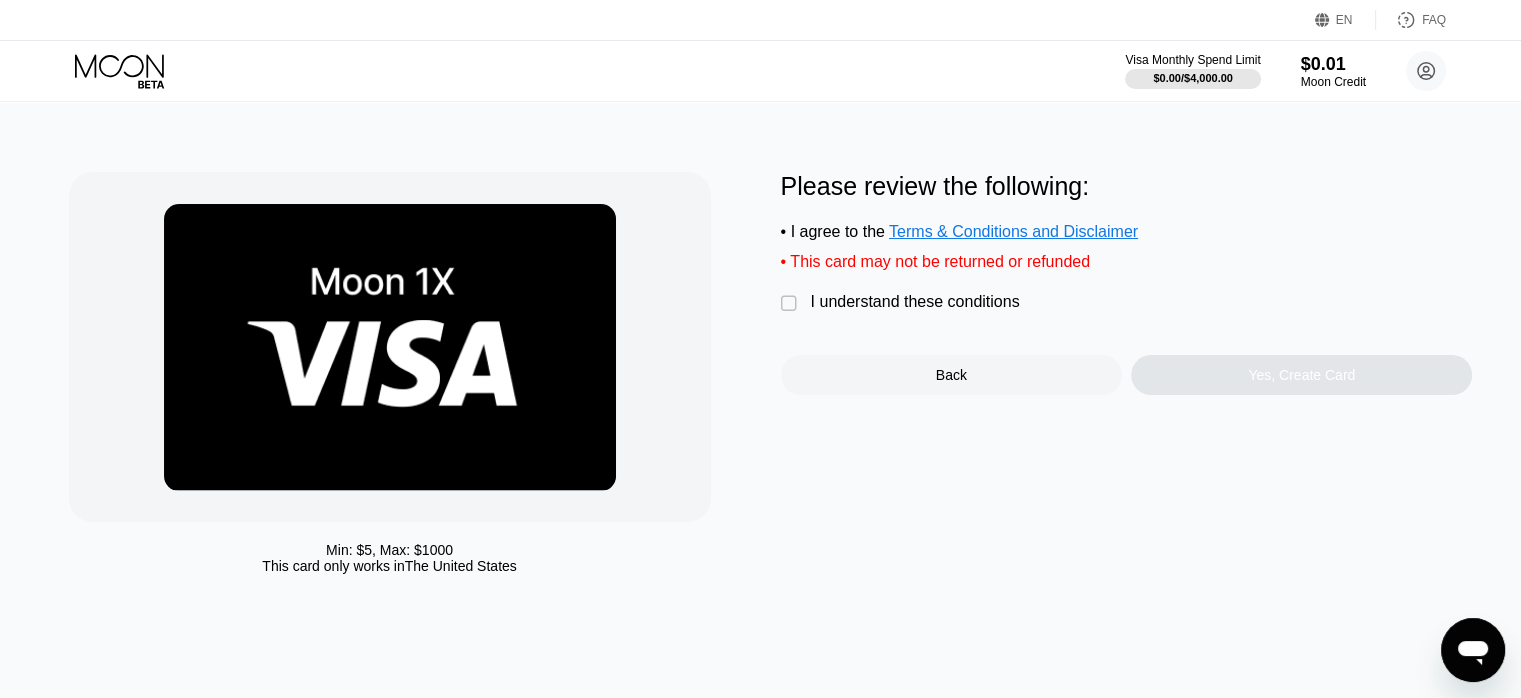 click on "" at bounding box center [791, 304] 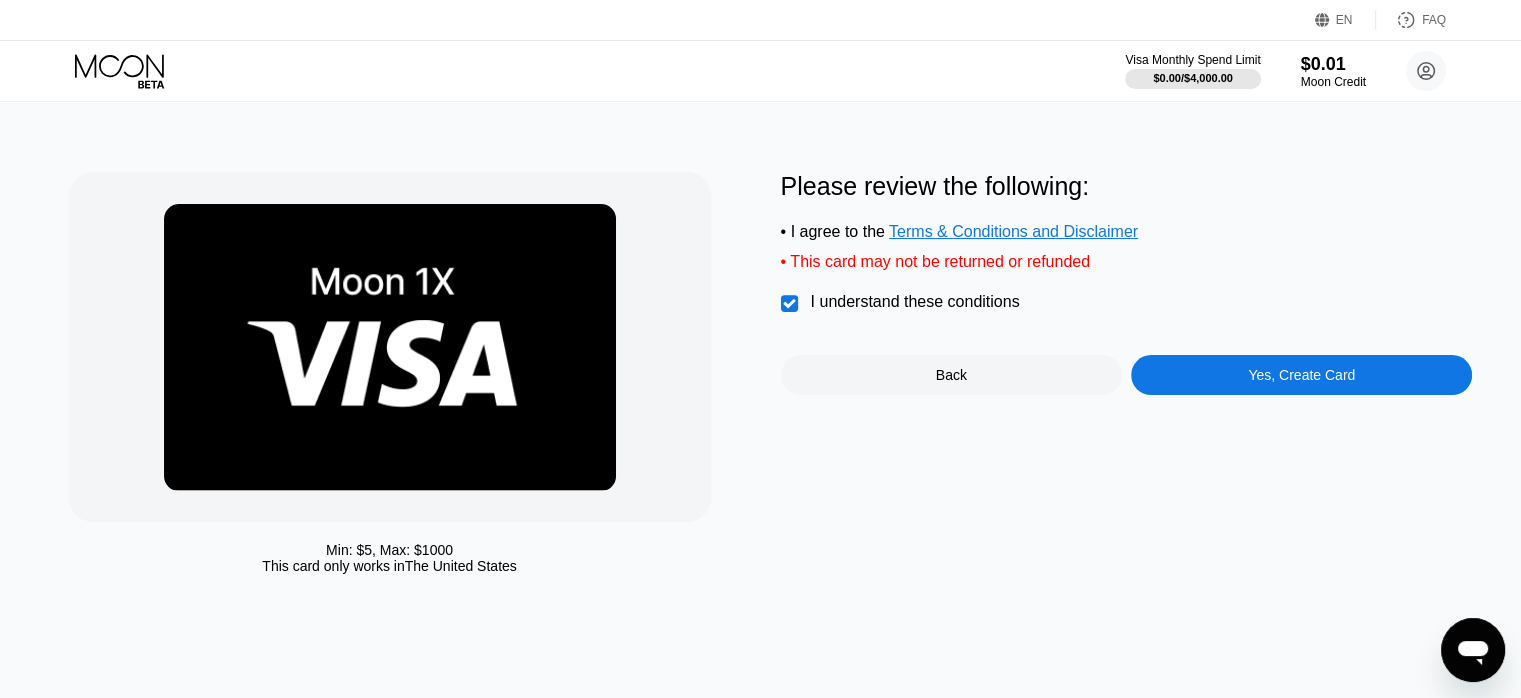click on "Yes, Create Card" at bounding box center [1301, 375] 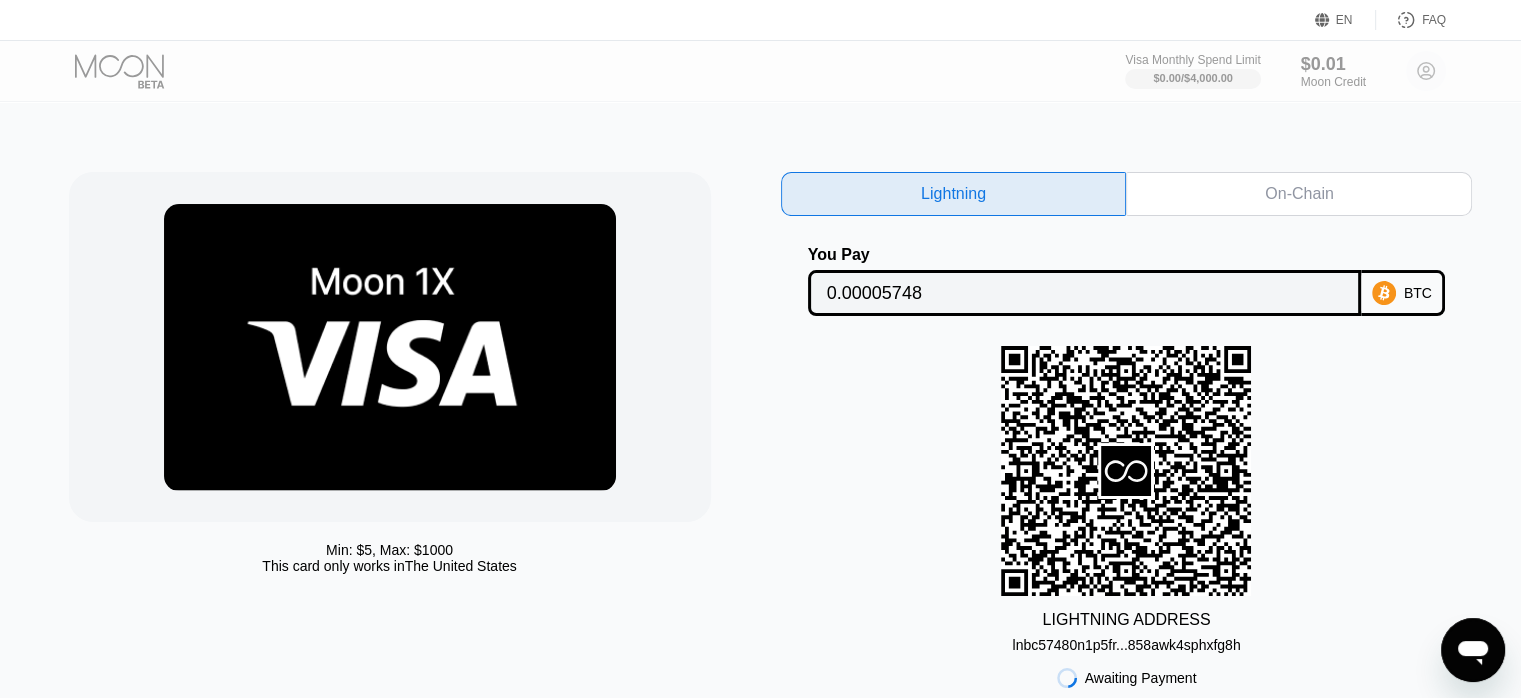 click on "On-Chain" at bounding box center (1299, 194) 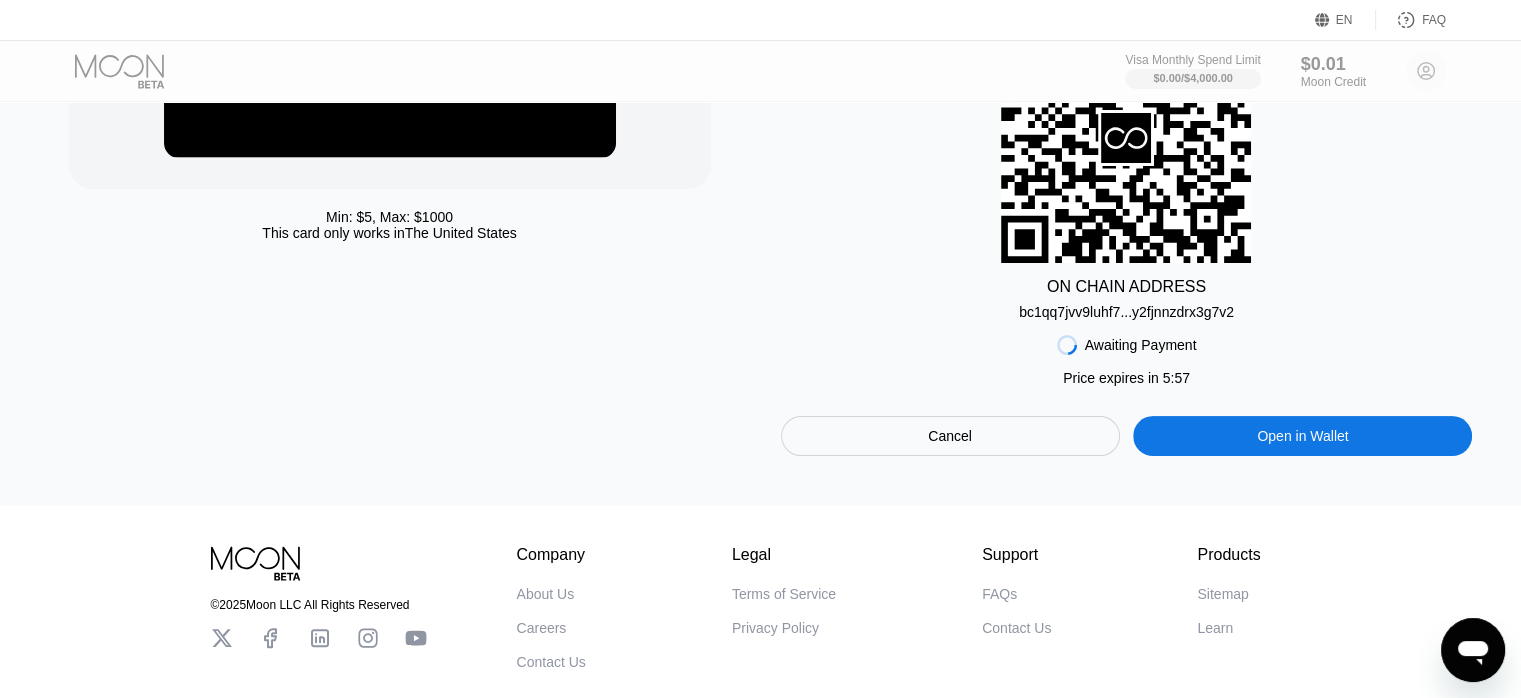 scroll, scrollTop: 0, scrollLeft: 0, axis: both 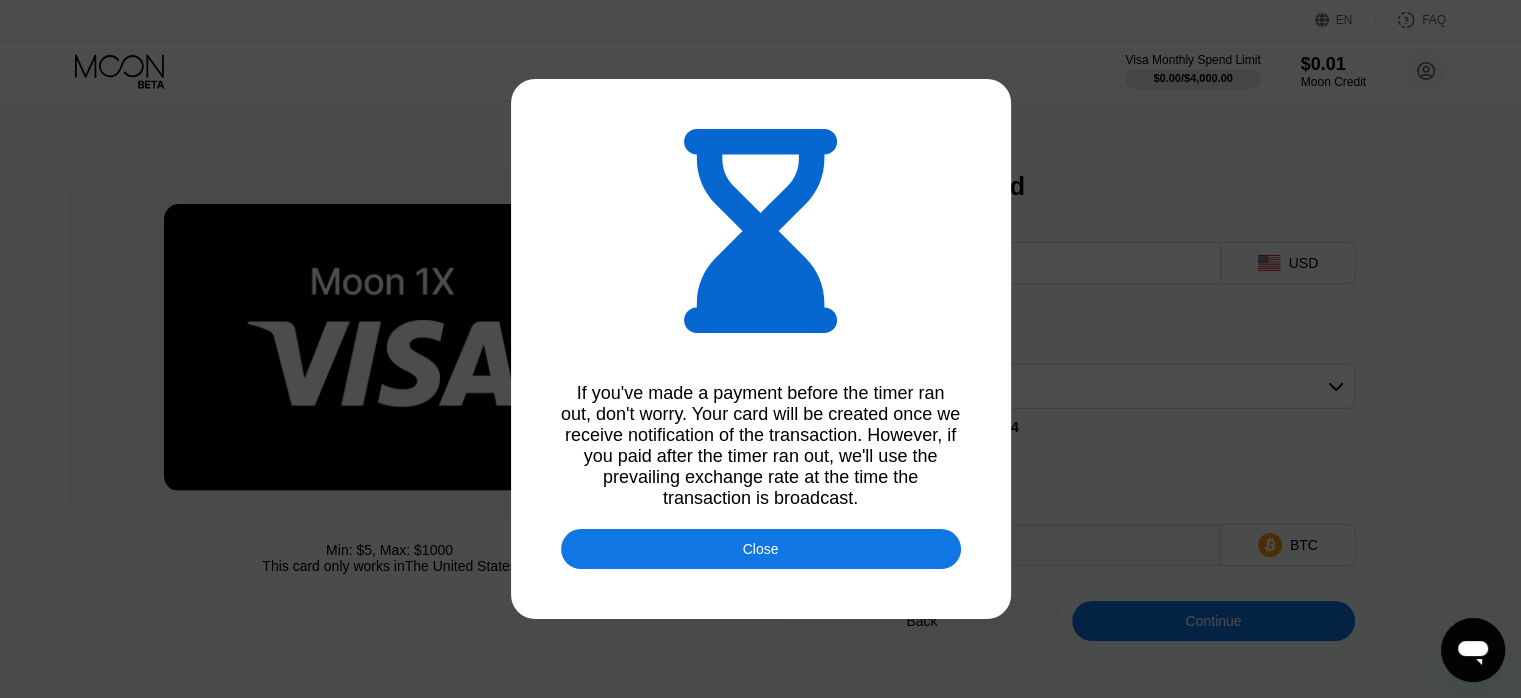 click on "Close" at bounding box center [761, 549] 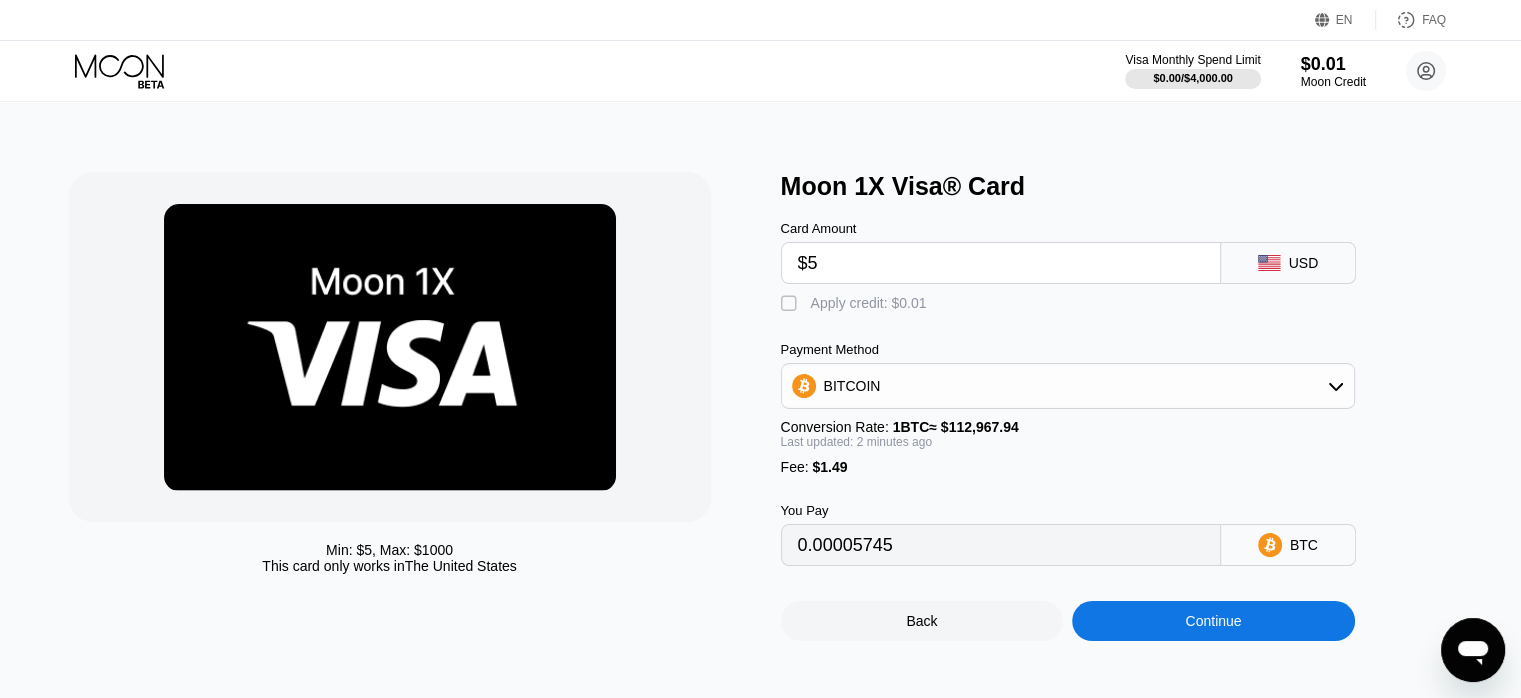 click on "Continue" at bounding box center (1213, 621) 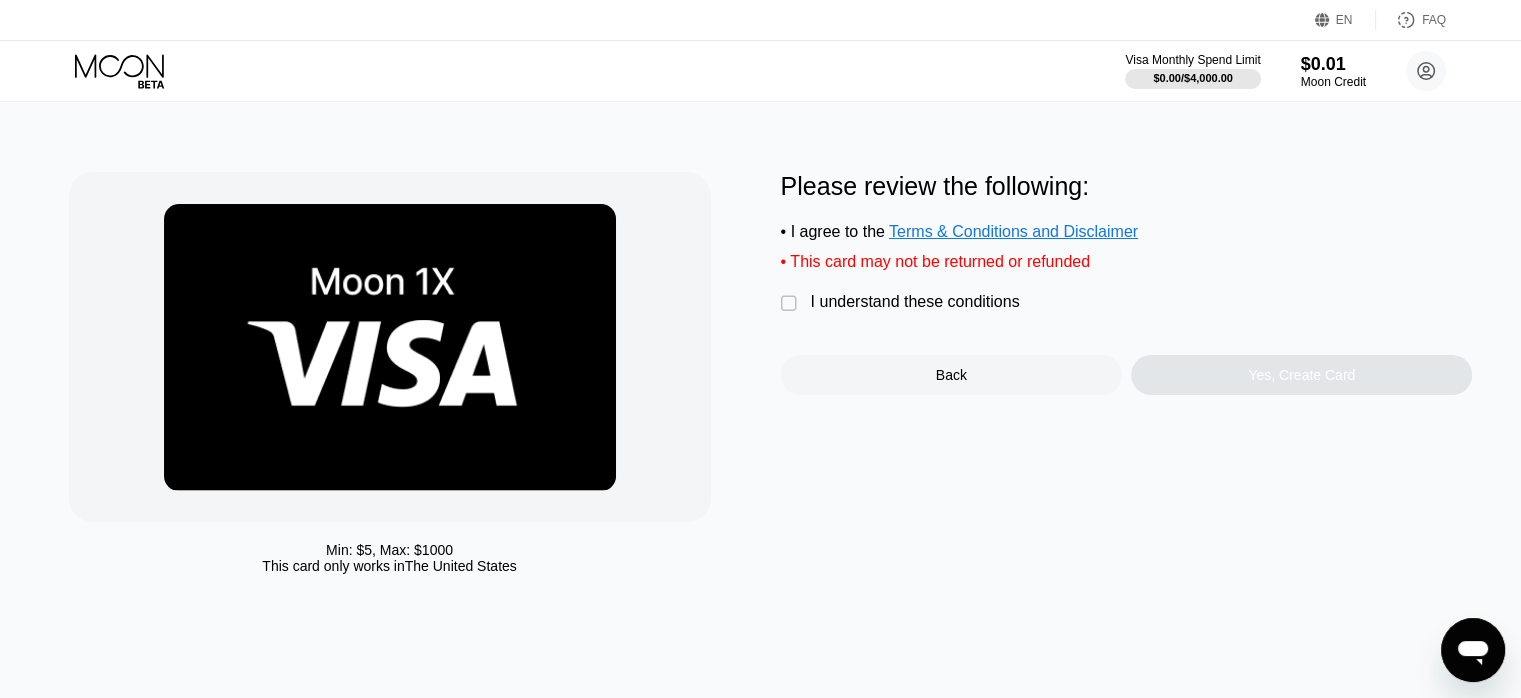 click on "I understand these conditions" at bounding box center [915, 302] 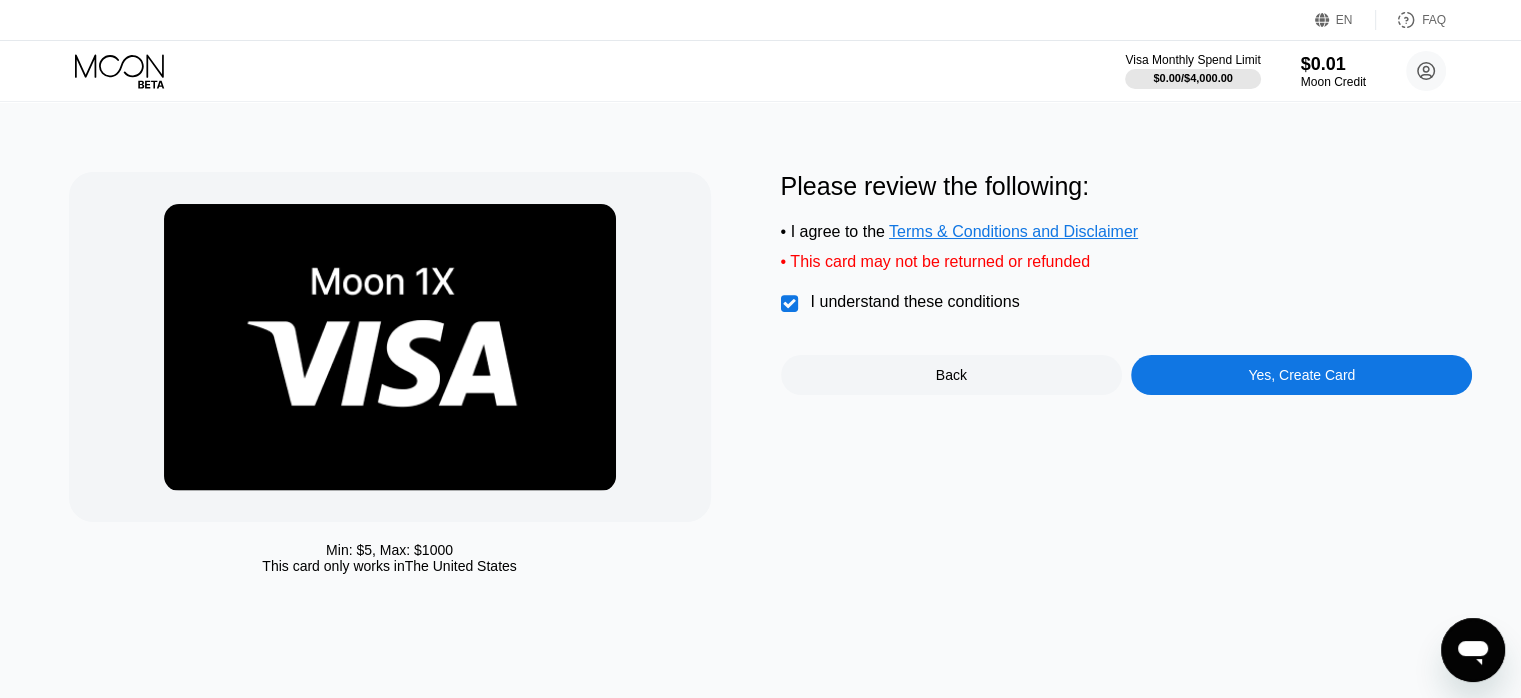 click on "Please review the following: • I agree to the   Terms & Conditions and Disclaimer • This card may not be returned or refunded  I understand these conditions Back Yes, Create Card" at bounding box center [1127, 283] 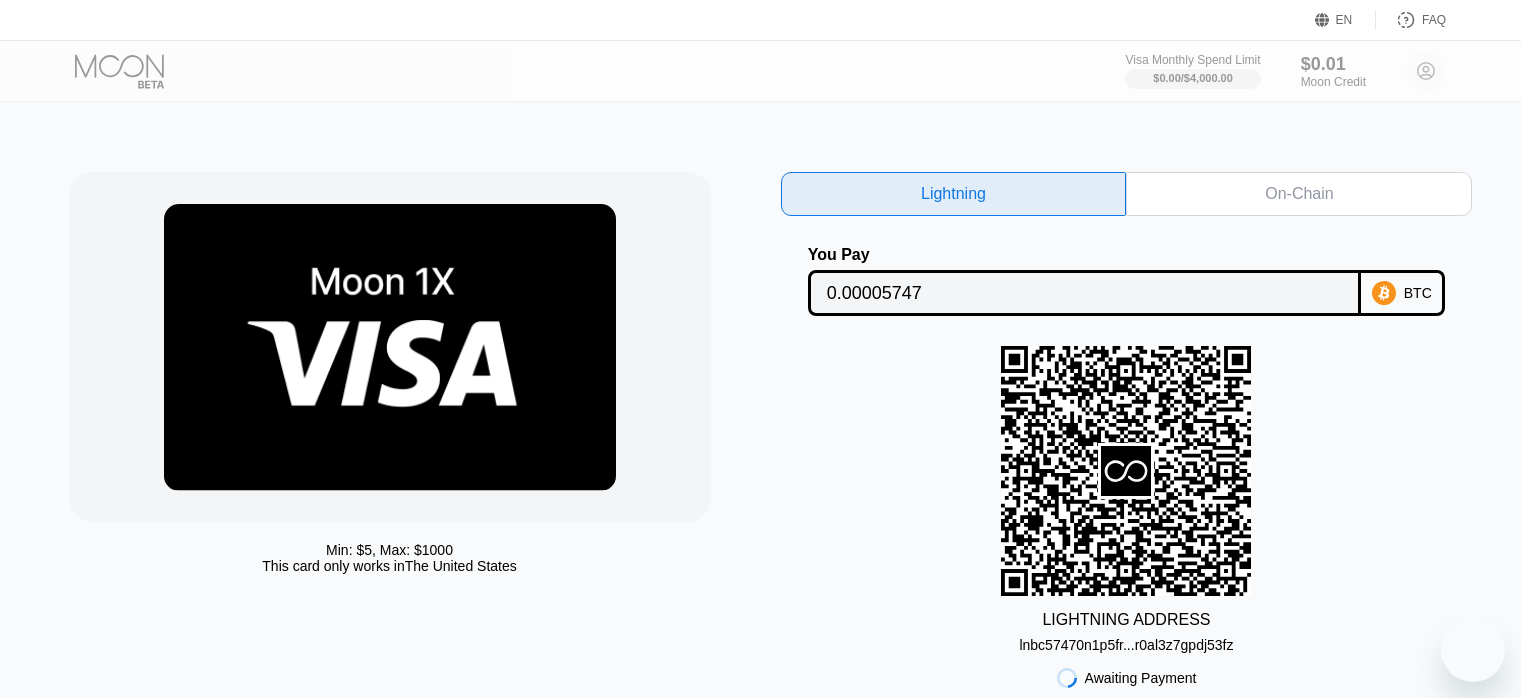 scroll, scrollTop: 0, scrollLeft: 0, axis: both 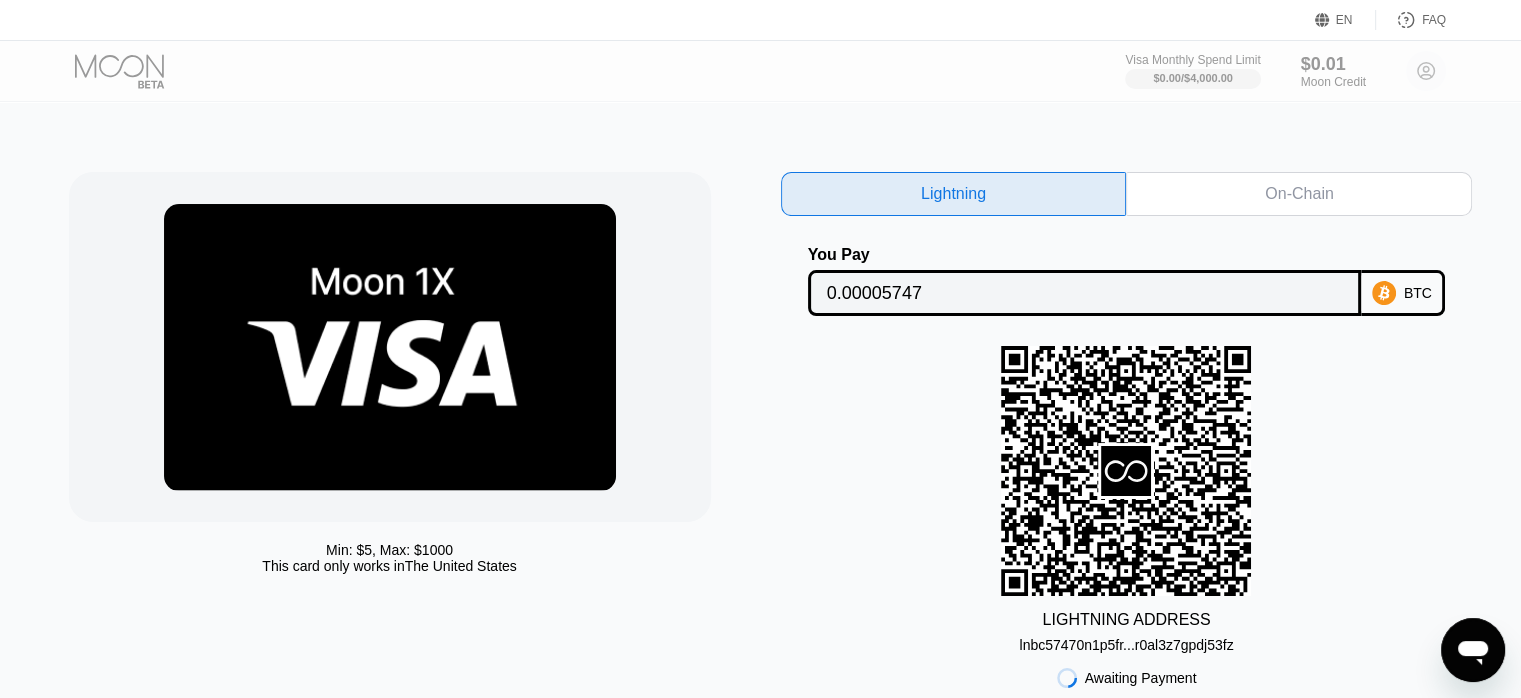 click on "On-Chain" at bounding box center (1299, 194) 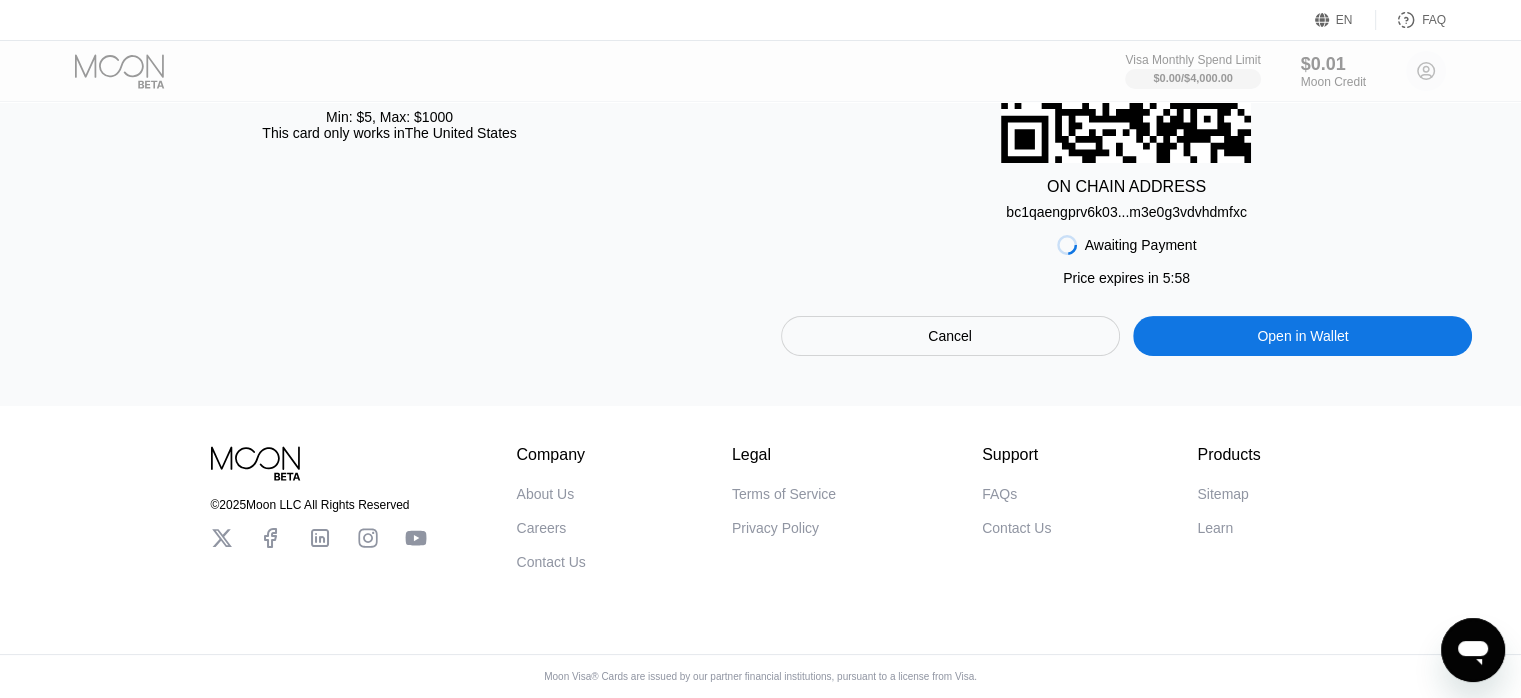 scroll, scrollTop: 122, scrollLeft: 0, axis: vertical 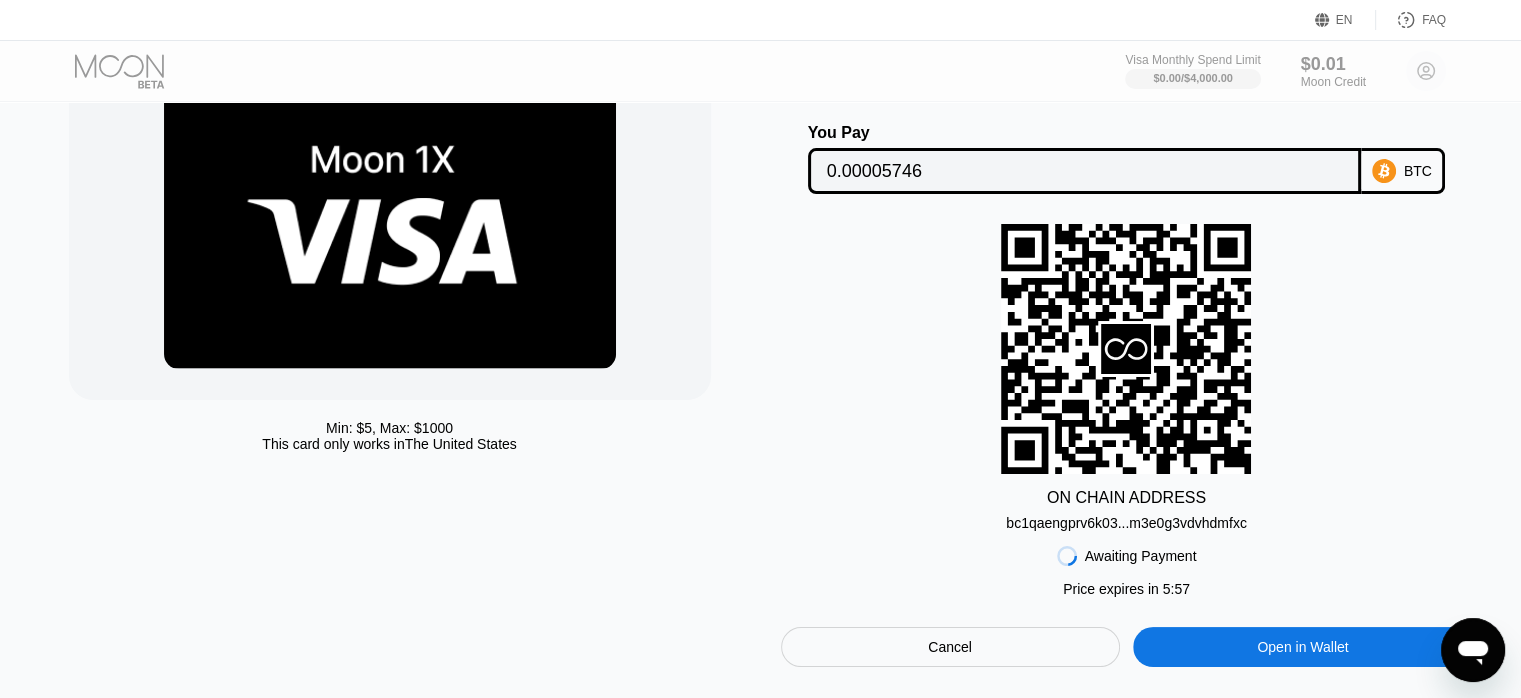 click on "bc1qaengprv6k03...m3e0g3vdvhdmfxc" at bounding box center (1126, 523) 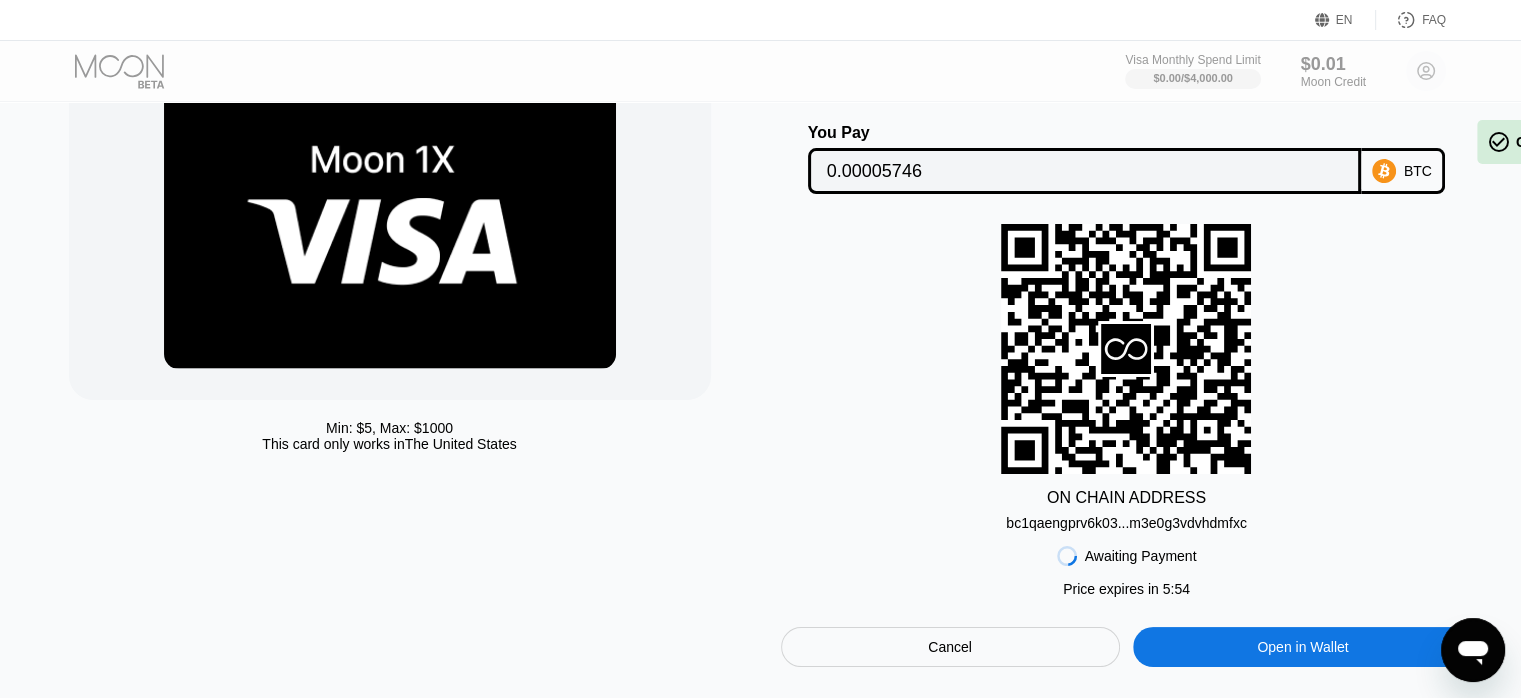 click on "Open in Wallet" at bounding box center [1302, 647] 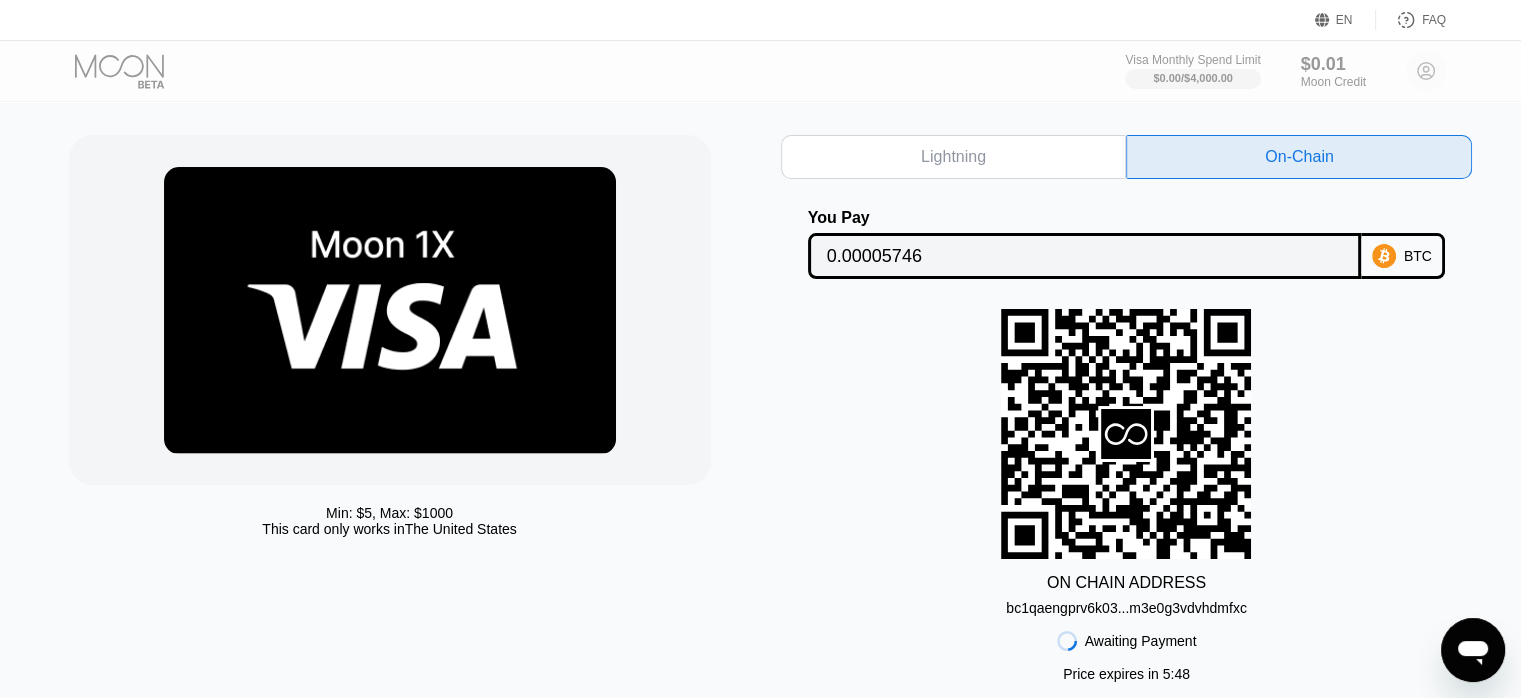 scroll, scrollTop: 0, scrollLeft: 0, axis: both 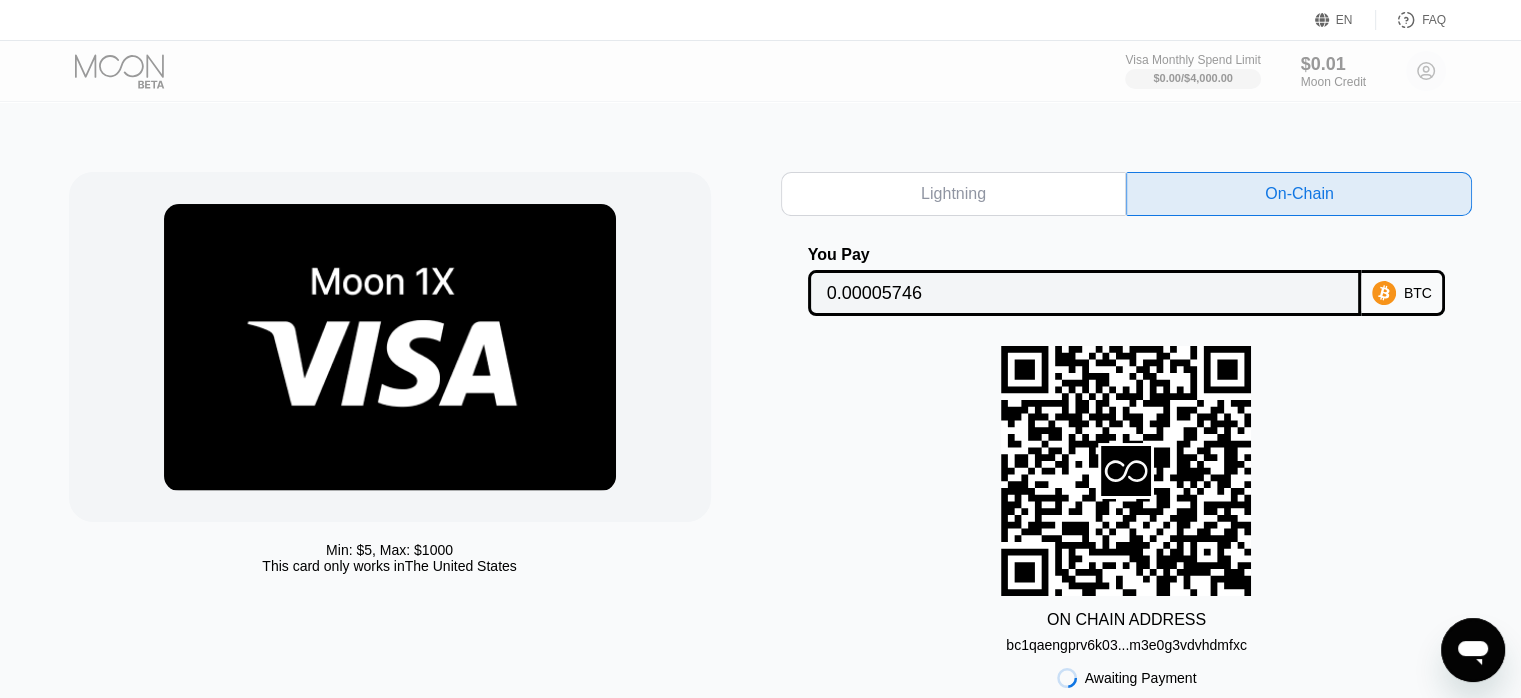 click on "BTC" at bounding box center (1403, 293) 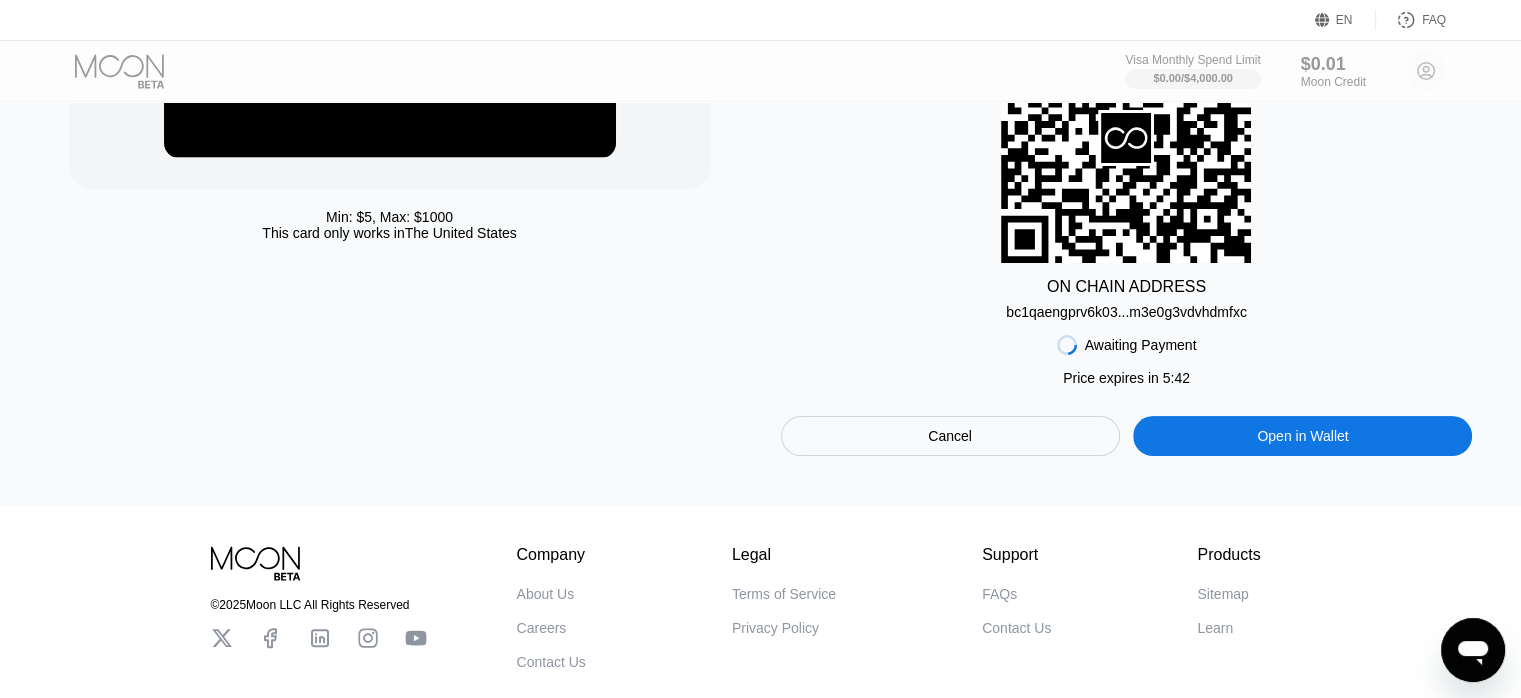 scroll, scrollTop: 0, scrollLeft: 0, axis: both 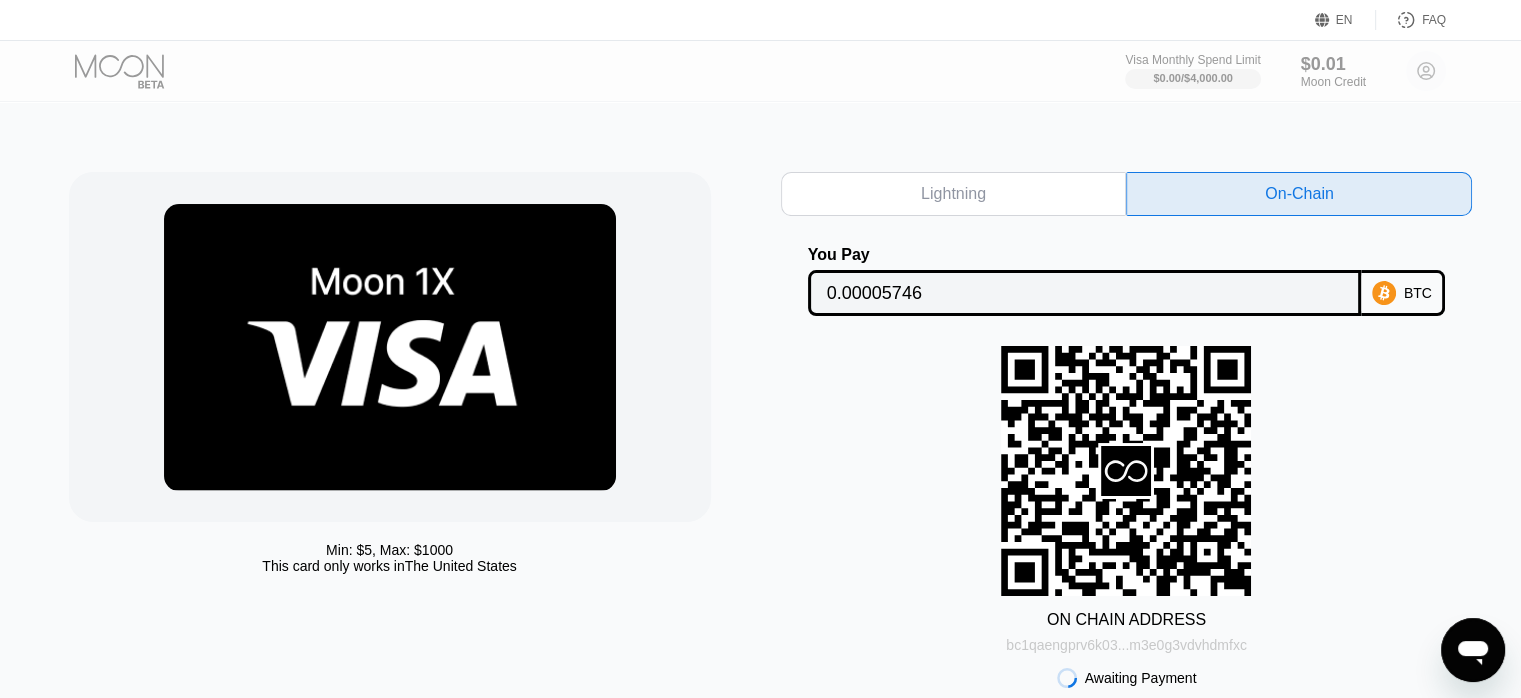 drag, startPoint x: 1200, startPoint y: 659, endPoint x: 823, endPoint y: 18, distance: 743.6464 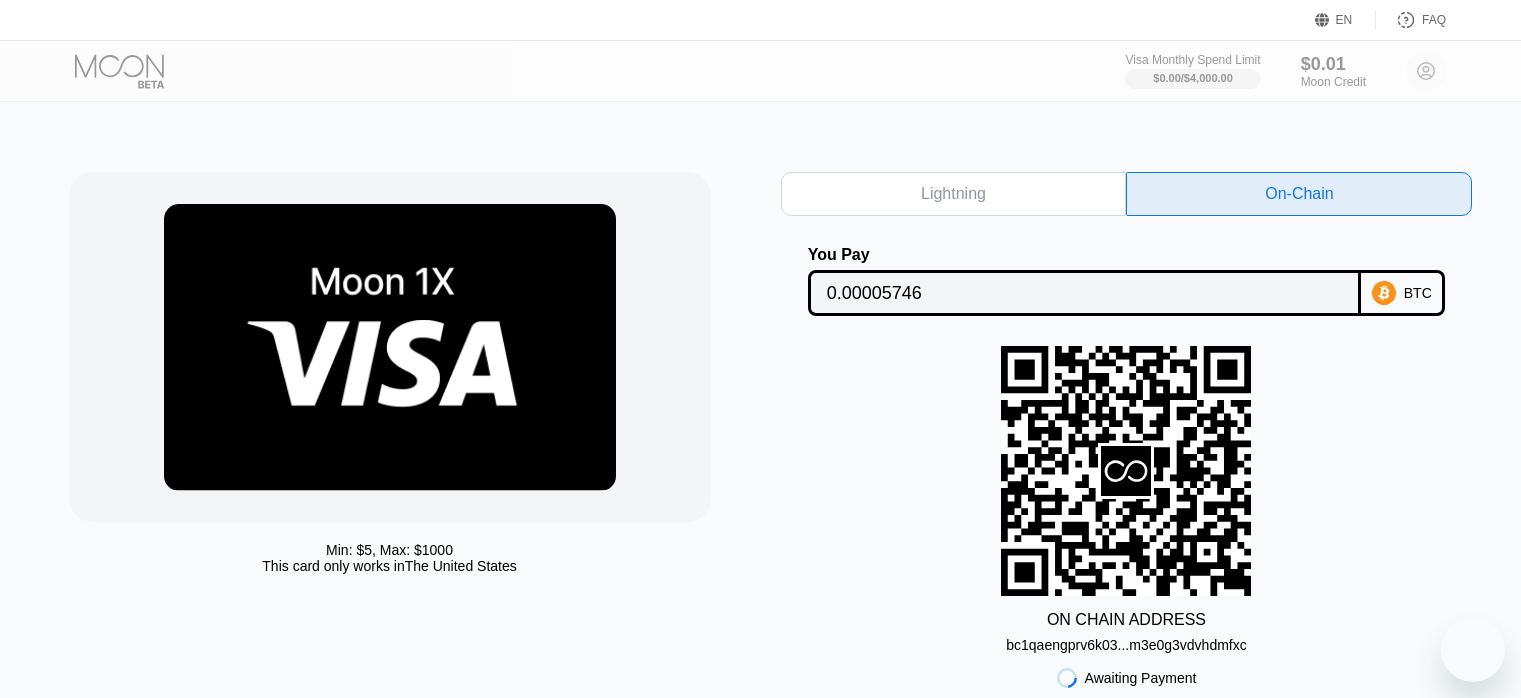 scroll, scrollTop: 0, scrollLeft: 0, axis: both 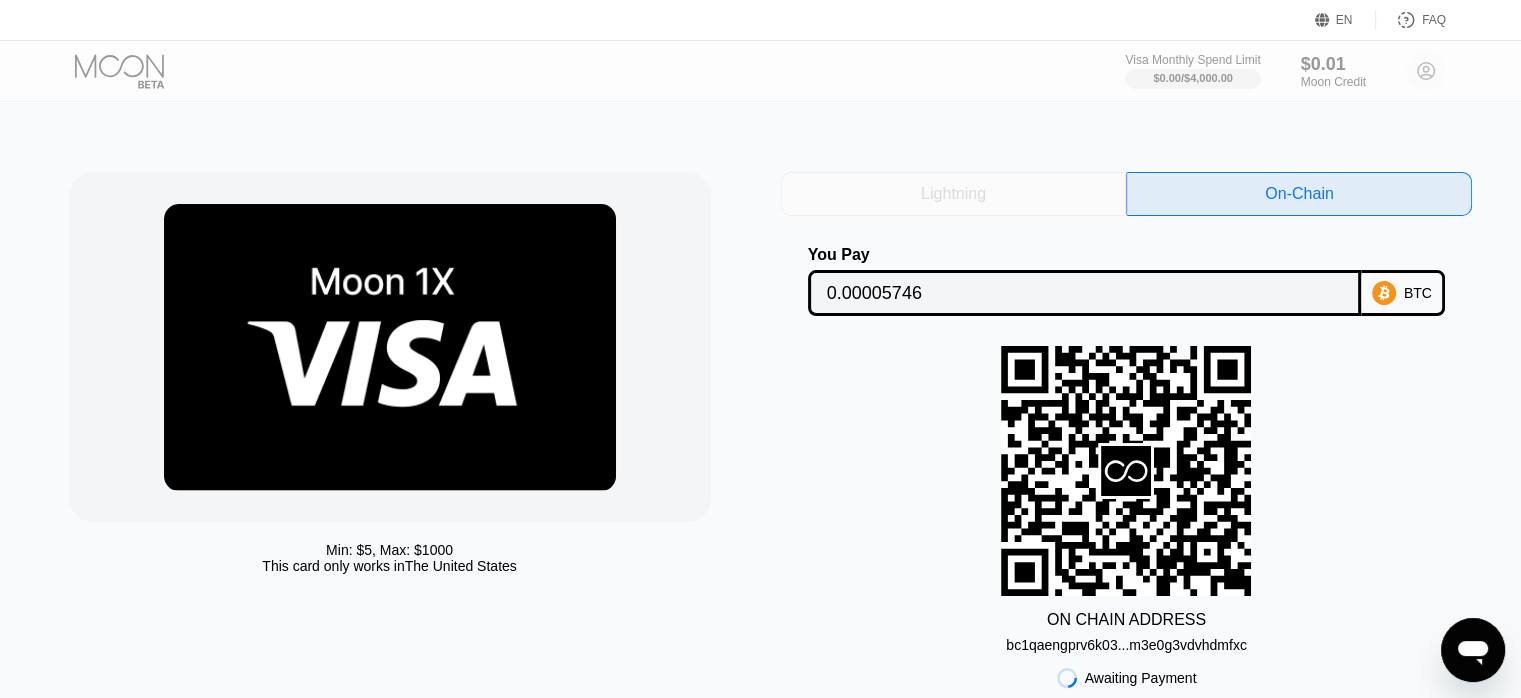 click on "Lightning" at bounding box center [953, 194] 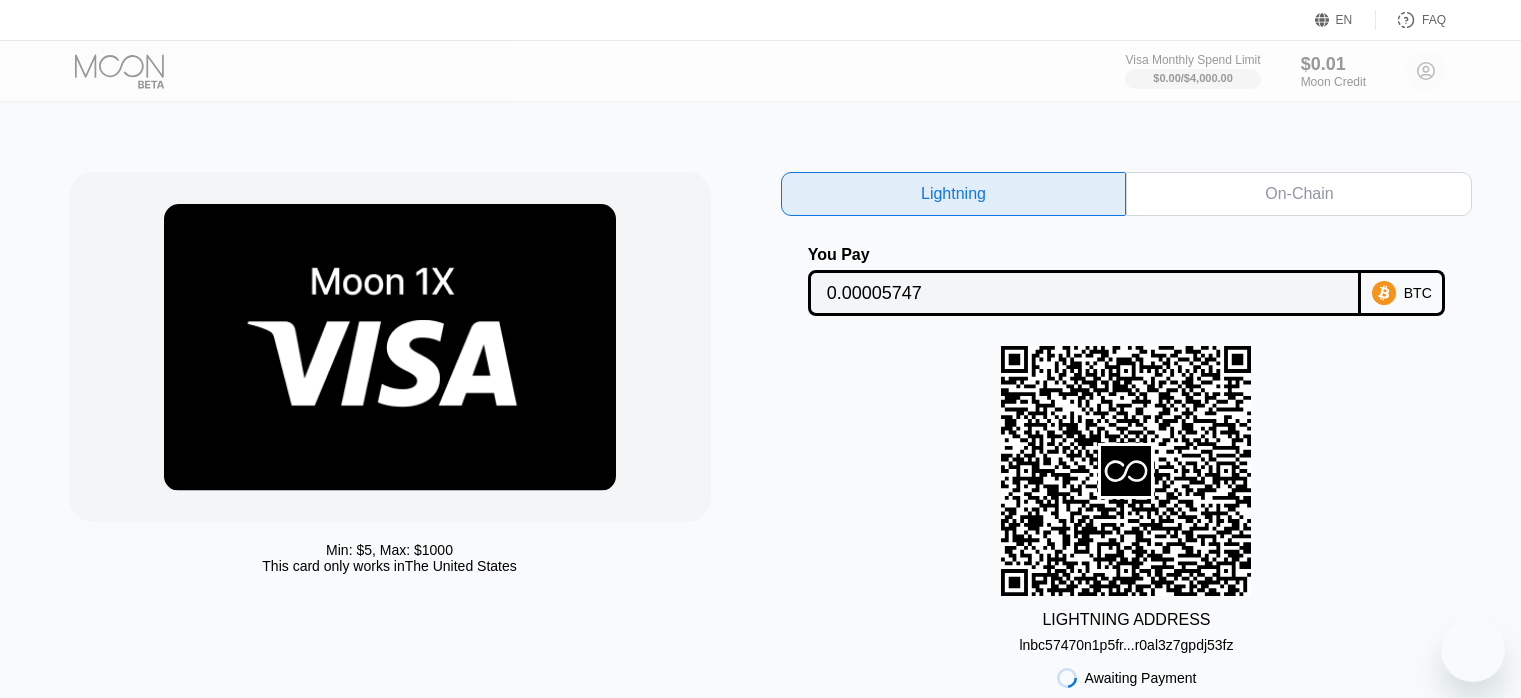 scroll, scrollTop: 0, scrollLeft: 0, axis: both 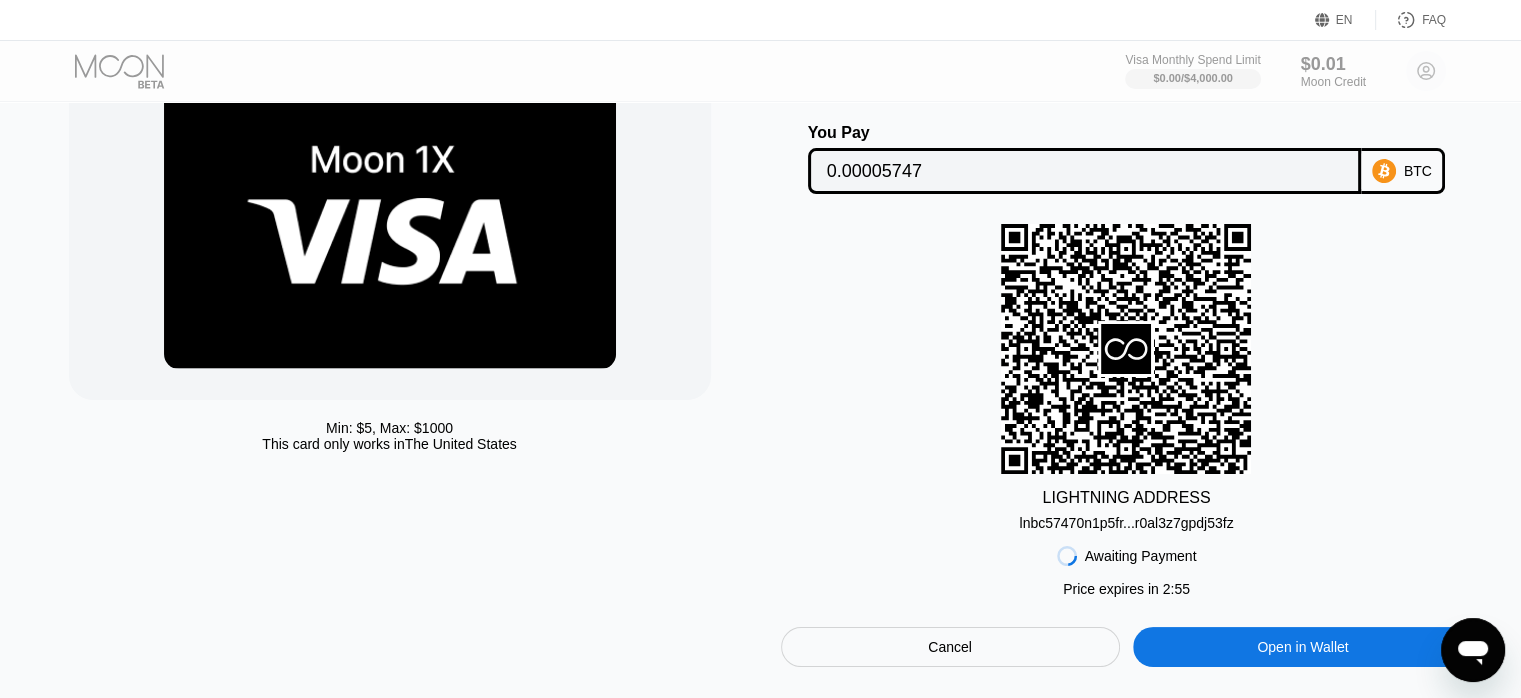 click on "Cancel" at bounding box center [950, 647] 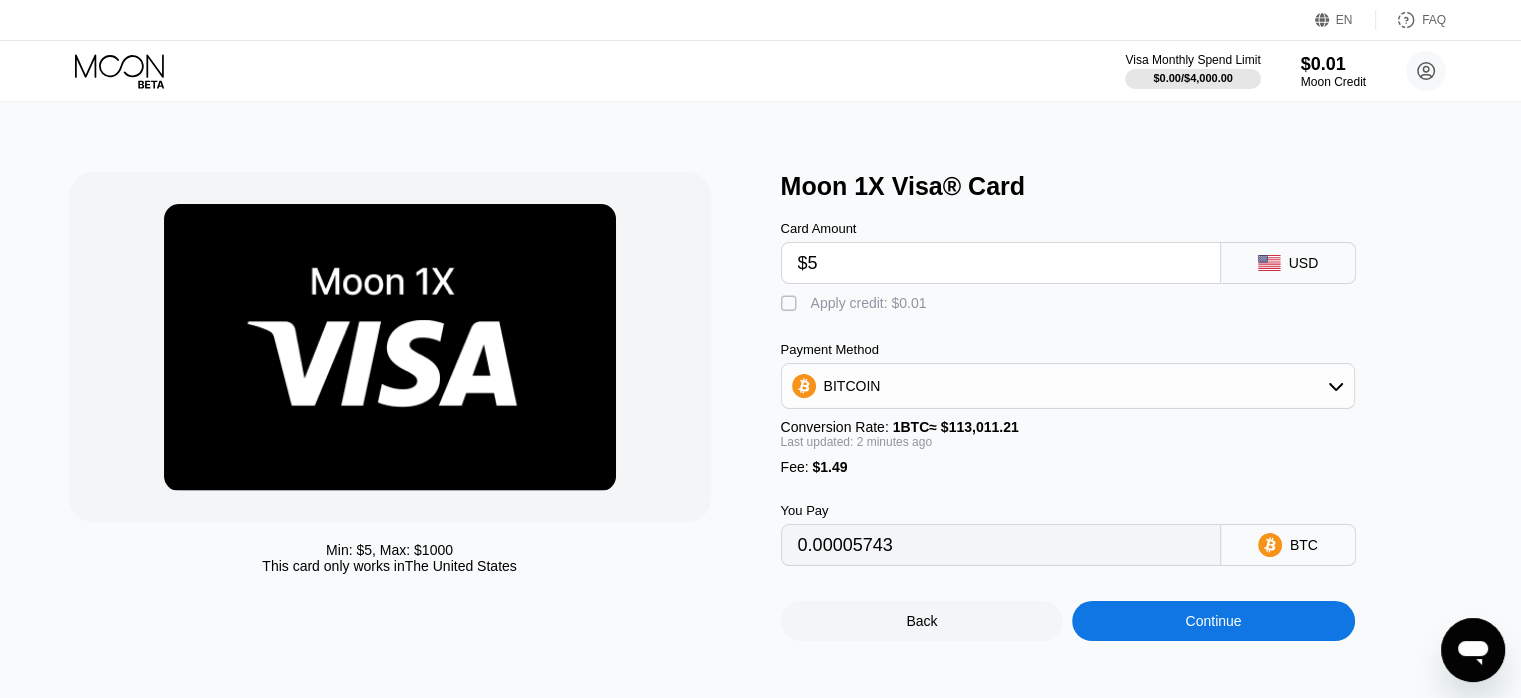 scroll, scrollTop: 0, scrollLeft: 0, axis: both 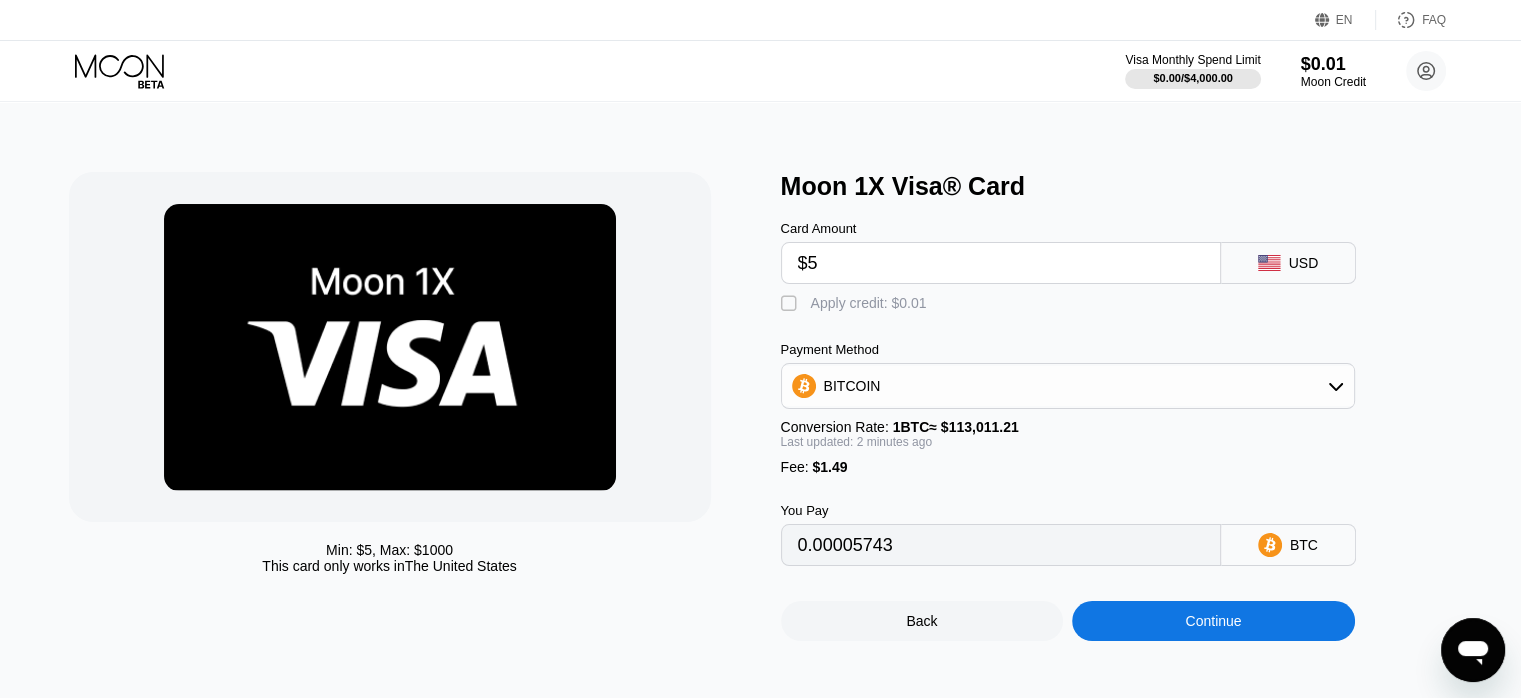 click on "Continue" at bounding box center [1213, 621] 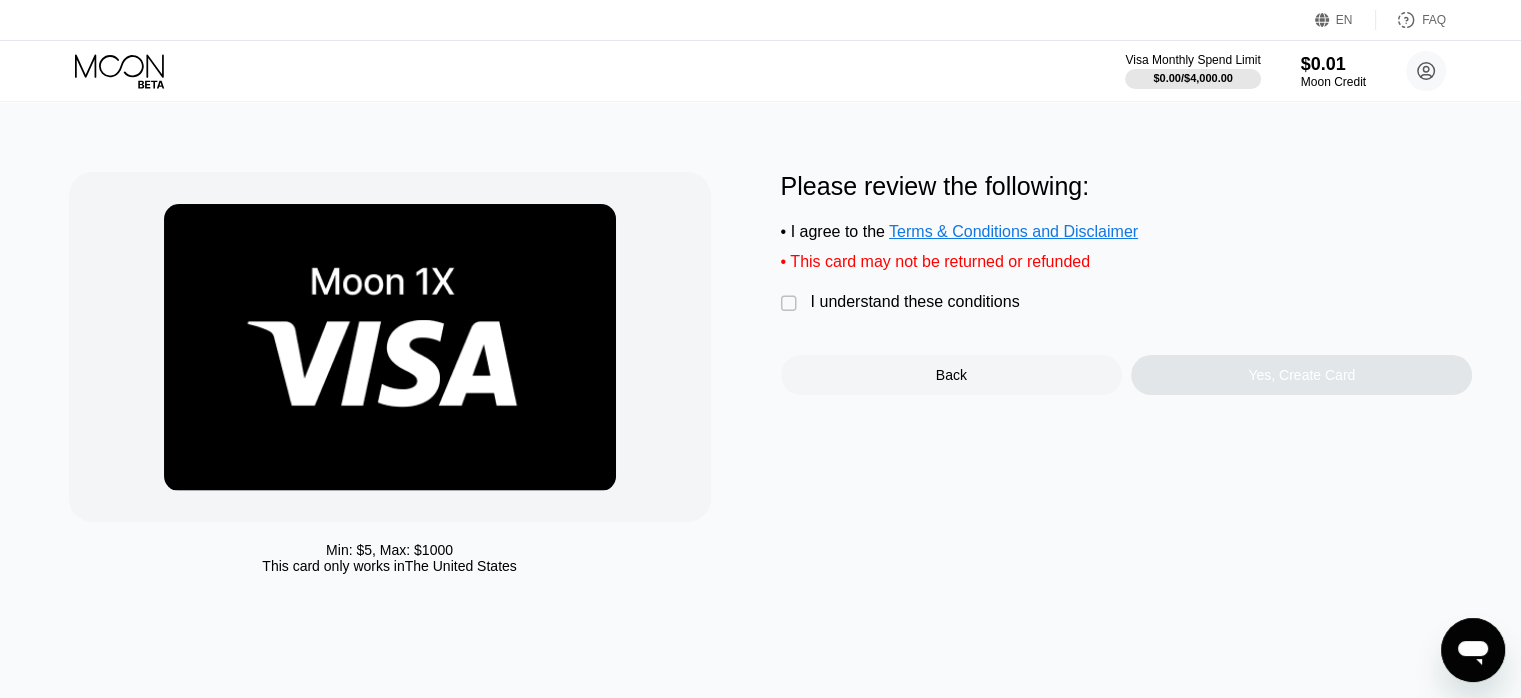 click on "I understand these conditions" at bounding box center (915, 302) 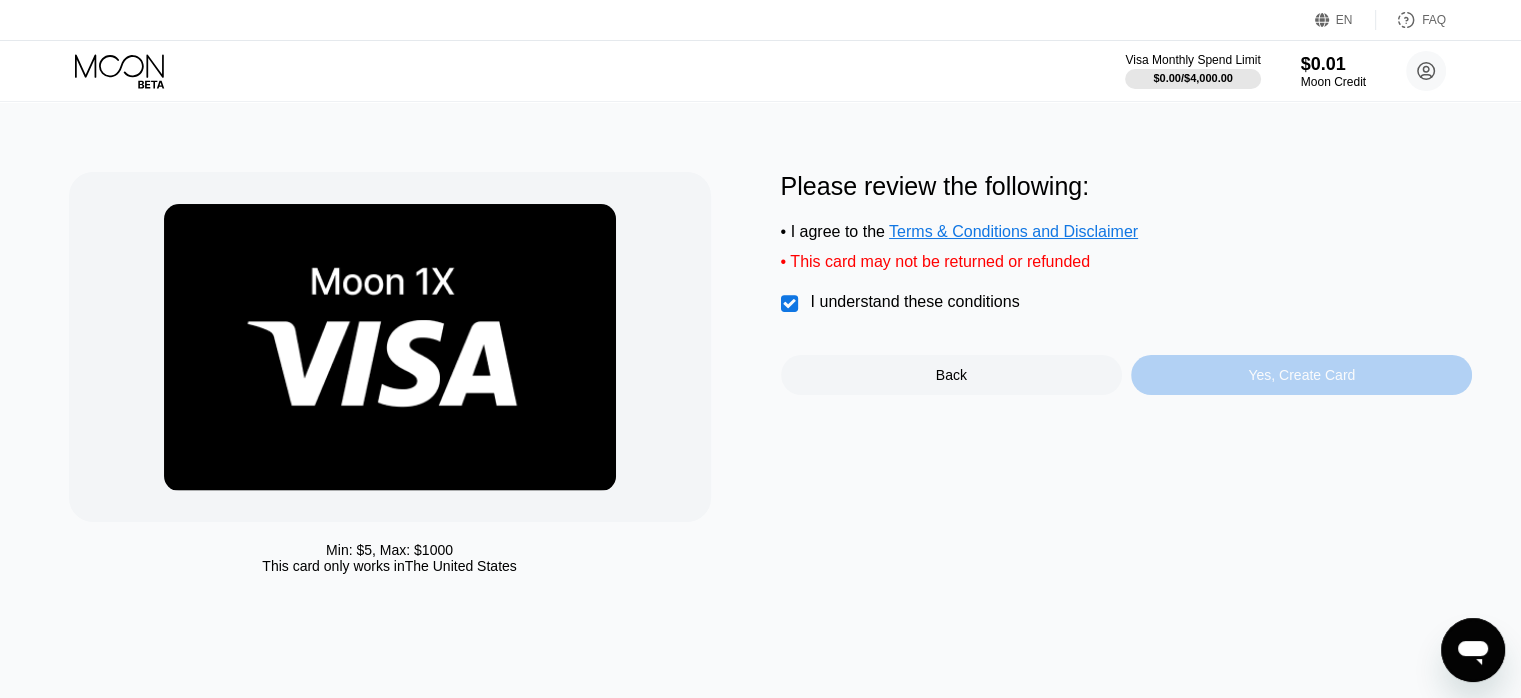 click on "Yes, Create Card" at bounding box center [1301, 375] 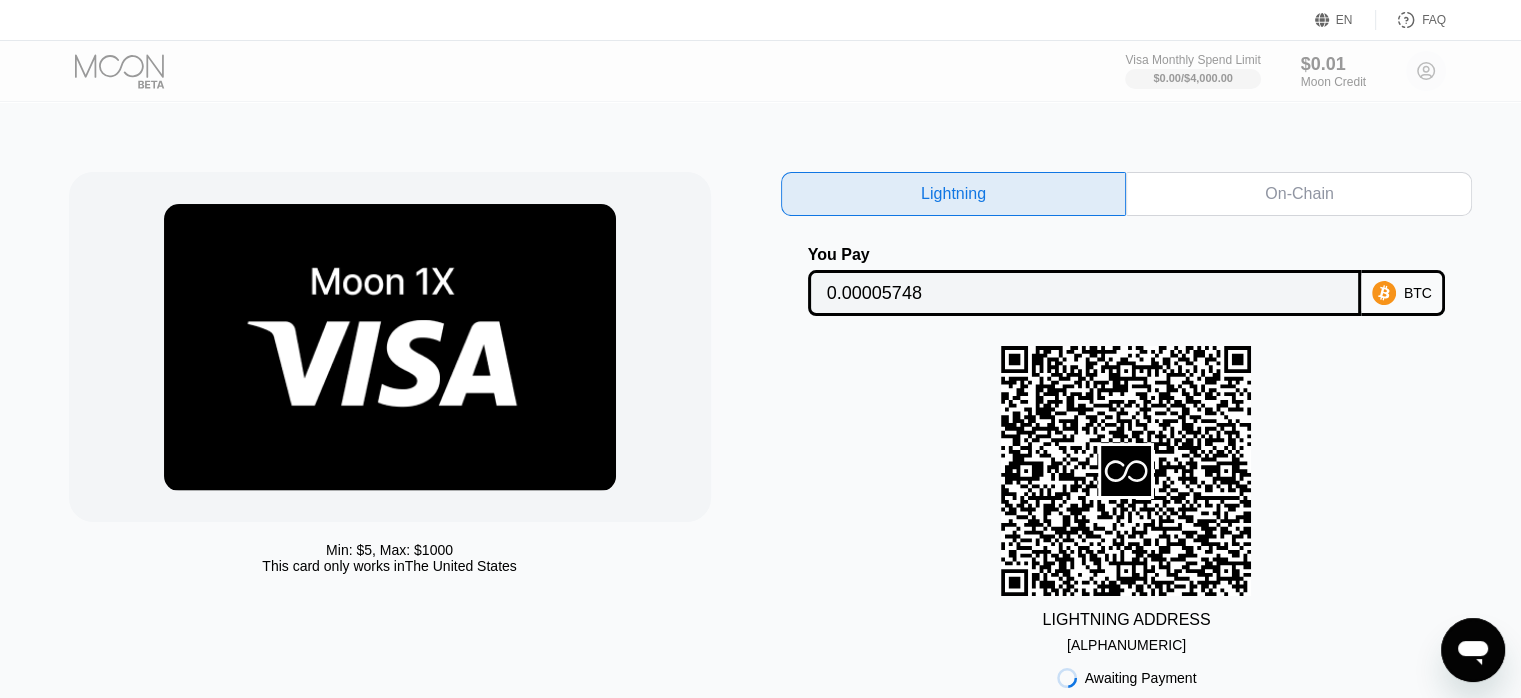 scroll, scrollTop: 333, scrollLeft: 0, axis: vertical 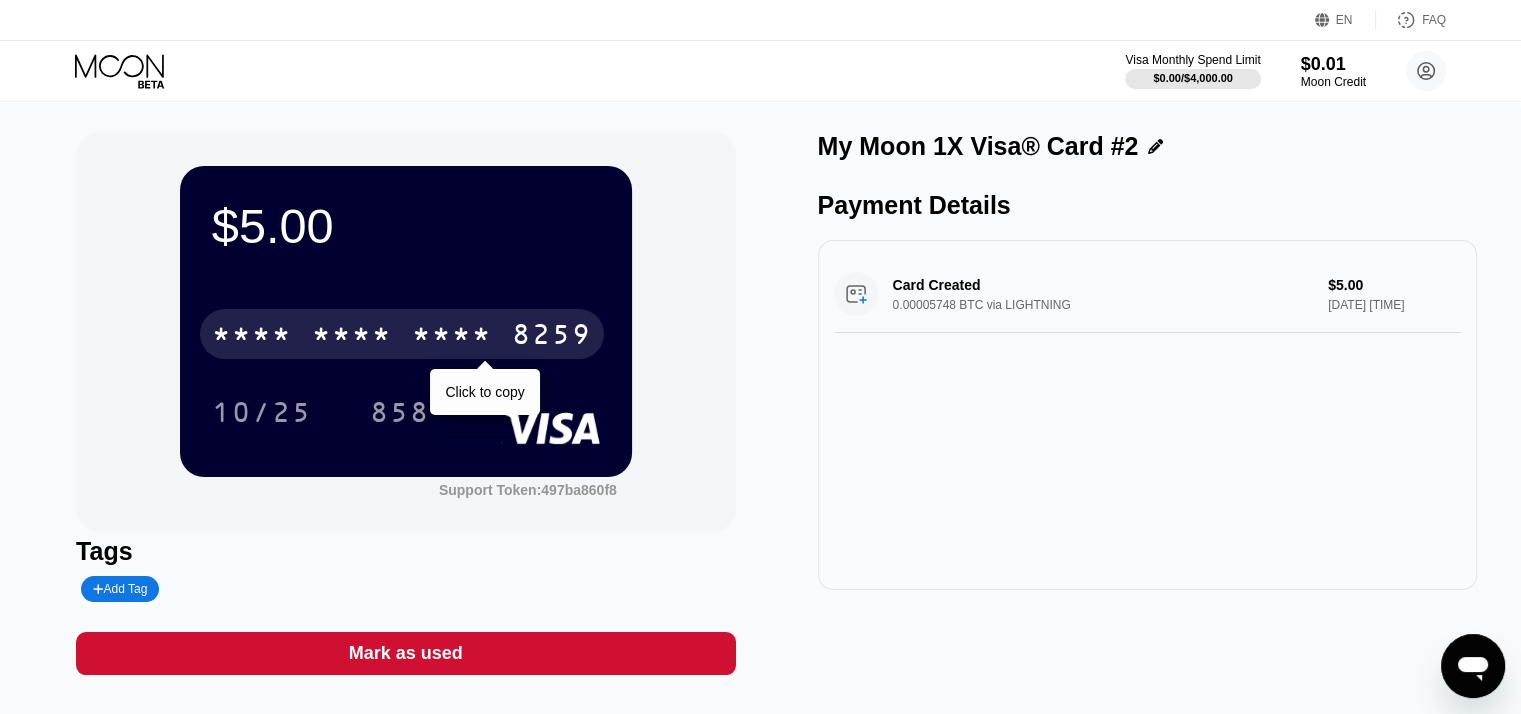 click on "* * * *" at bounding box center [452, 337] 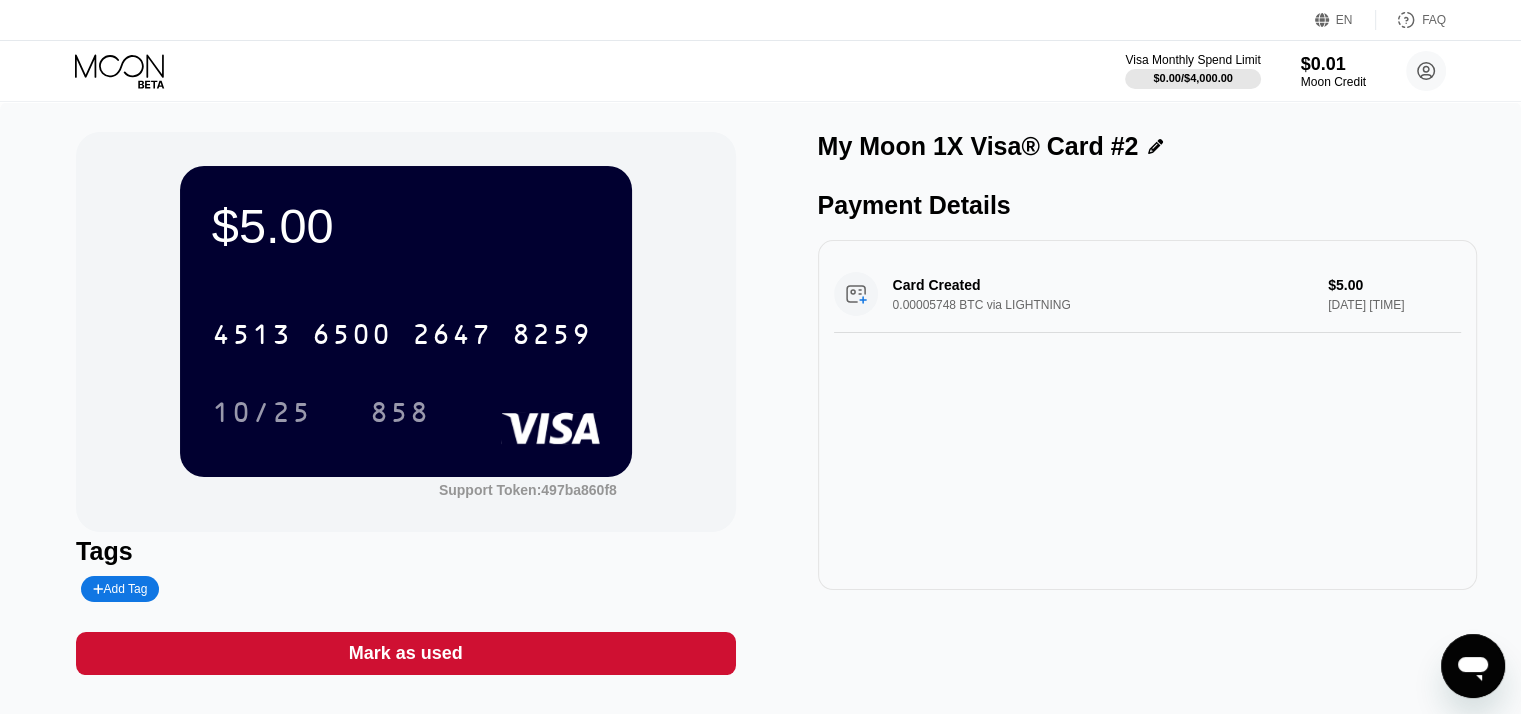 click on "Card Created 0.00005748 BTC via LIGHTNING $5.00 Aug 05, 2025 6:46 PM" at bounding box center (1147, 415) 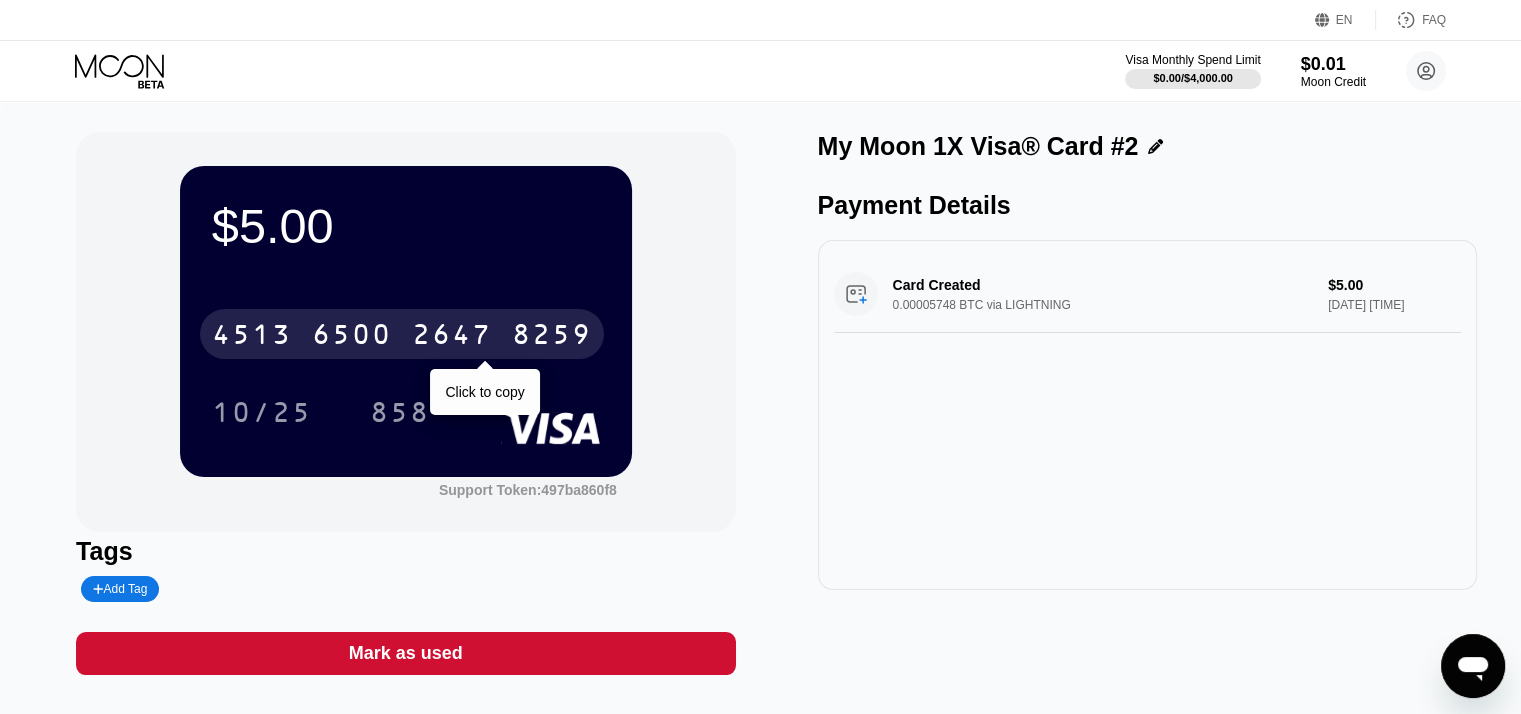 click on "6500" at bounding box center [352, 337] 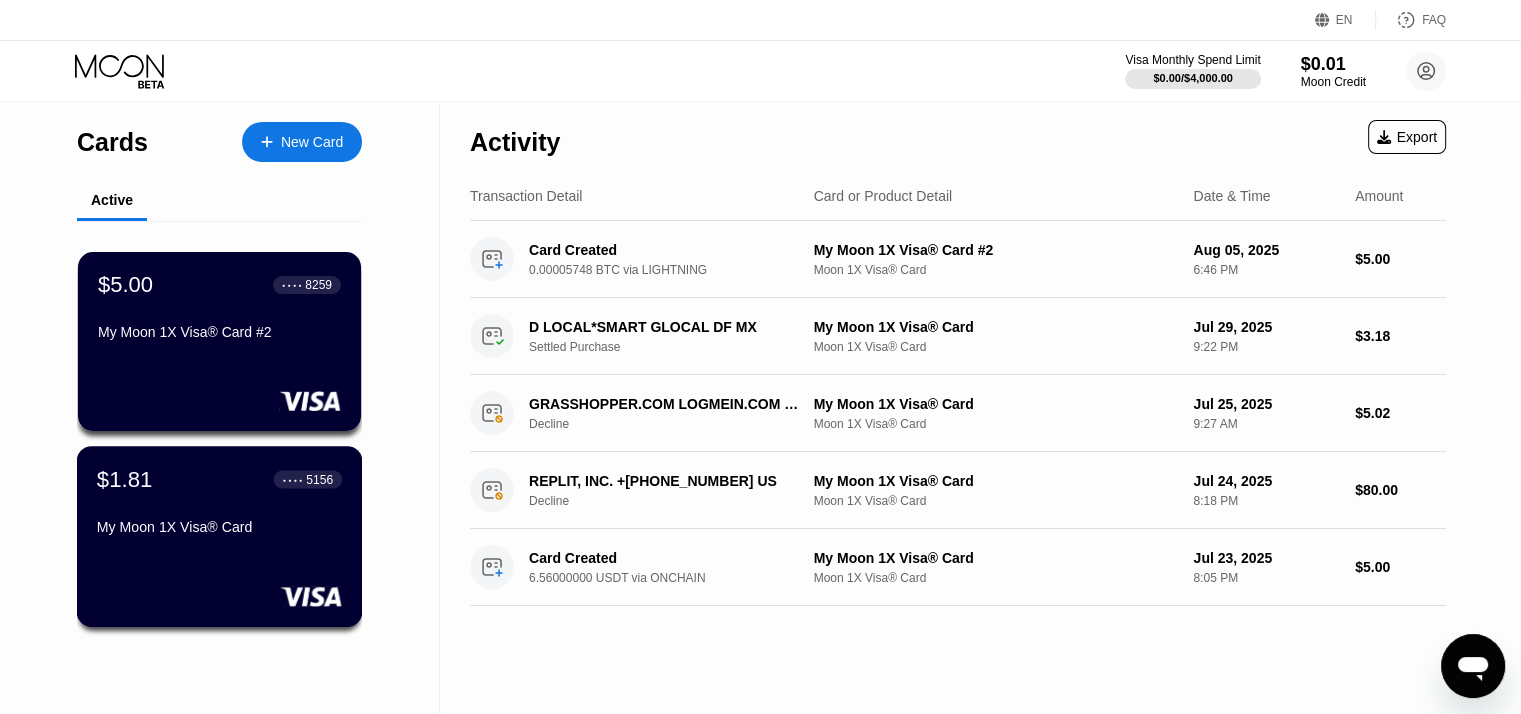 click on "$1.81 ● ● ● ● 5156 My Moon 1X Visa® Card" at bounding box center (219, 504) 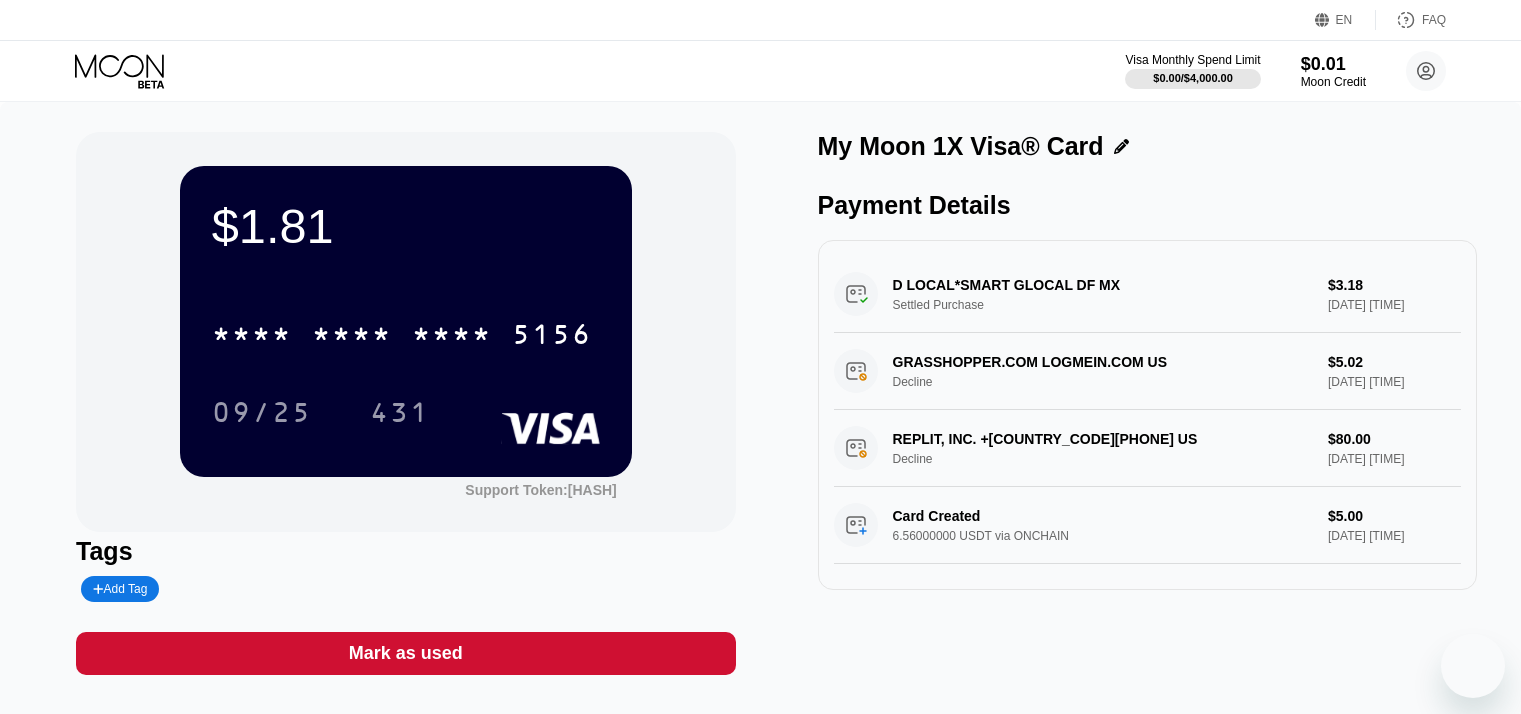 scroll, scrollTop: 0, scrollLeft: 0, axis: both 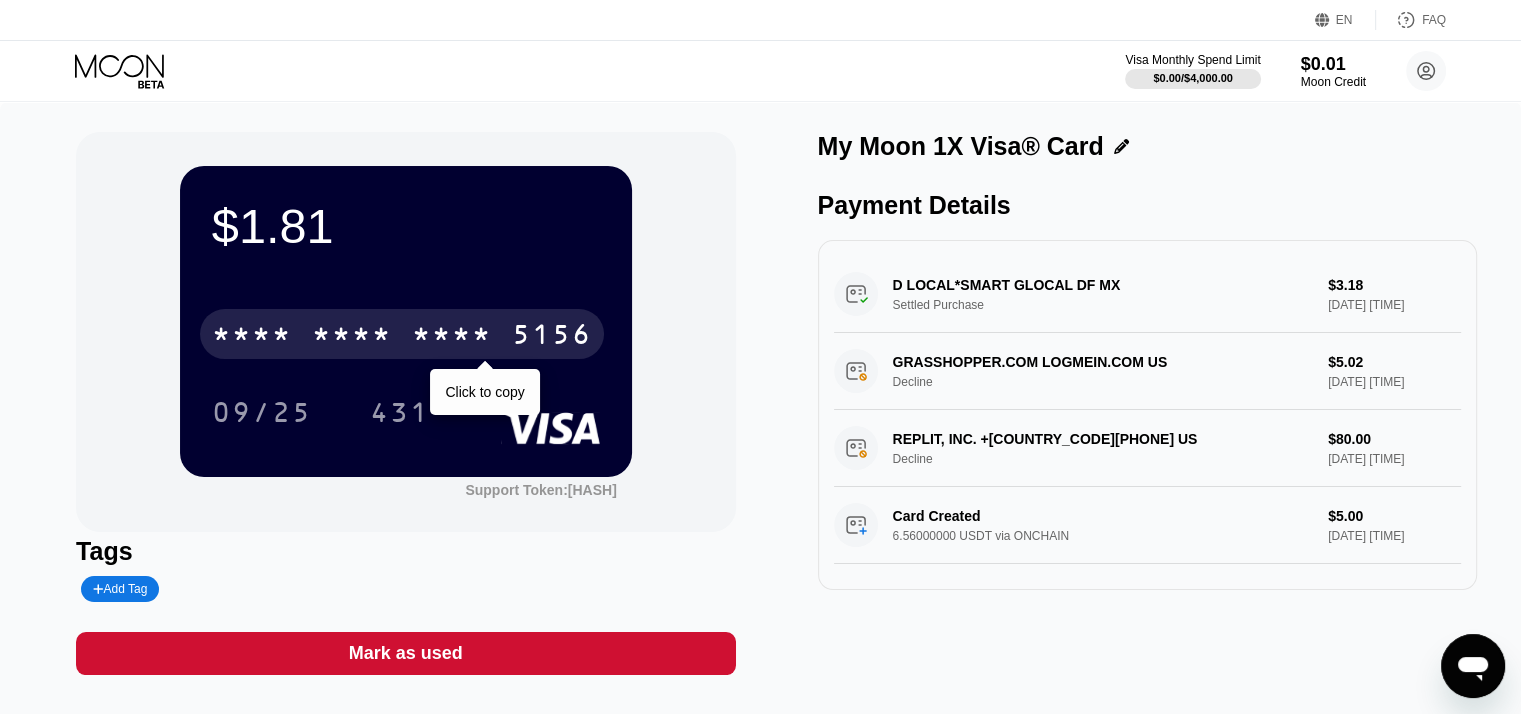 click on "* * * * * * * * * * * * [LAST_FOUR]" at bounding box center [402, 334] 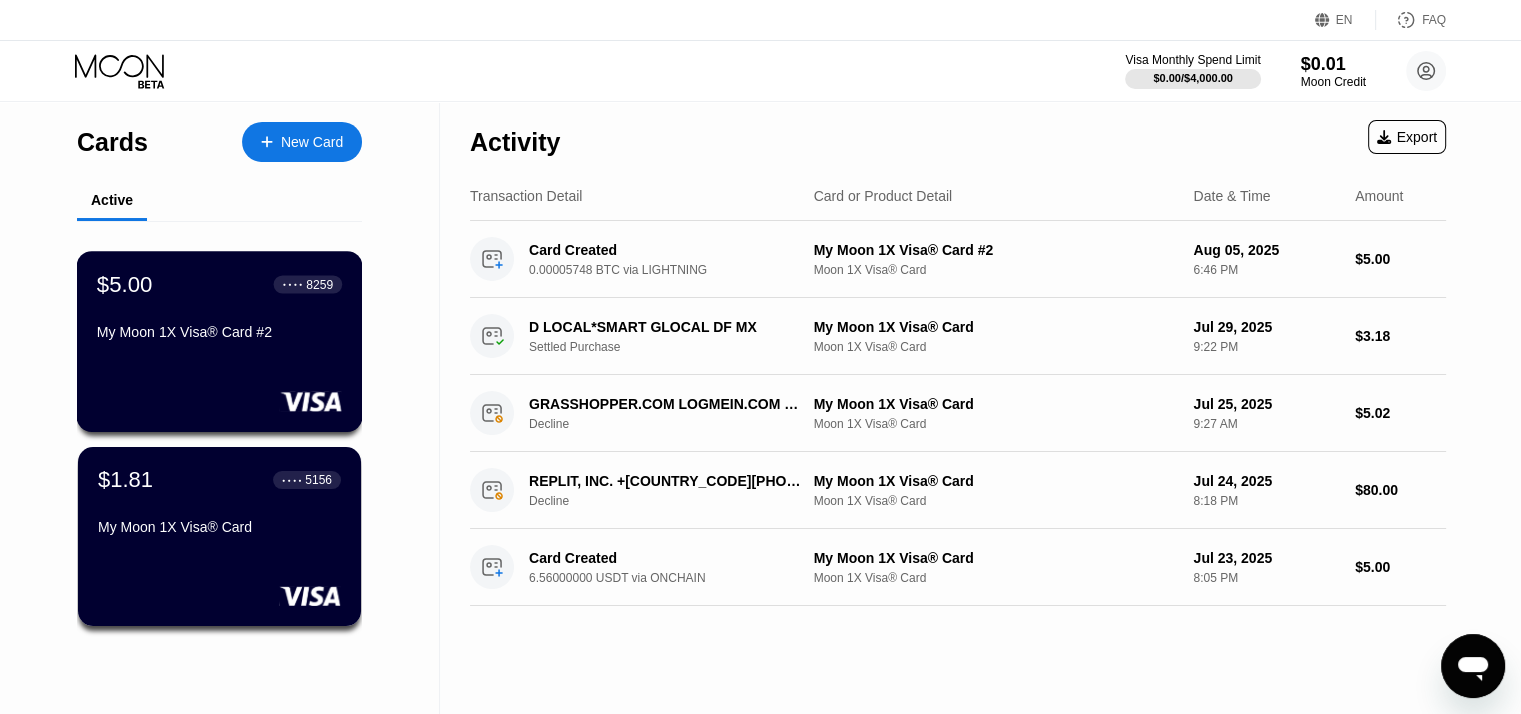 click on "$5.00 ● ● ● ● [LAST_FOUR] [CARD_NAME] [CARD_TYPE] #2" at bounding box center (220, 341) 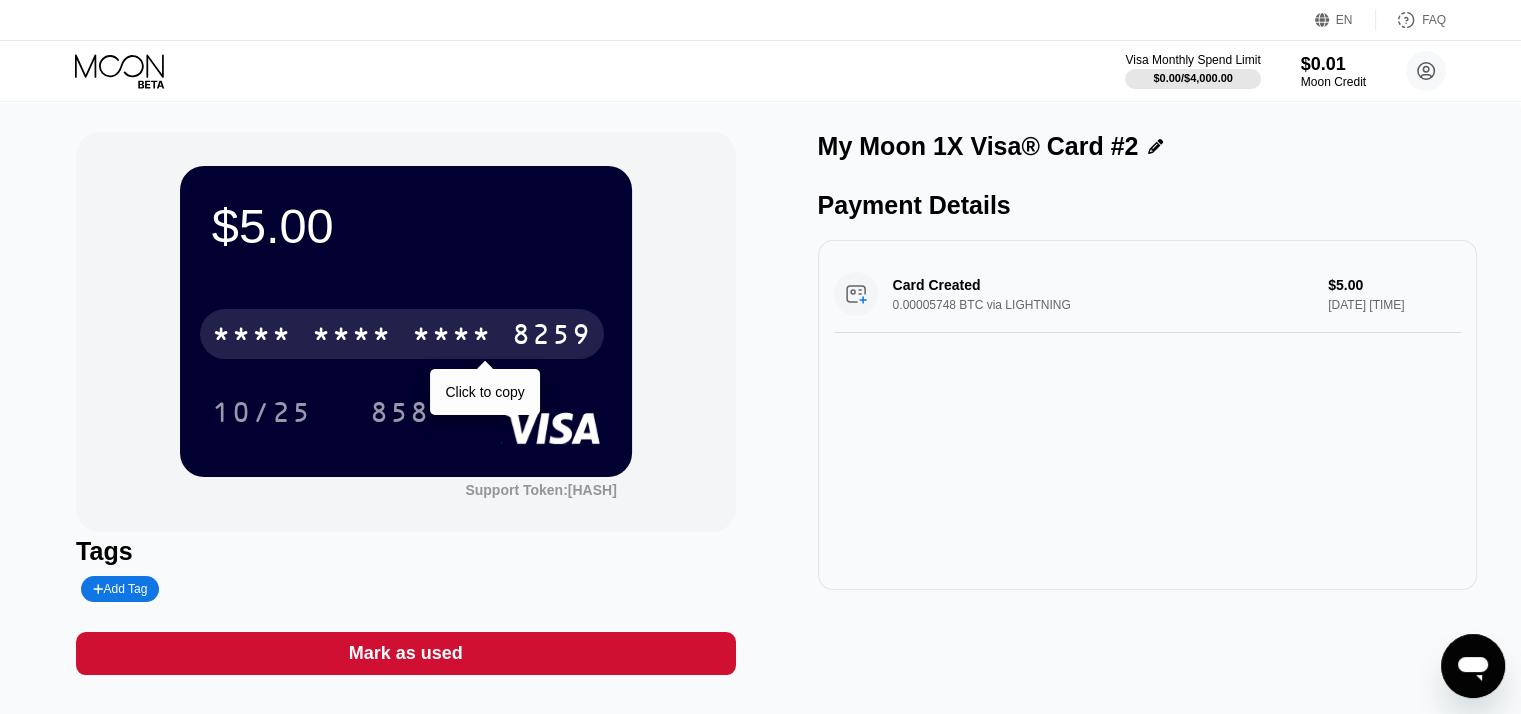 click on "8259" at bounding box center [552, 337] 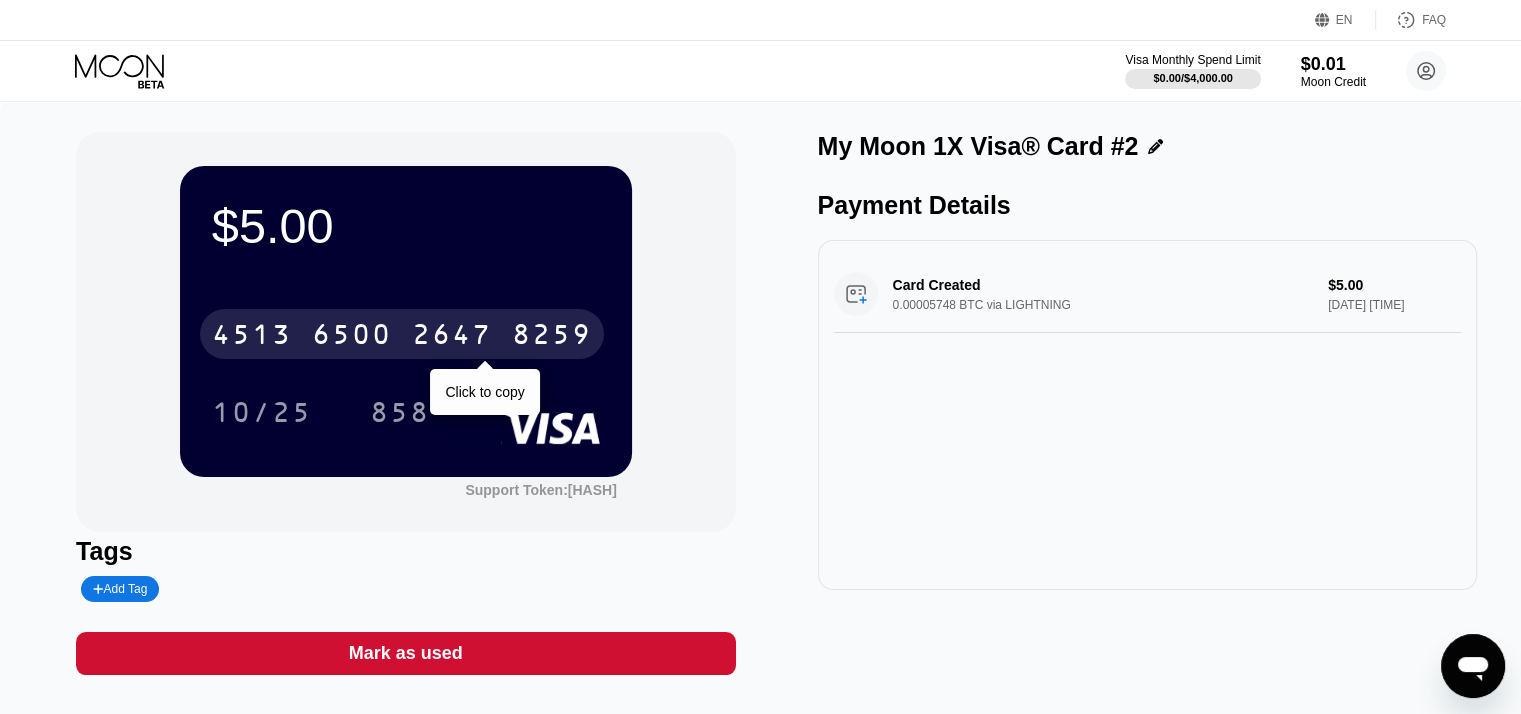 click on "2647" at bounding box center (452, 337) 